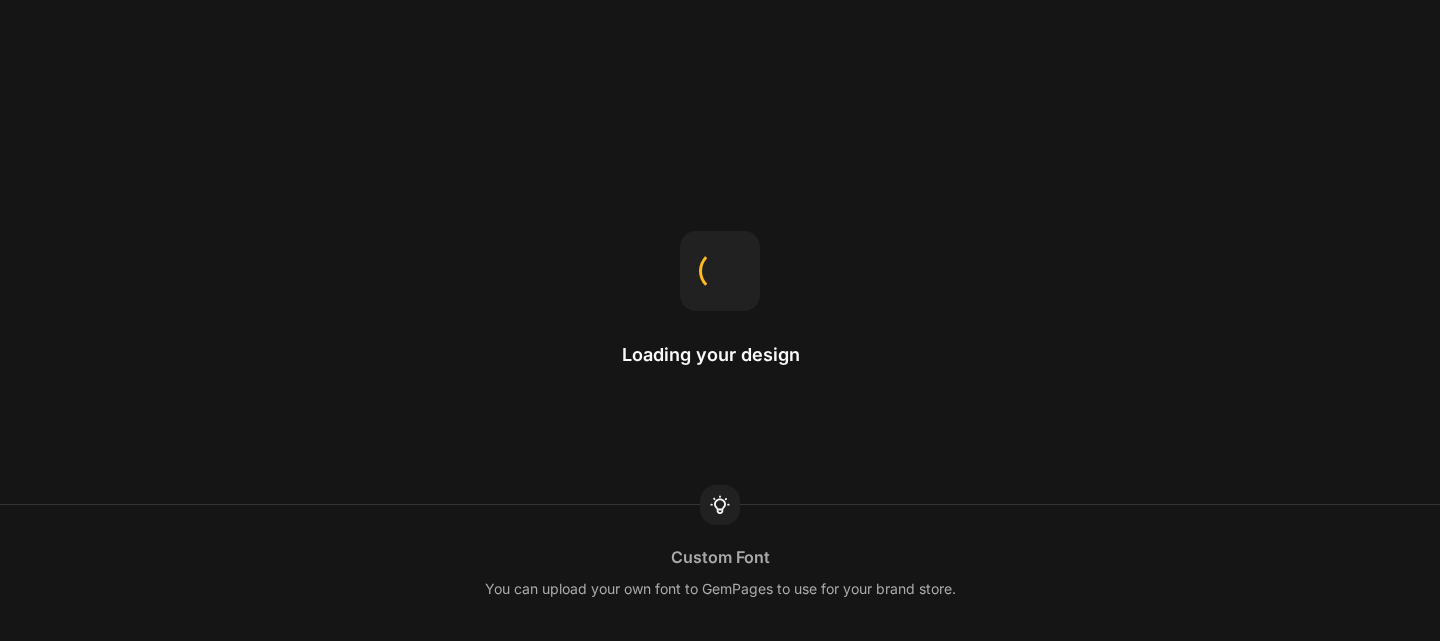 scroll, scrollTop: 0, scrollLeft: 0, axis: both 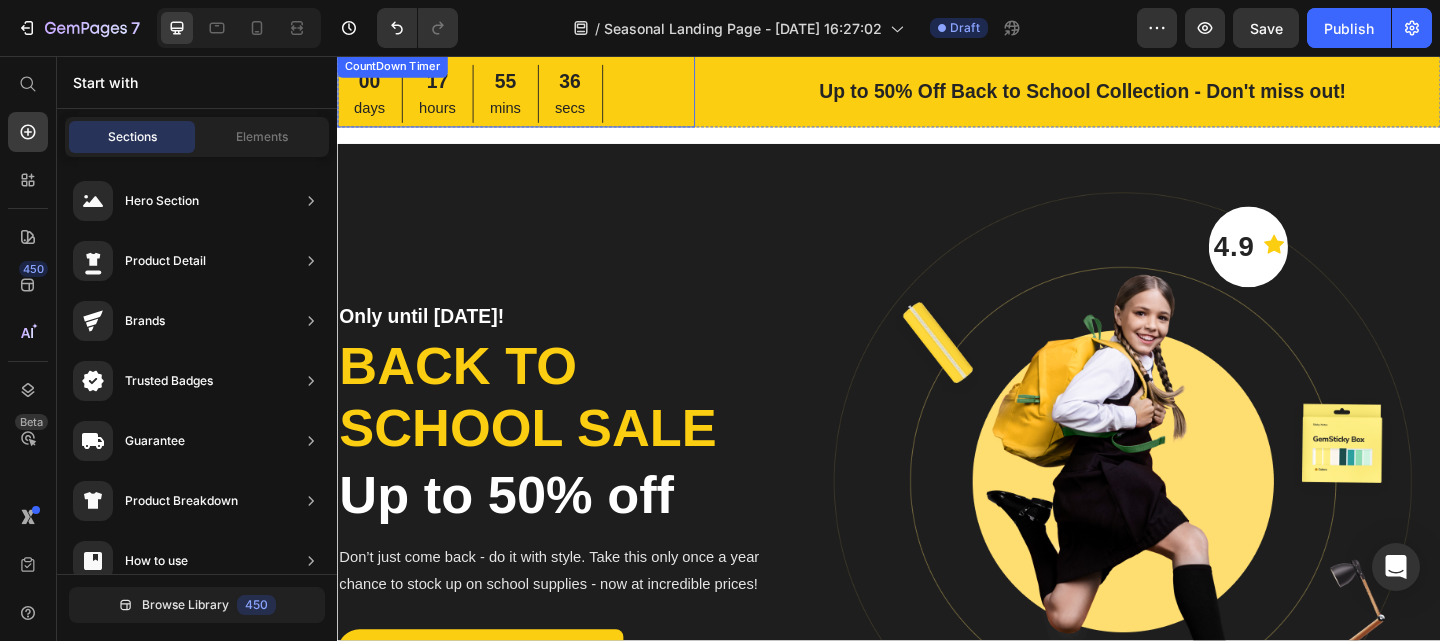 click on "hours" at bounding box center [446, 113] 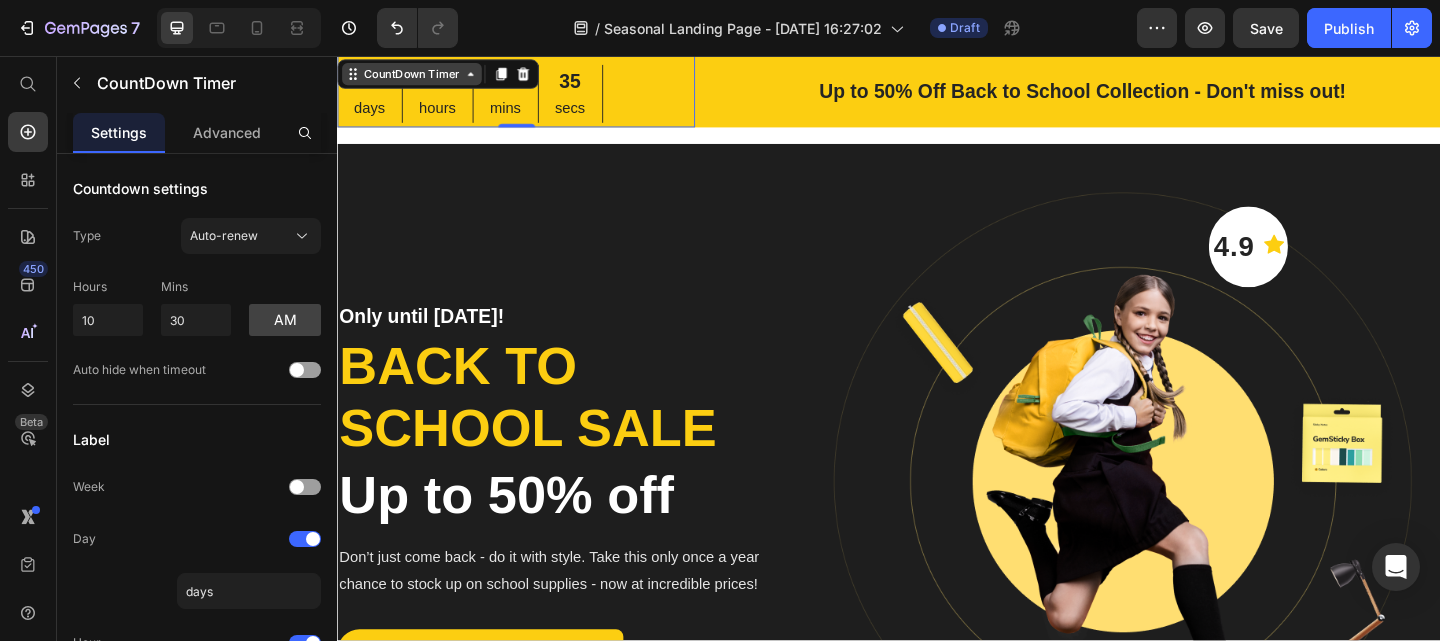 click on "CountDown Timer" at bounding box center (418, 76) 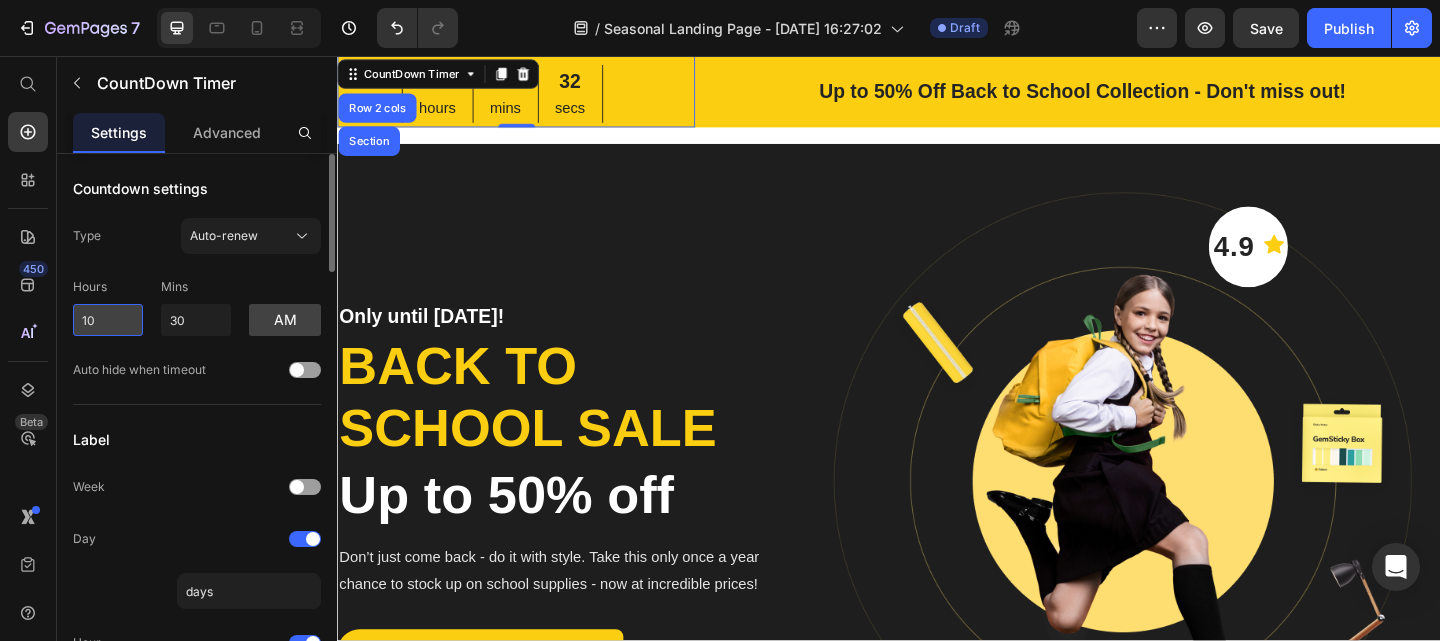 click on "10" at bounding box center [108, 320] 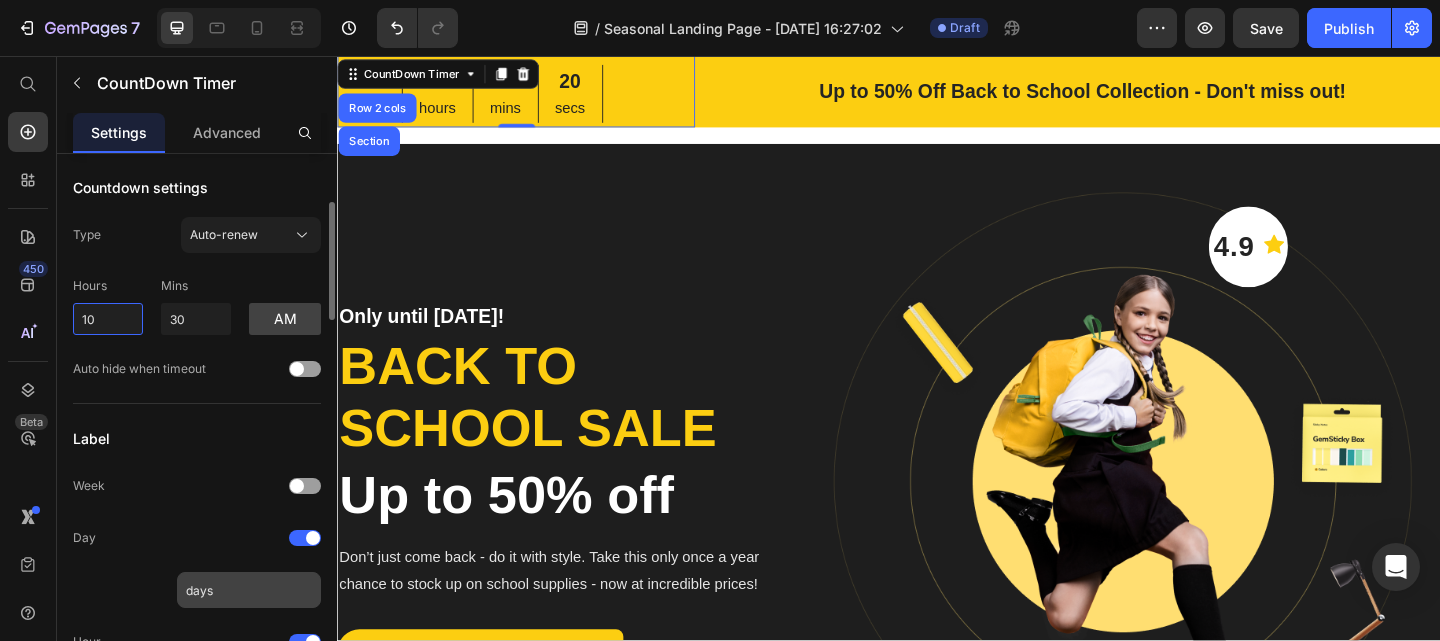 scroll, scrollTop: 0, scrollLeft: 0, axis: both 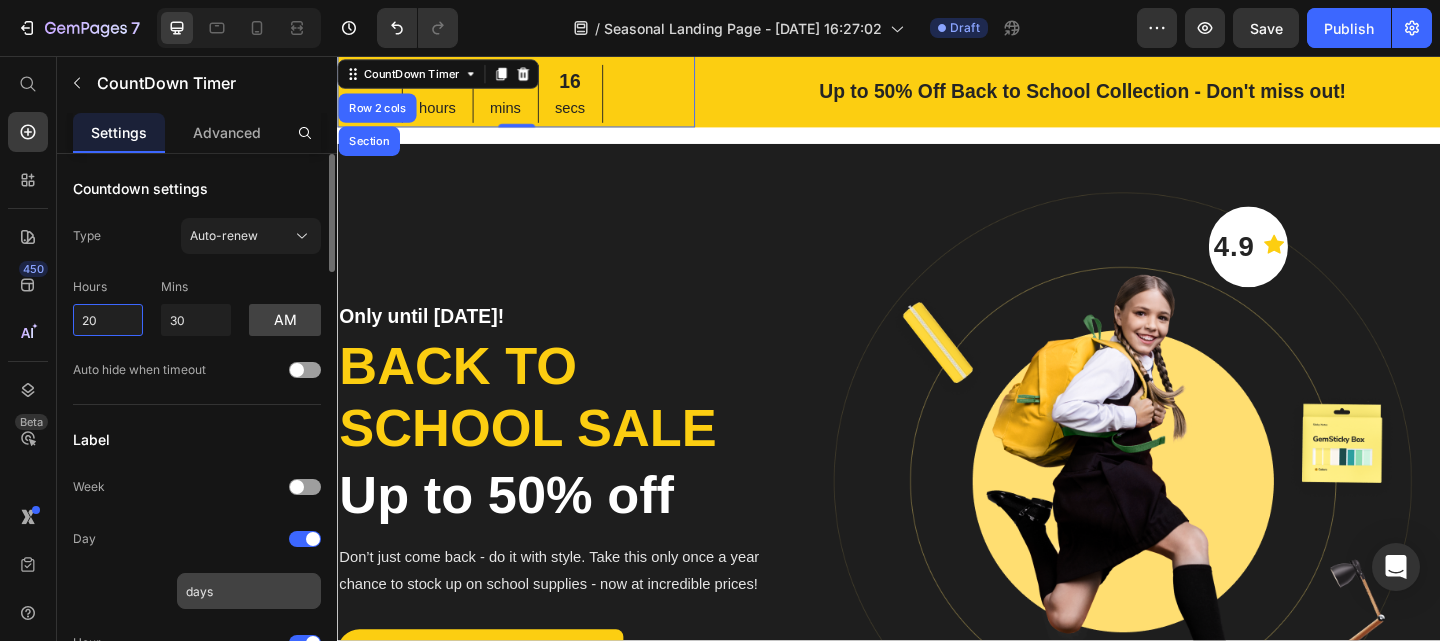 type on "200" 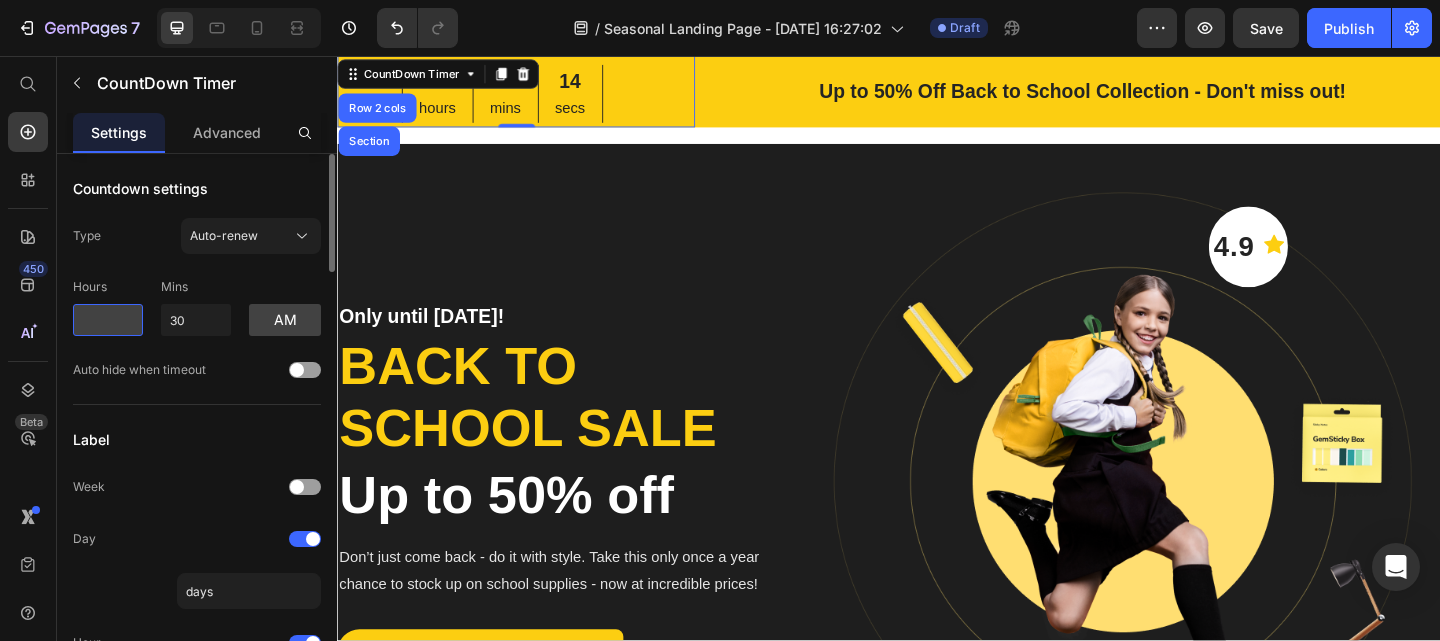 click at bounding box center [108, 320] 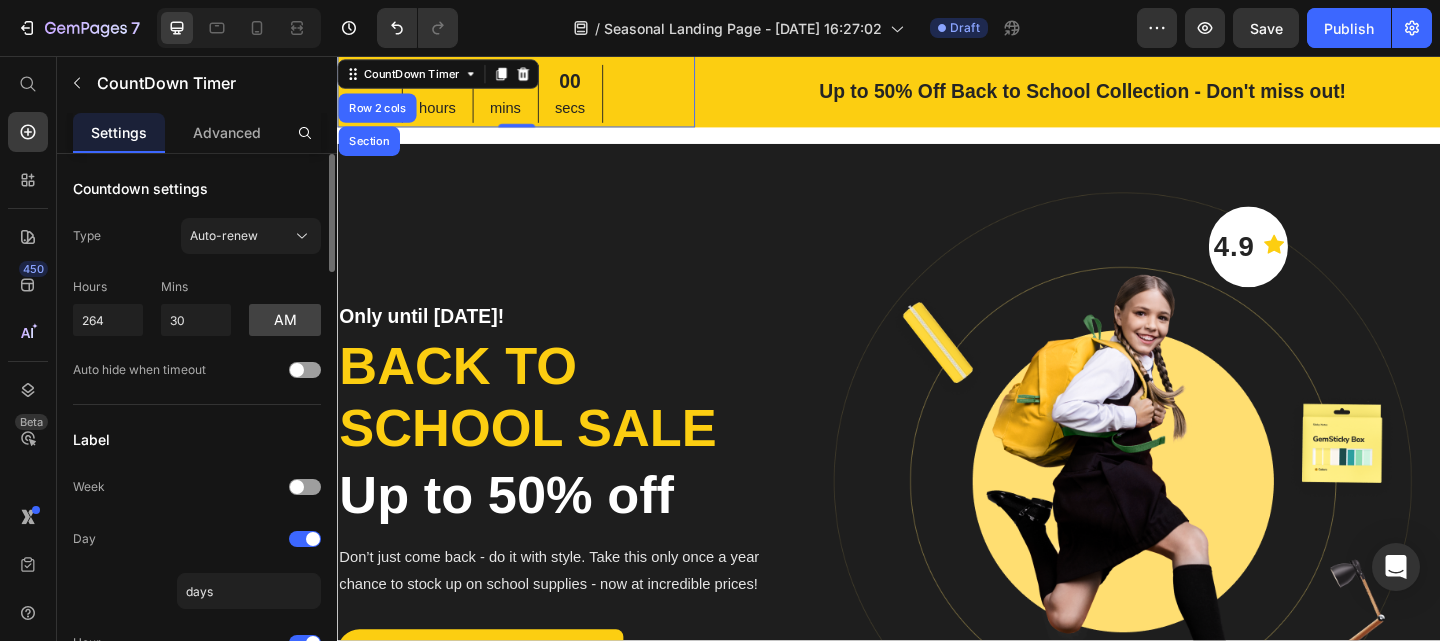 type on "10" 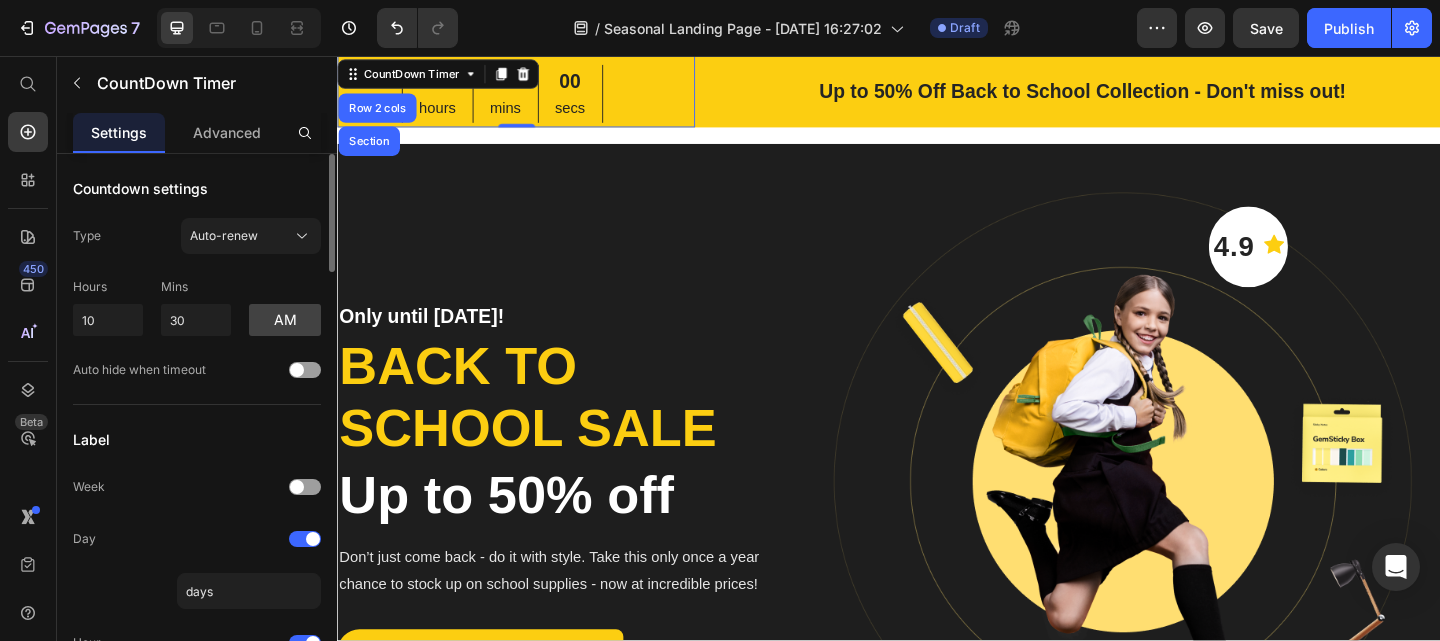 click on "Hours 10 Mins 30 am" at bounding box center (197, 303) 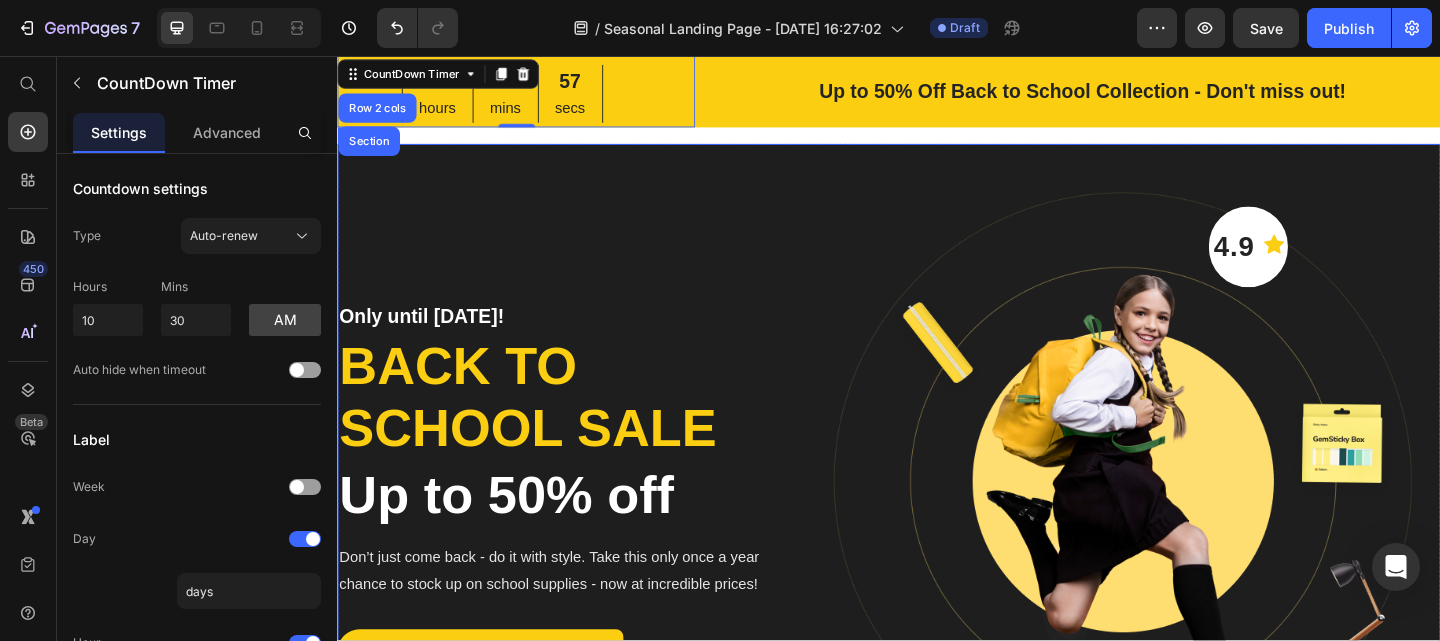 click on "Only until [DATE]! Heading Back to school sale Heading Up to 50% off Heading Don’t just come back - do it with style. Take this only once a year chance to stock up on school supplies - now at incredible prices! Text block Browse Collections Button" at bounding box center [580, 534] 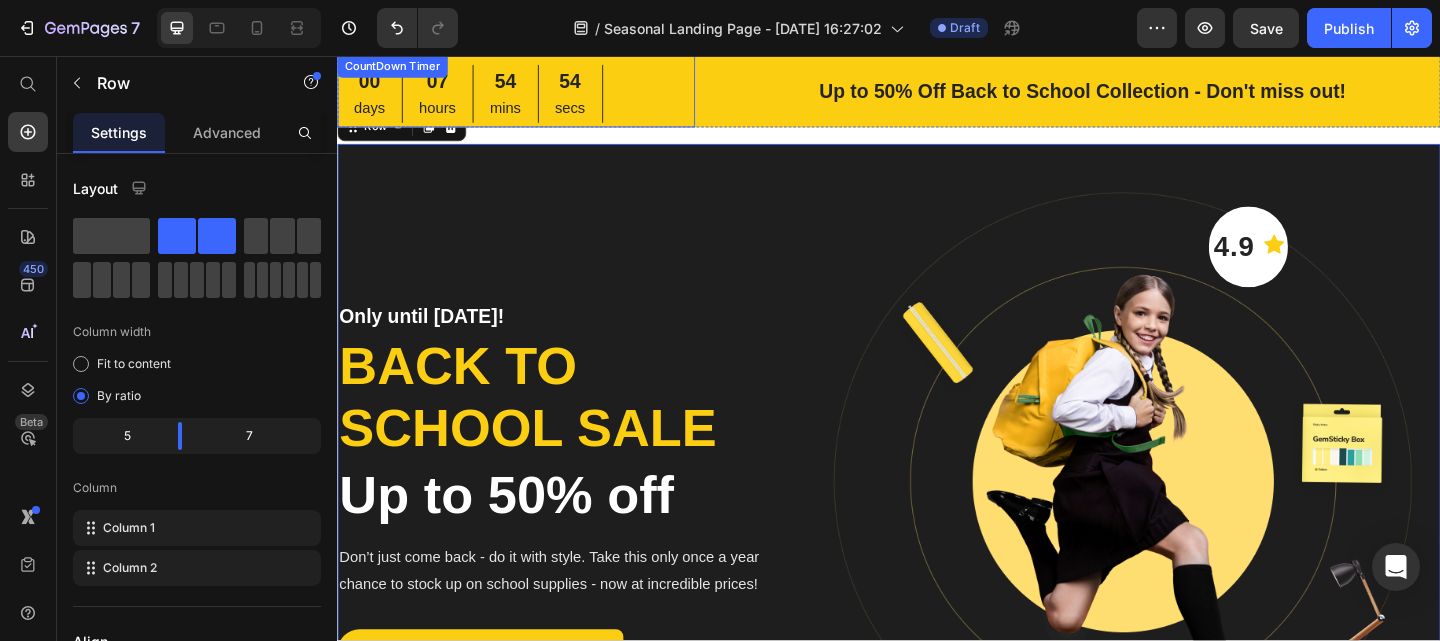 click on "54 mins" at bounding box center [520, 97] 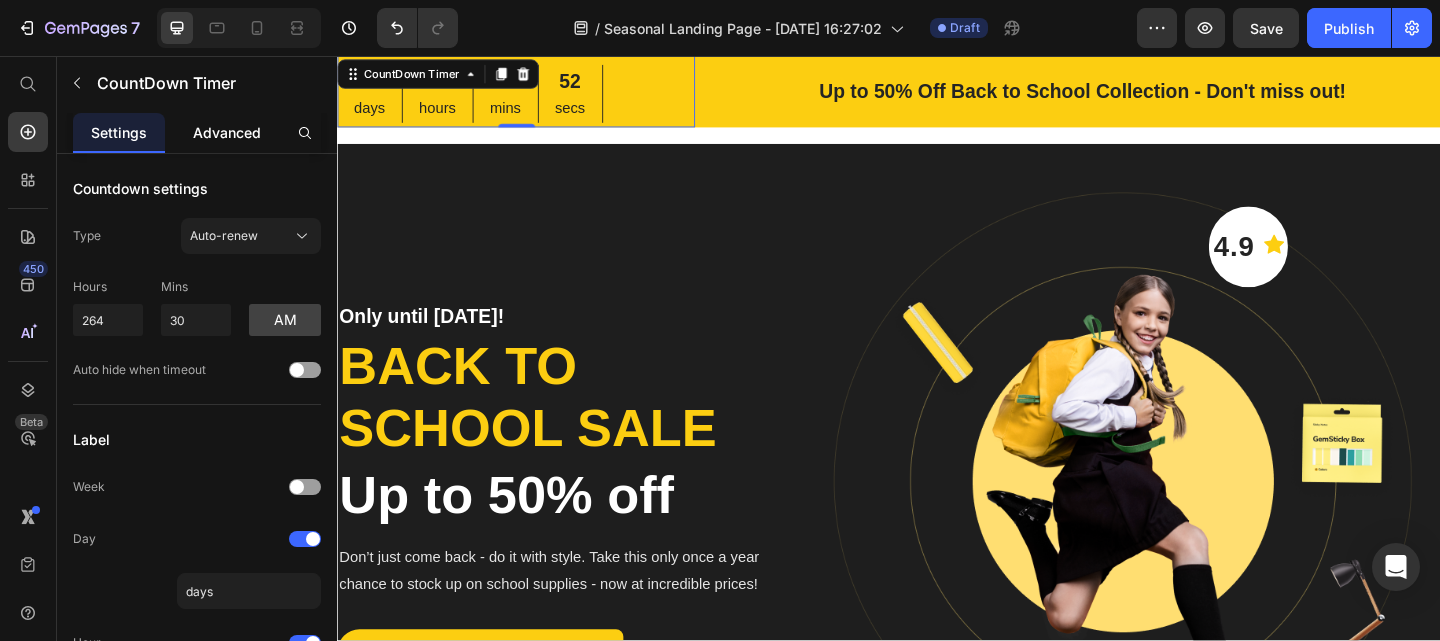 drag, startPoint x: 235, startPoint y: 190, endPoint x: 204, endPoint y: 120, distance: 76.55717 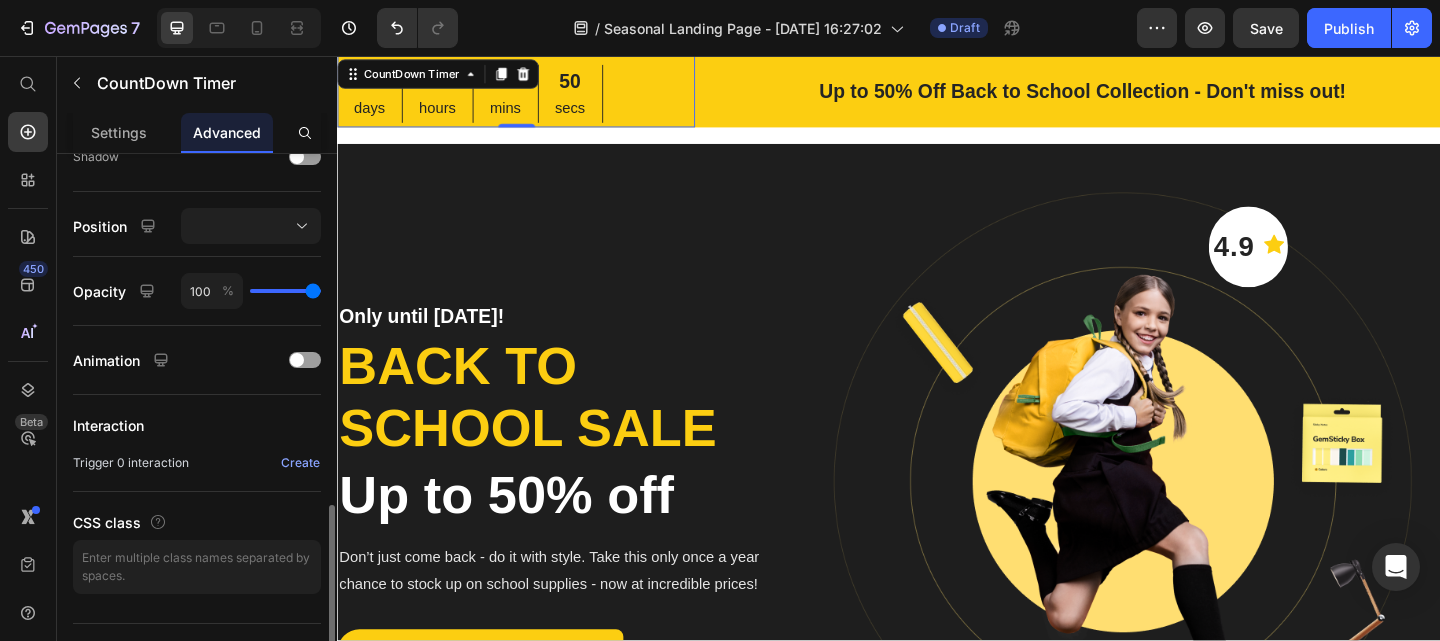 scroll, scrollTop: 721, scrollLeft: 0, axis: vertical 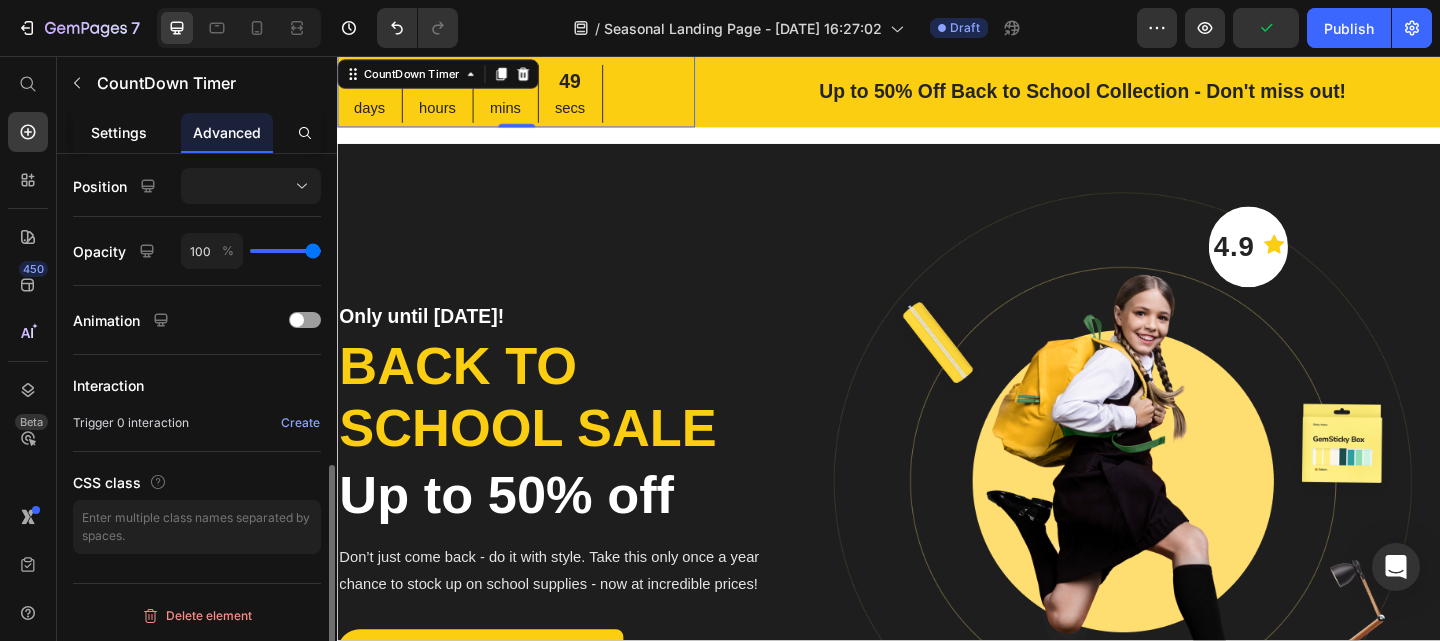 click on "Settings" 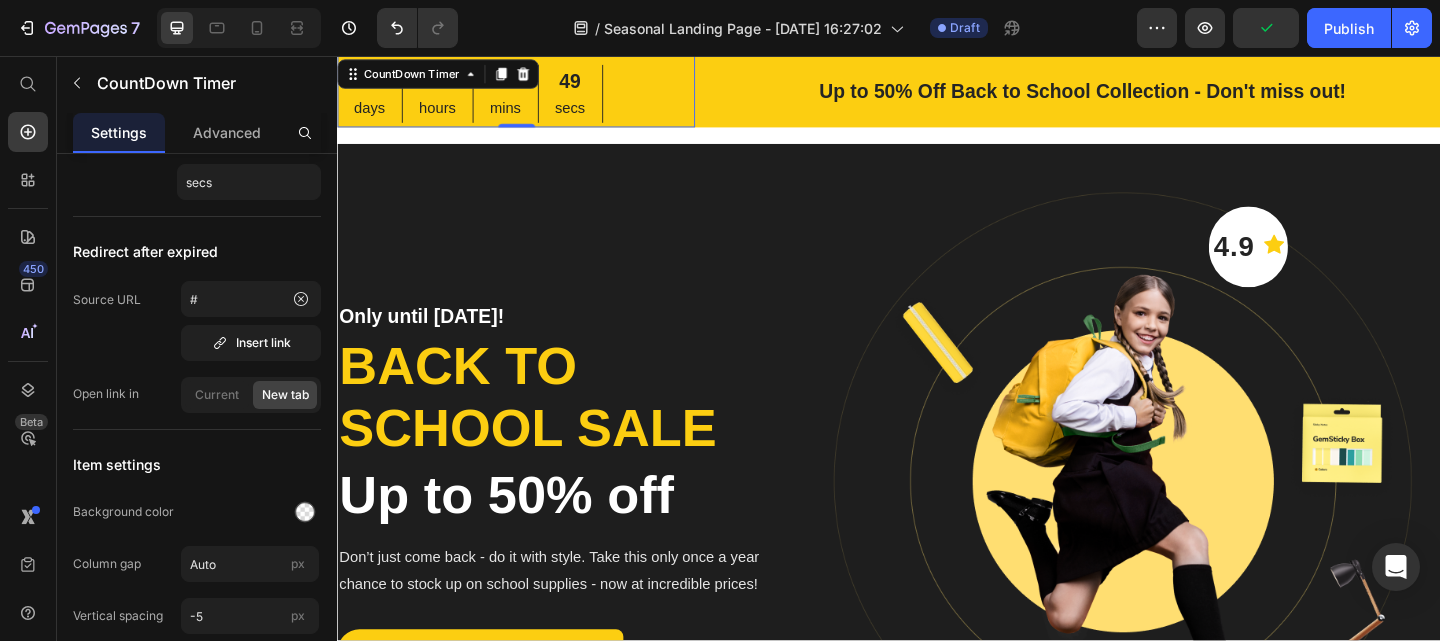 scroll, scrollTop: 0, scrollLeft: 0, axis: both 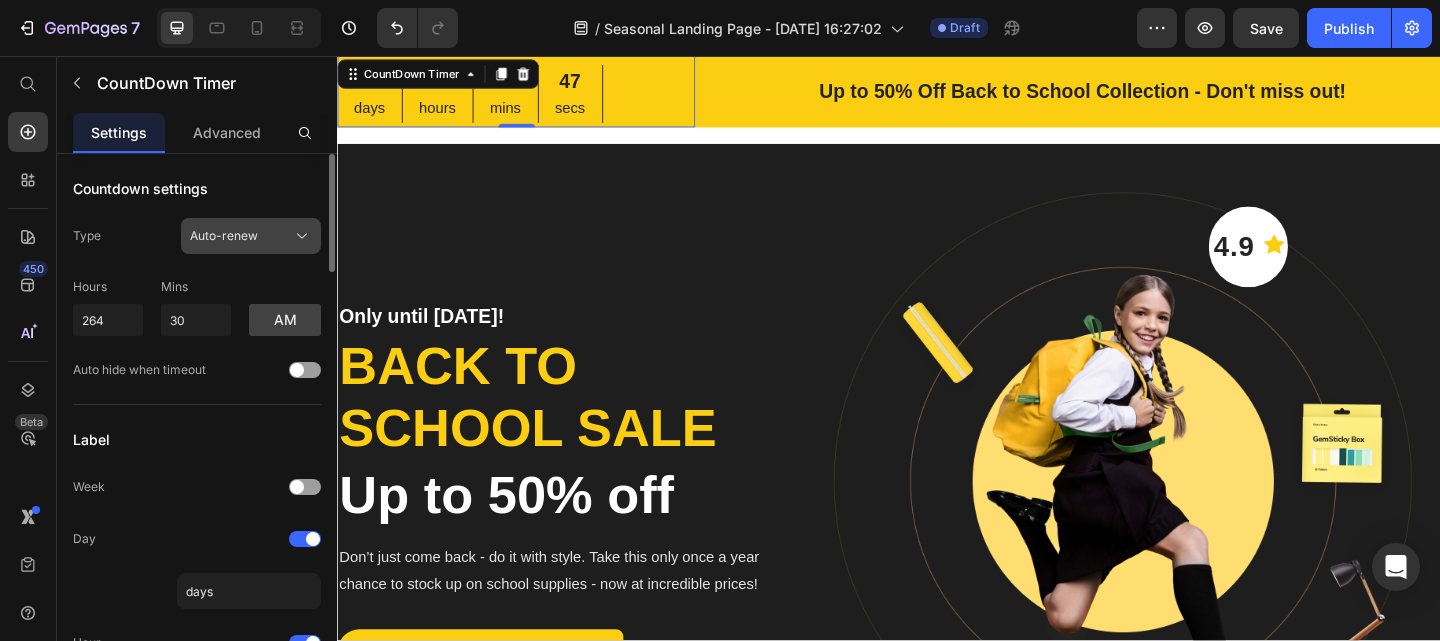 click on "Auto-renew" at bounding box center [251, 236] 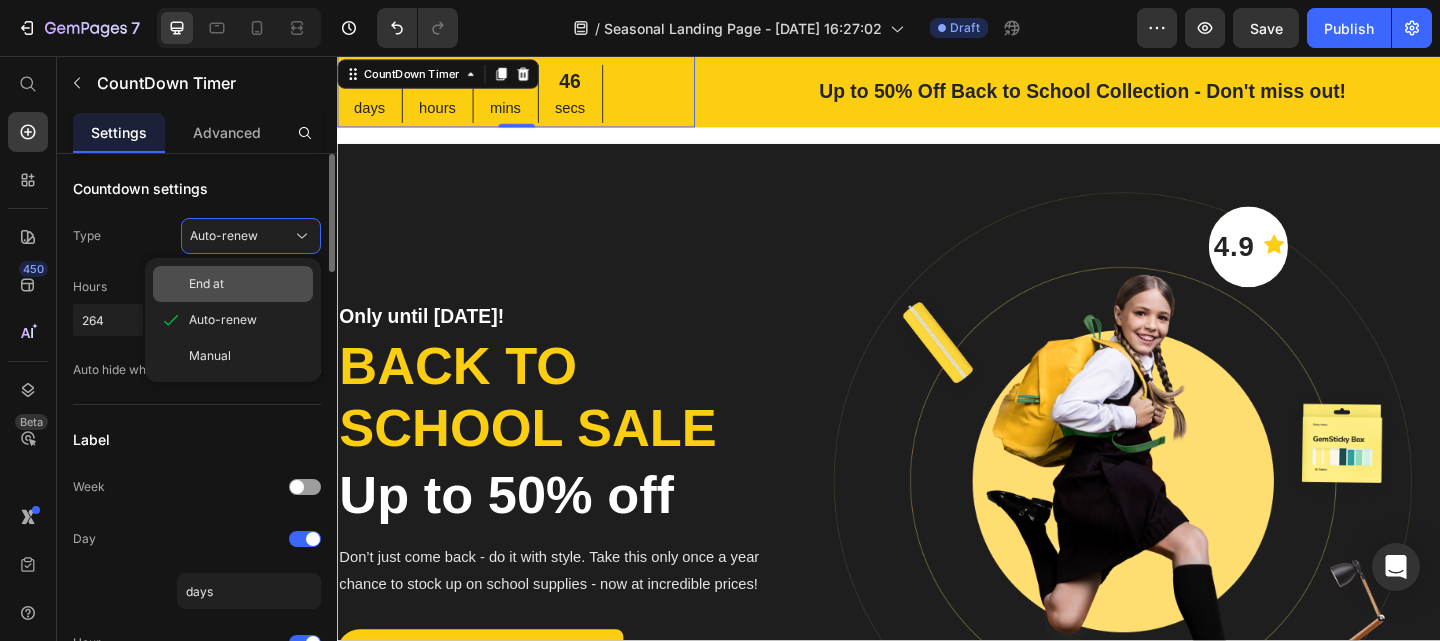 click on "End at" at bounding box center (247, 284) 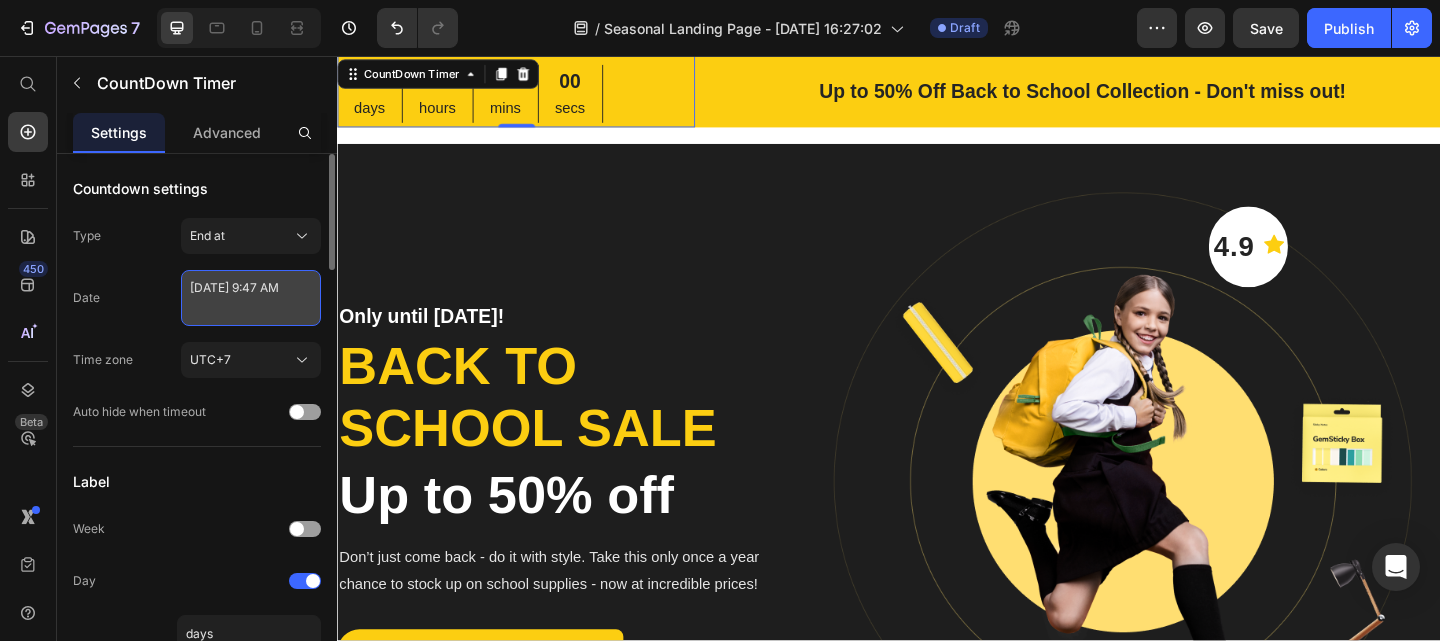 click on "[DATE] 9:47 AM" at bounding box center [251, 298] 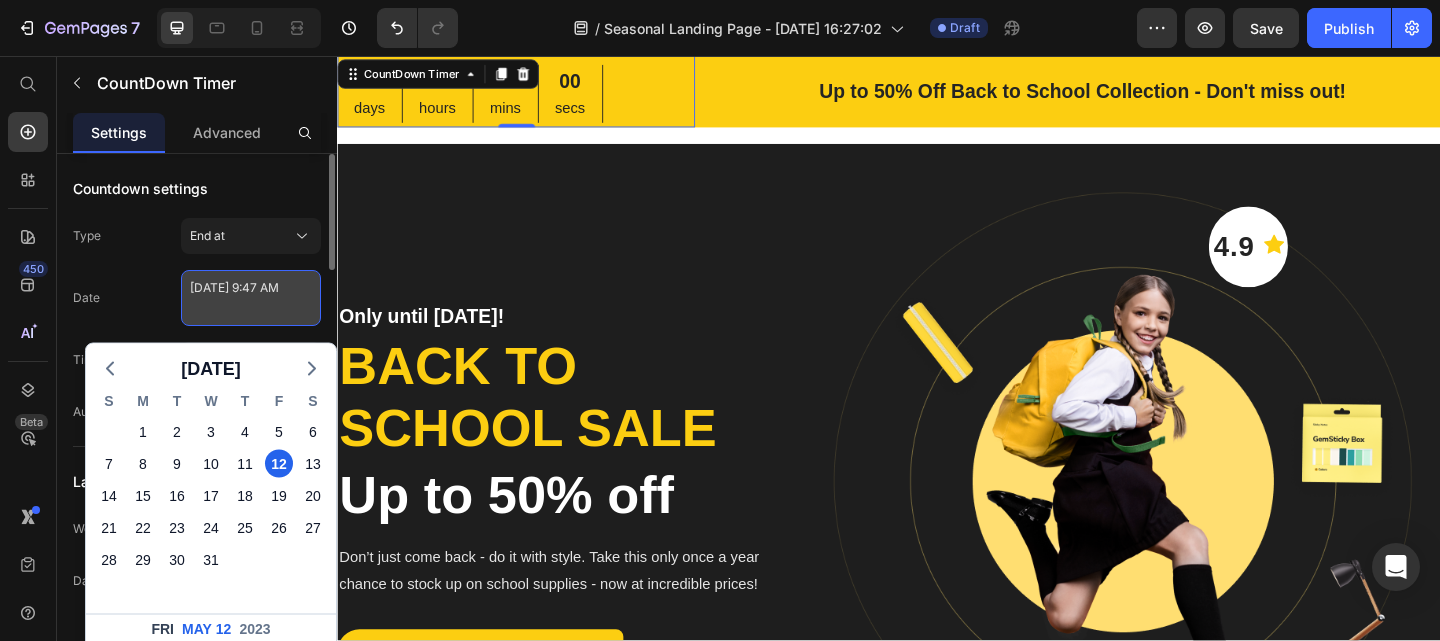 click on "[DATE] 9:47 AM" at bounding box center [251, 298] 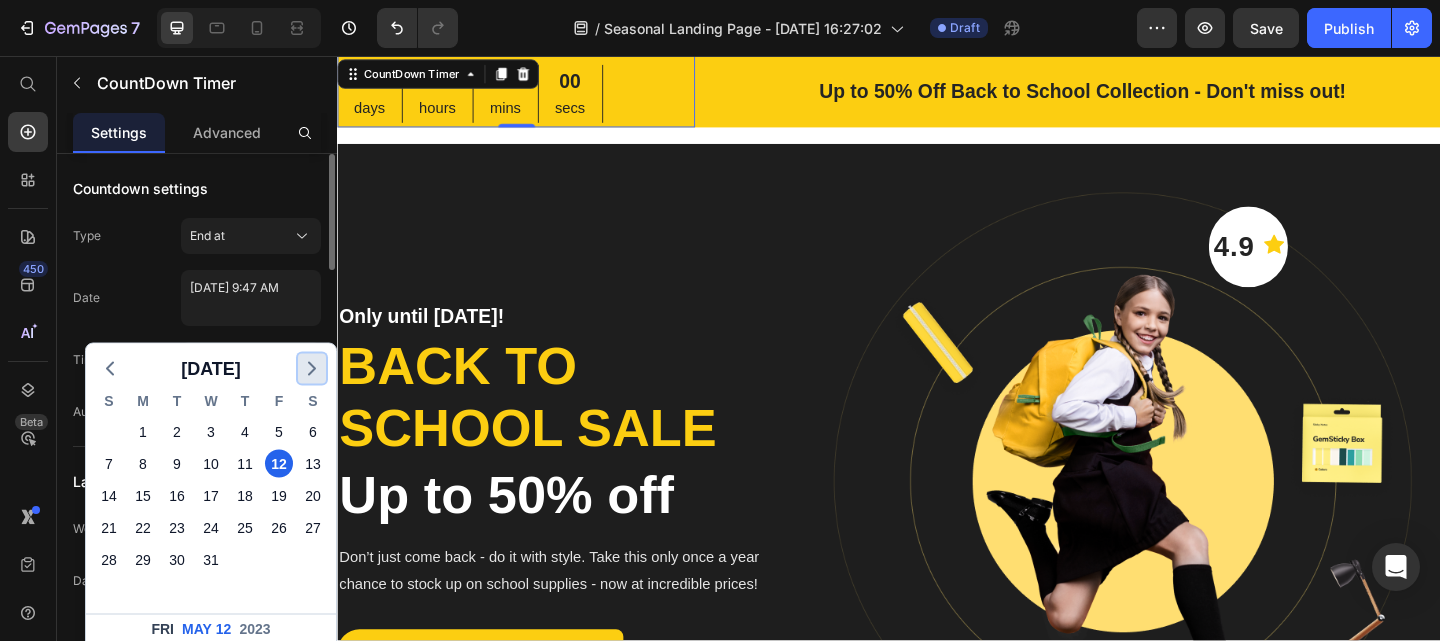 click 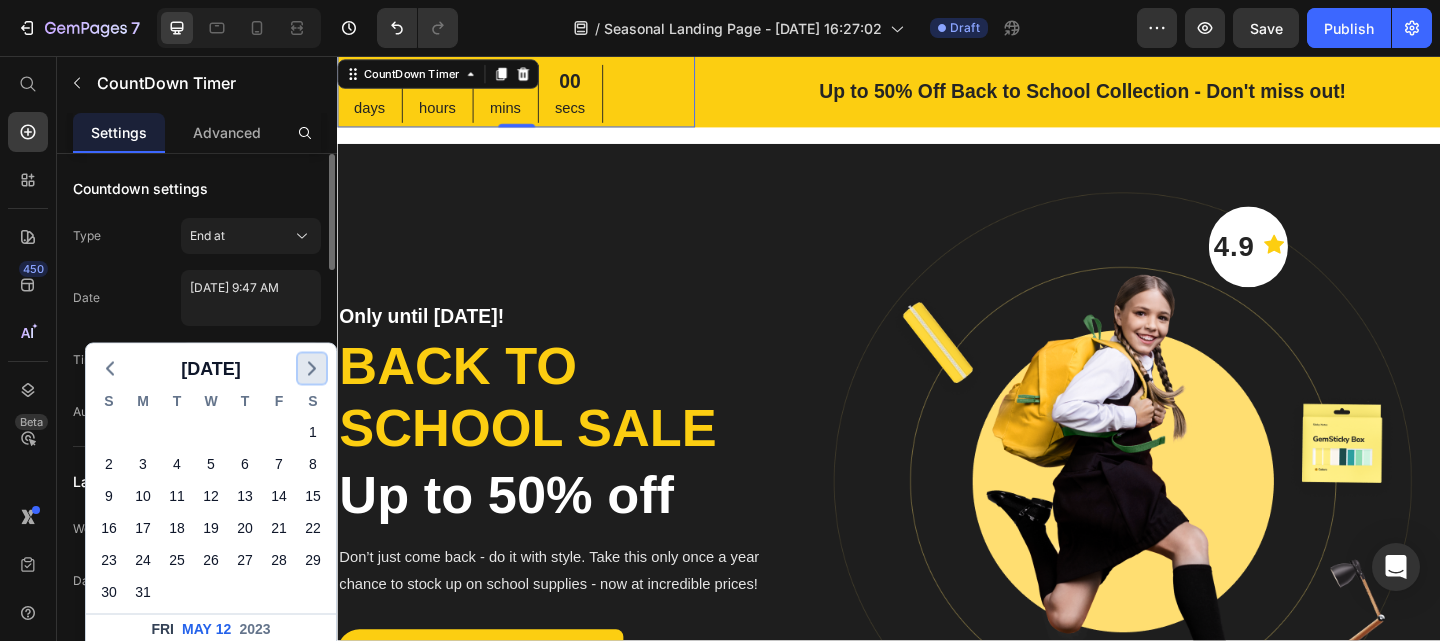 click 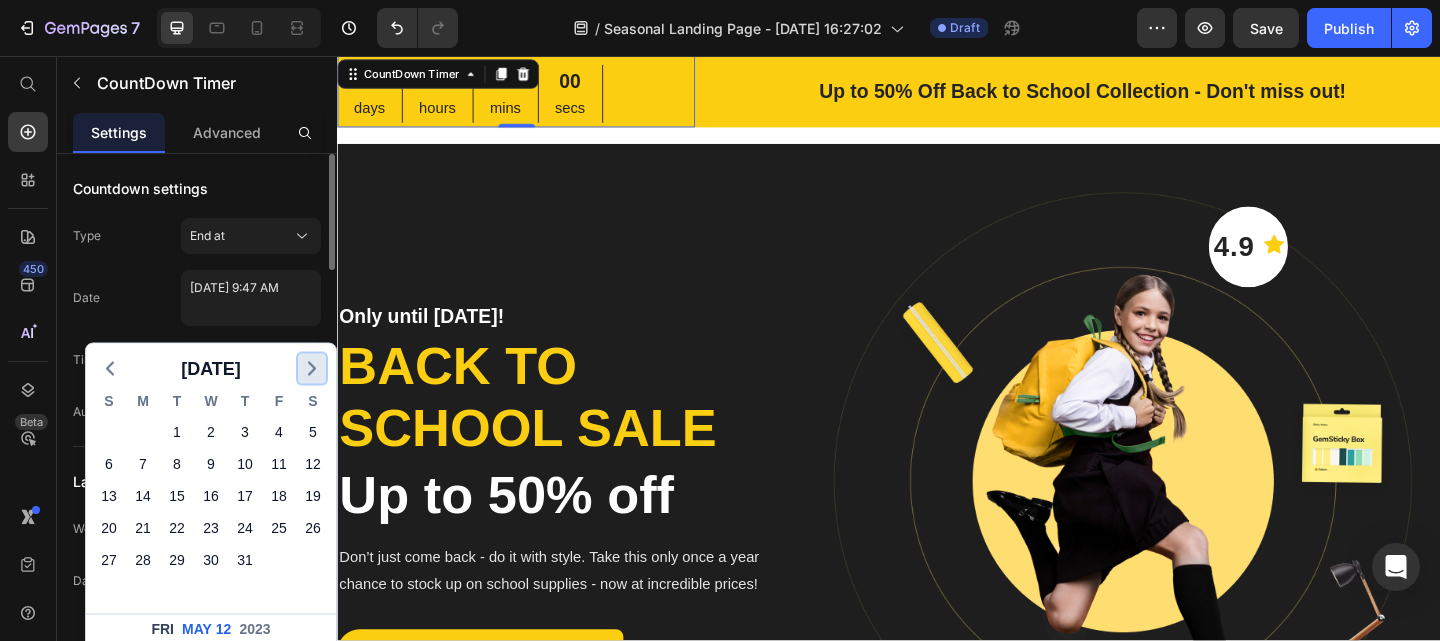 click 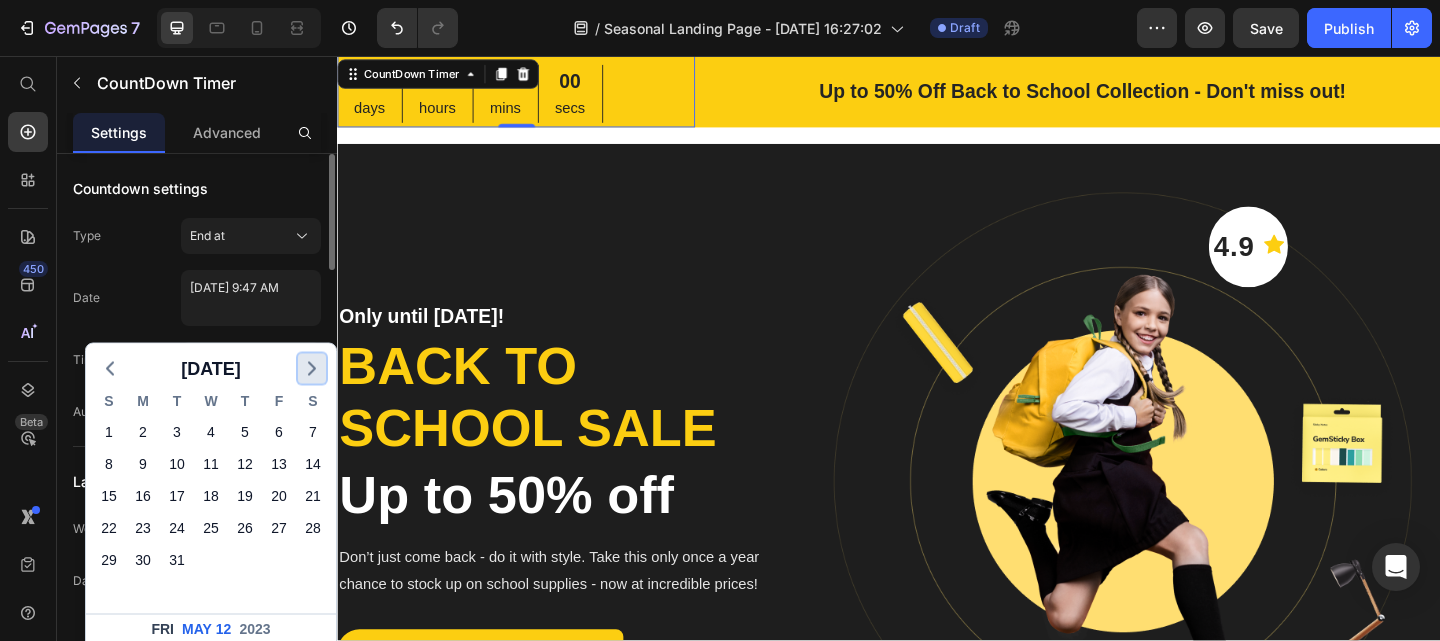 click 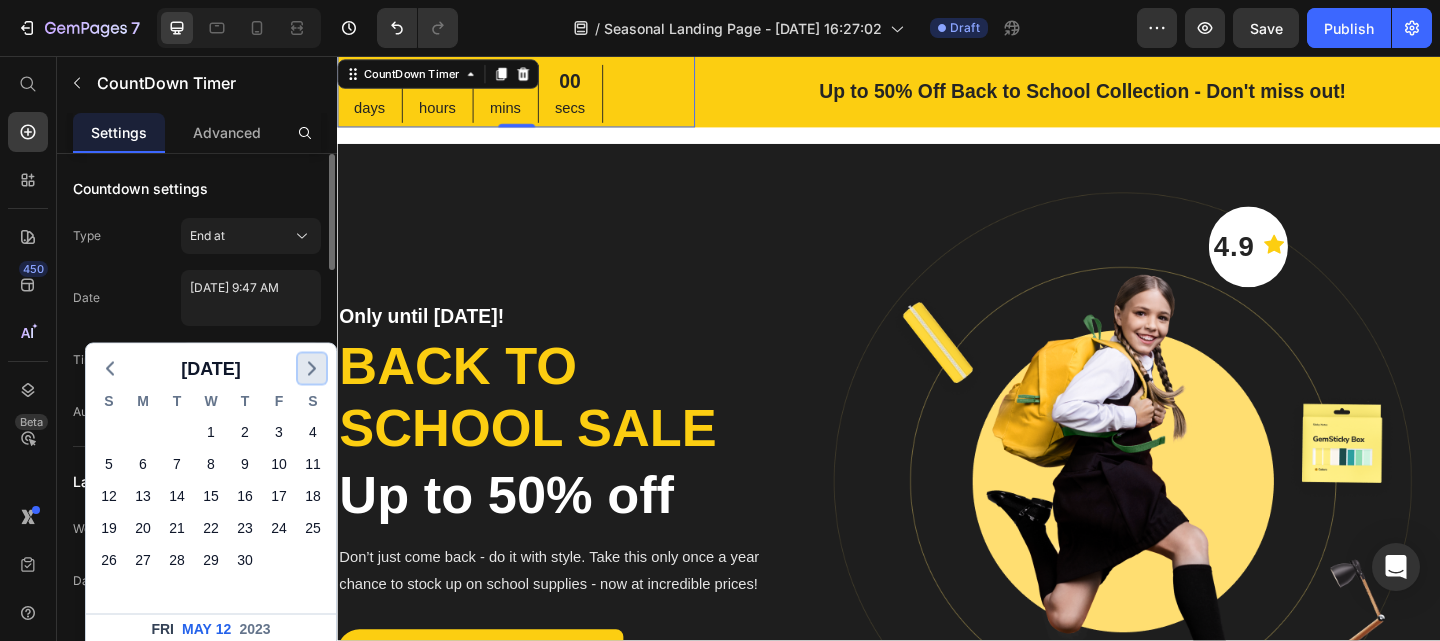 click 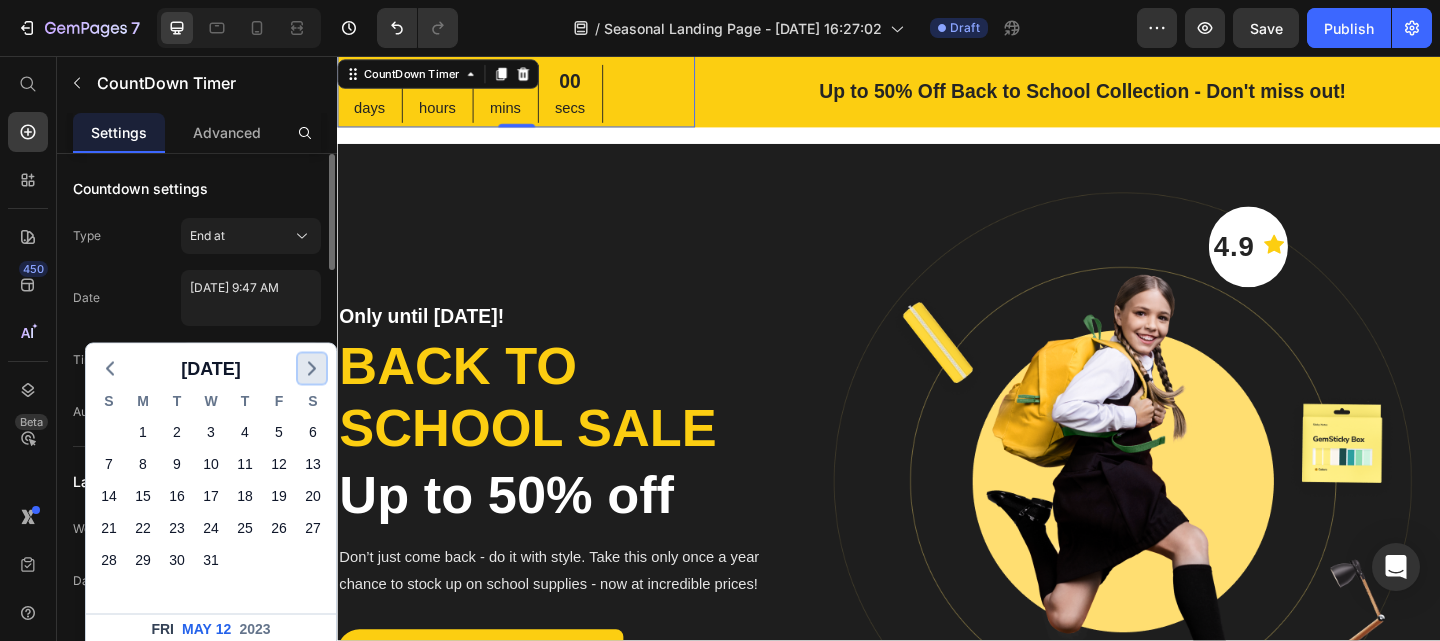 click 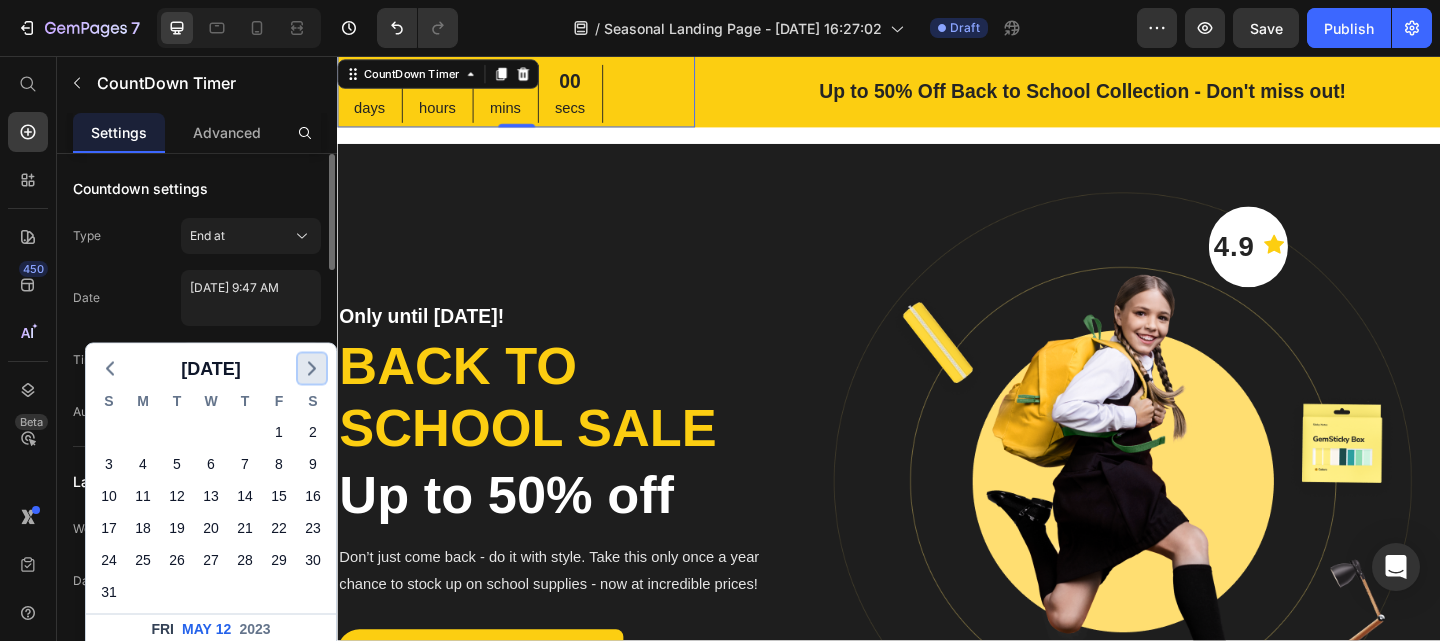 click 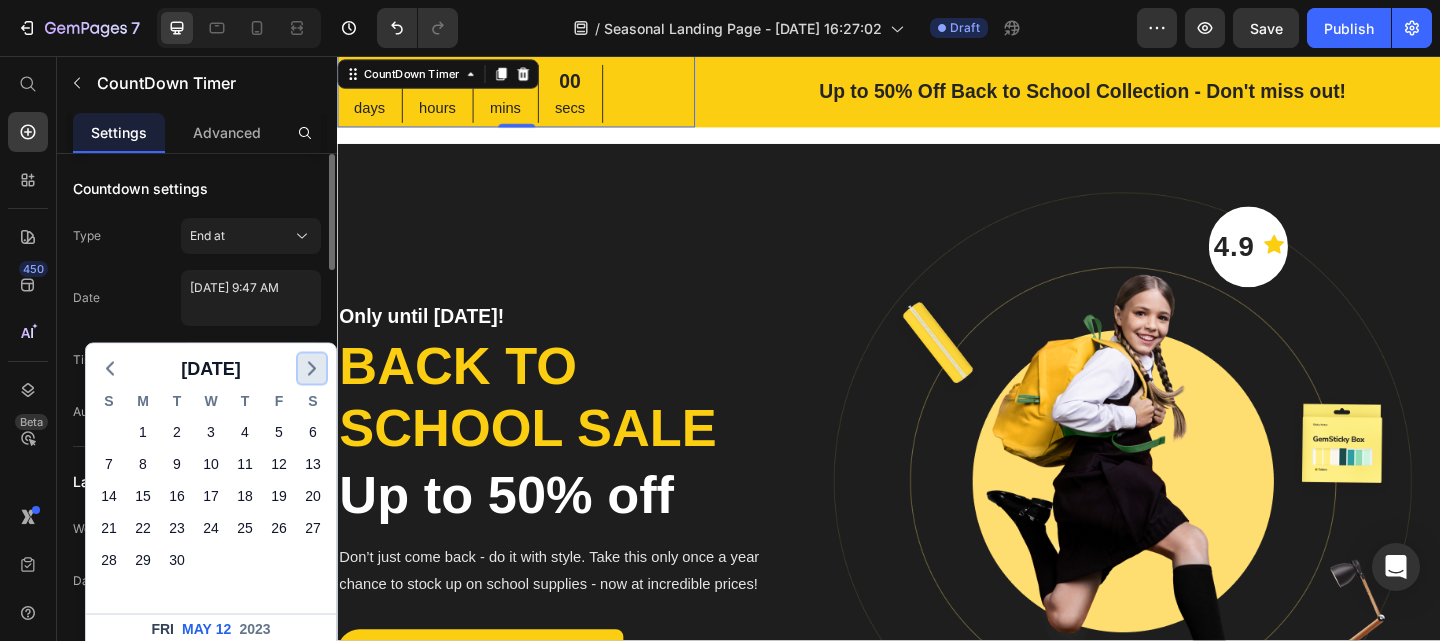 click 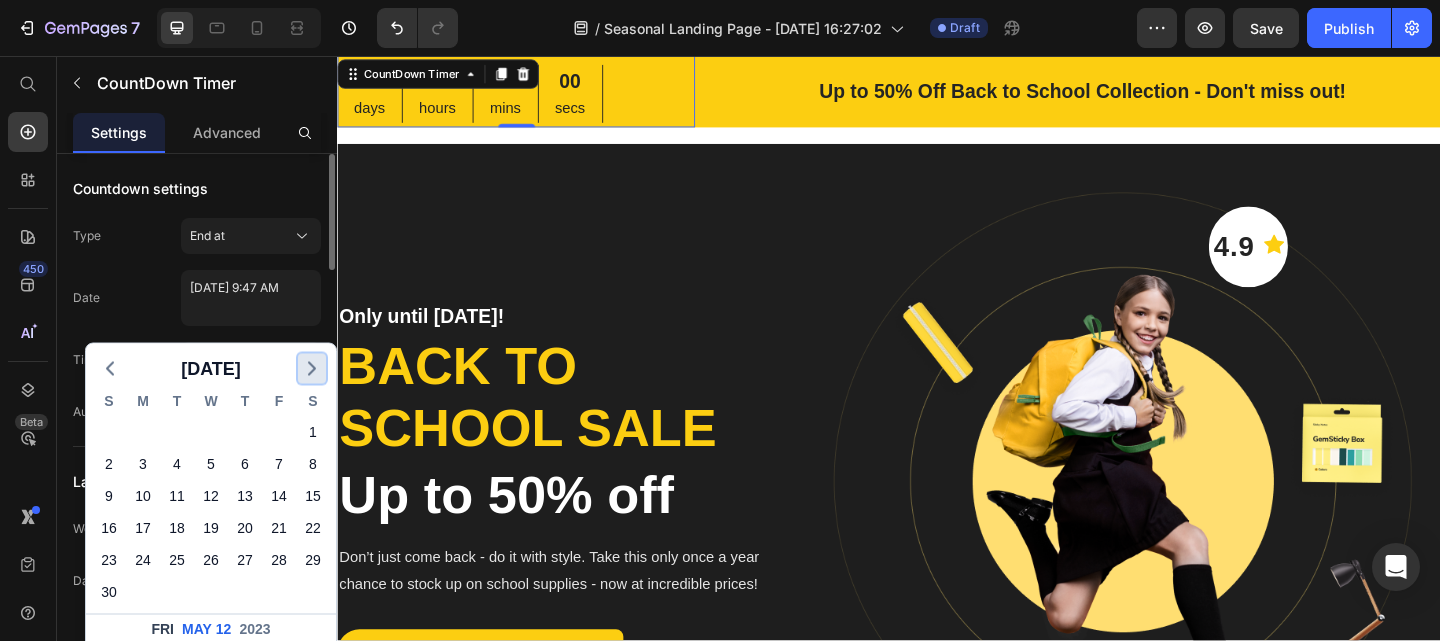click 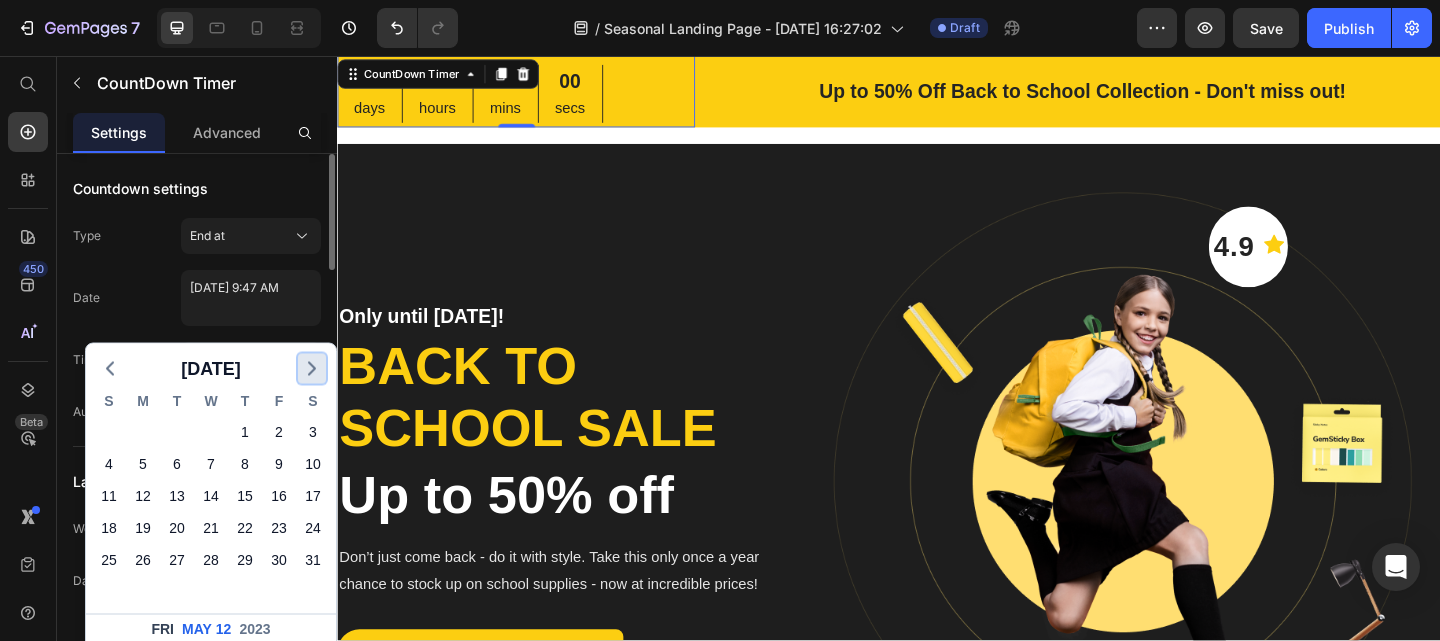 click 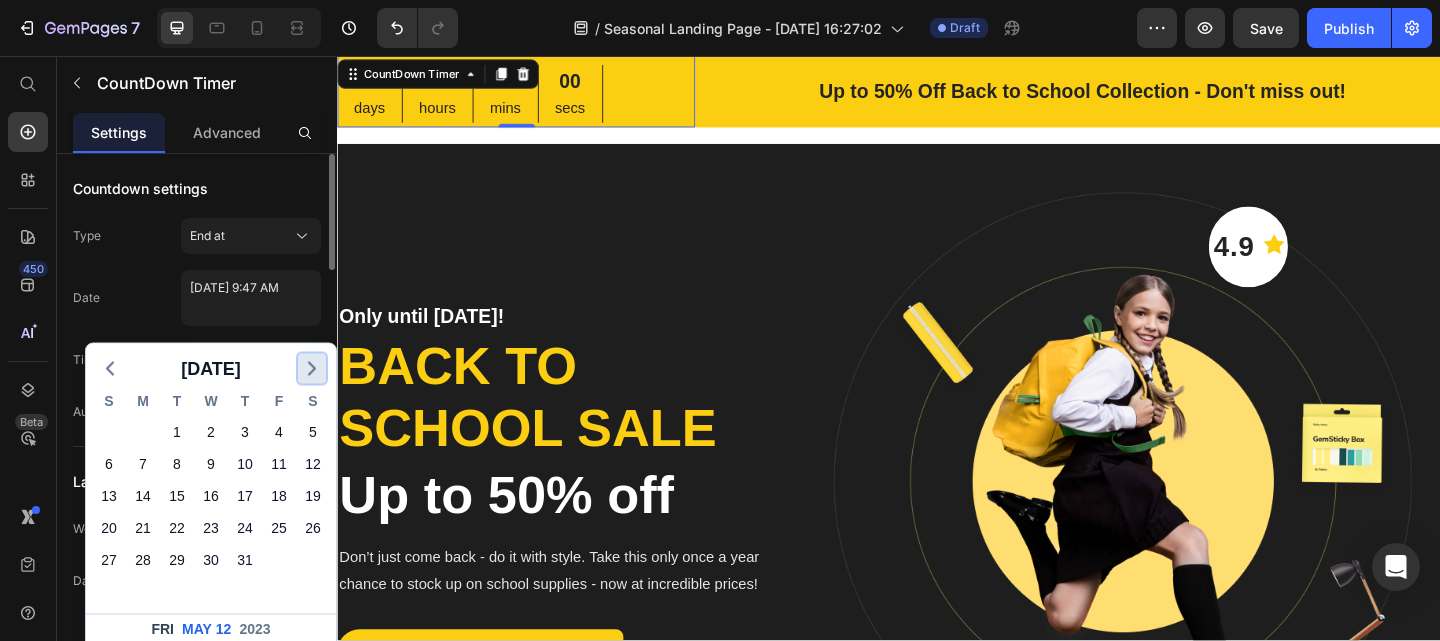 click 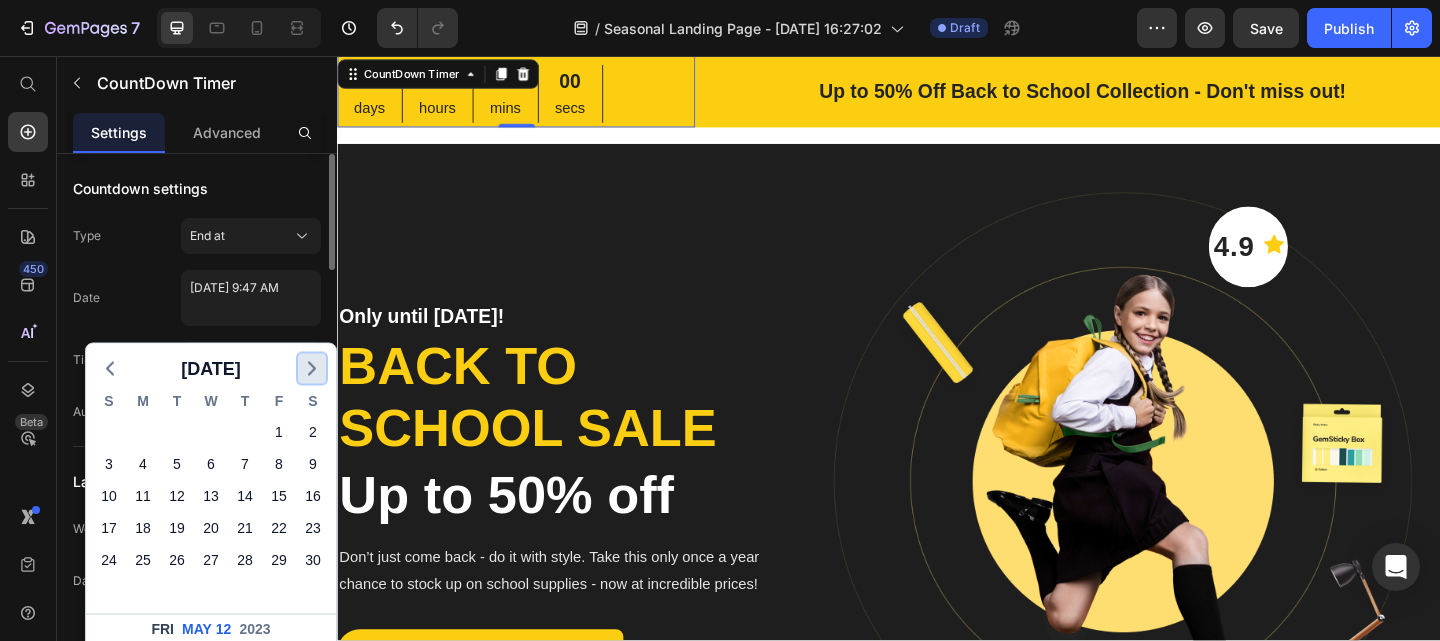 click 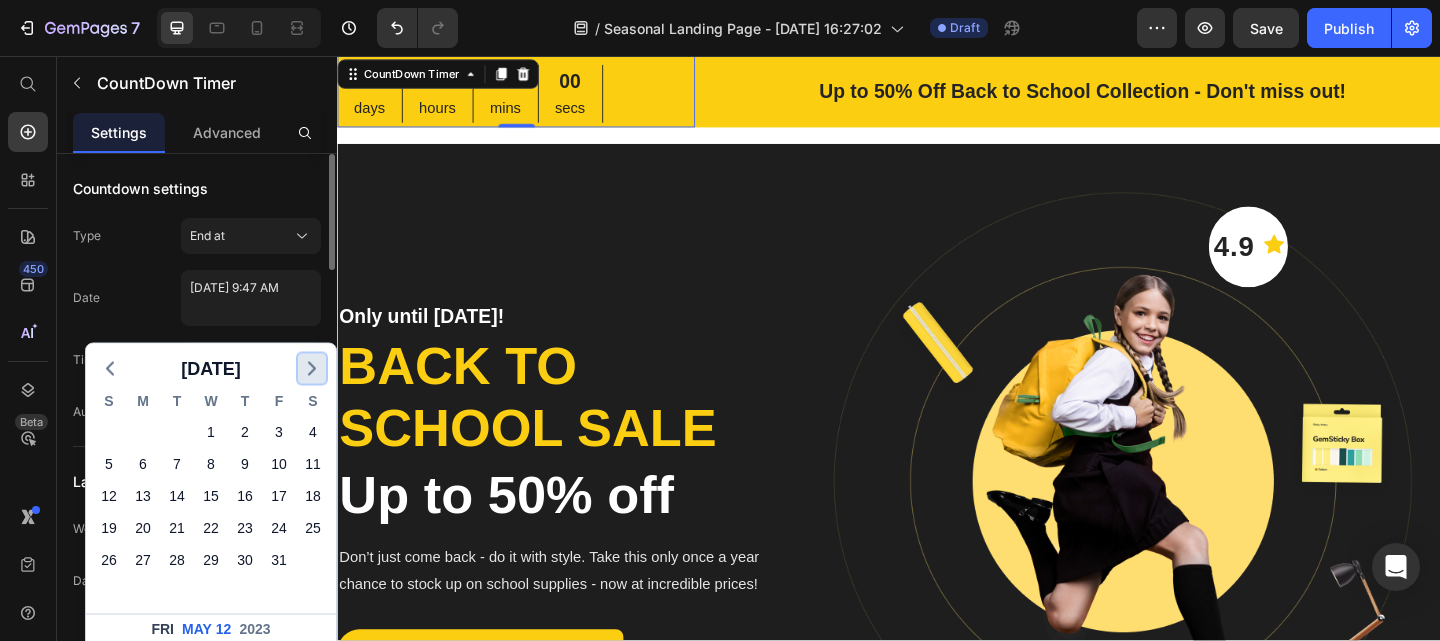click 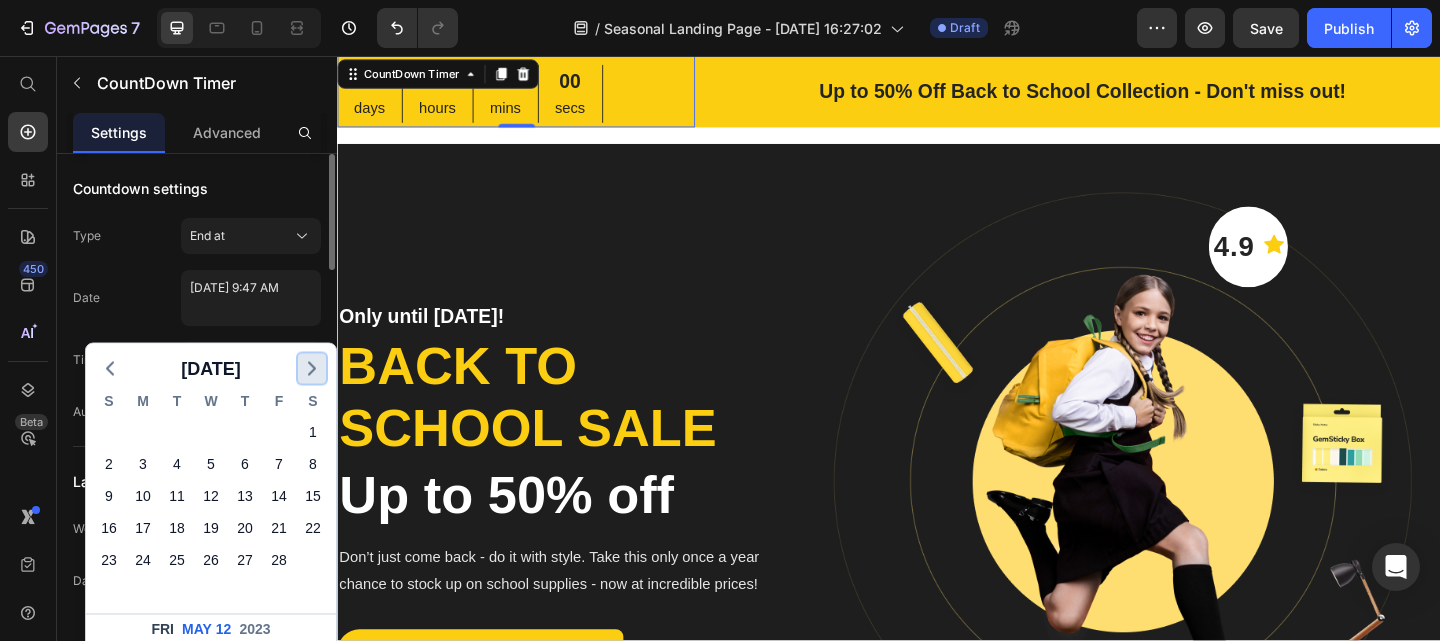 click 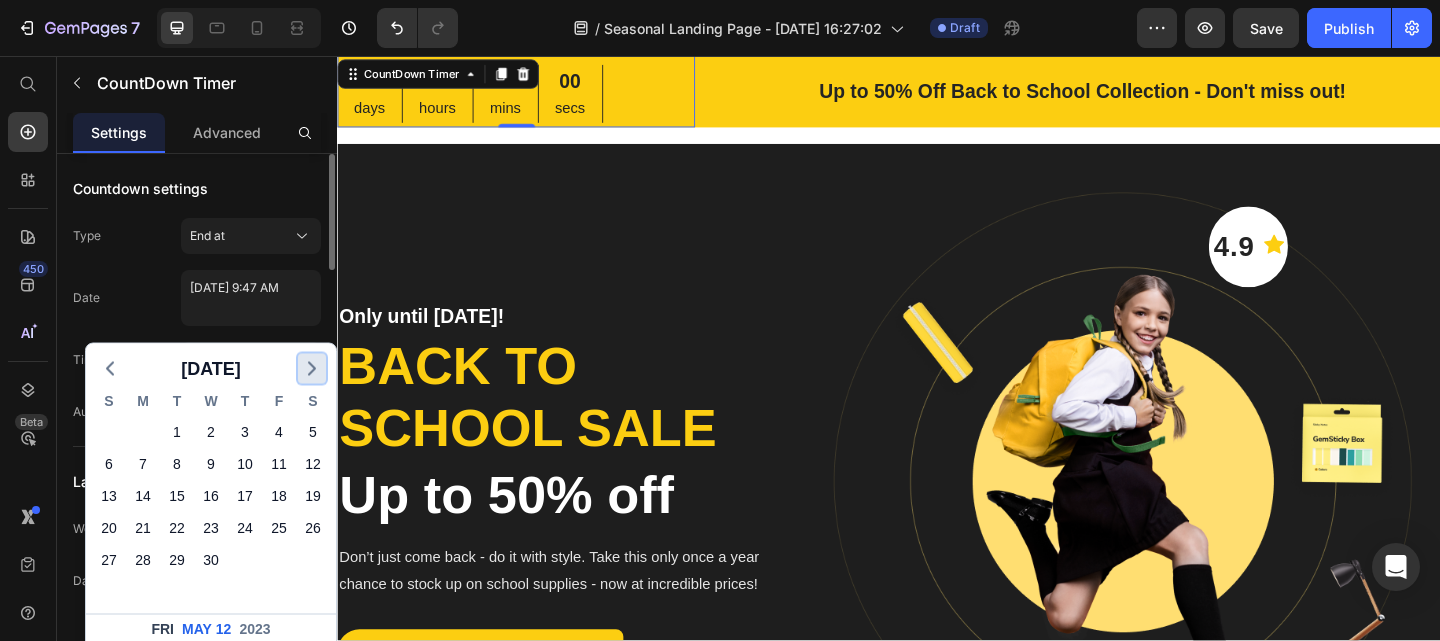 click 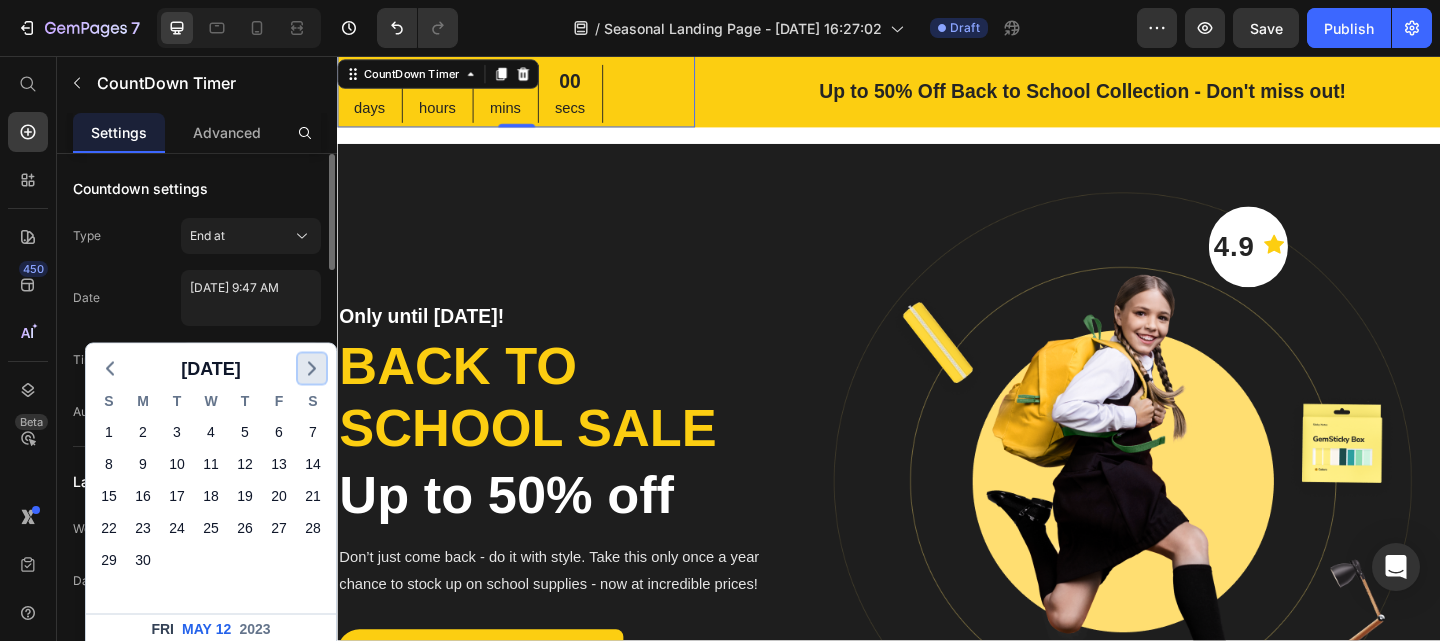 click 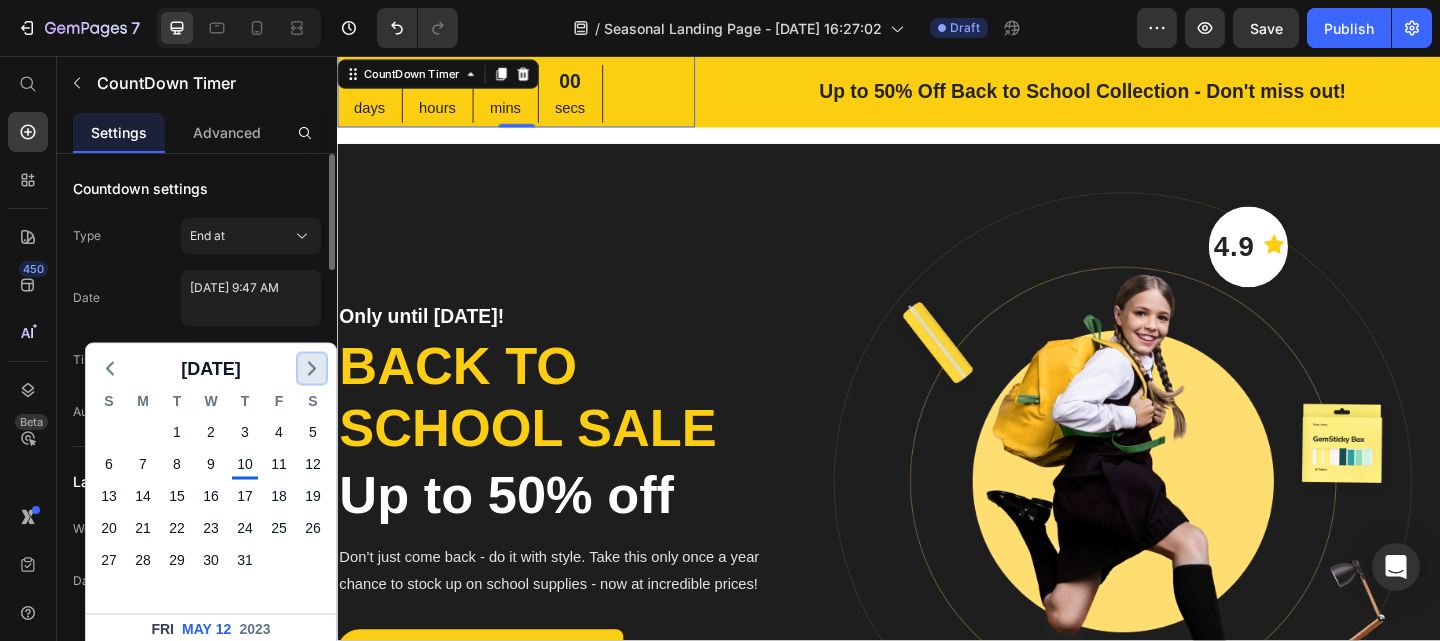 click 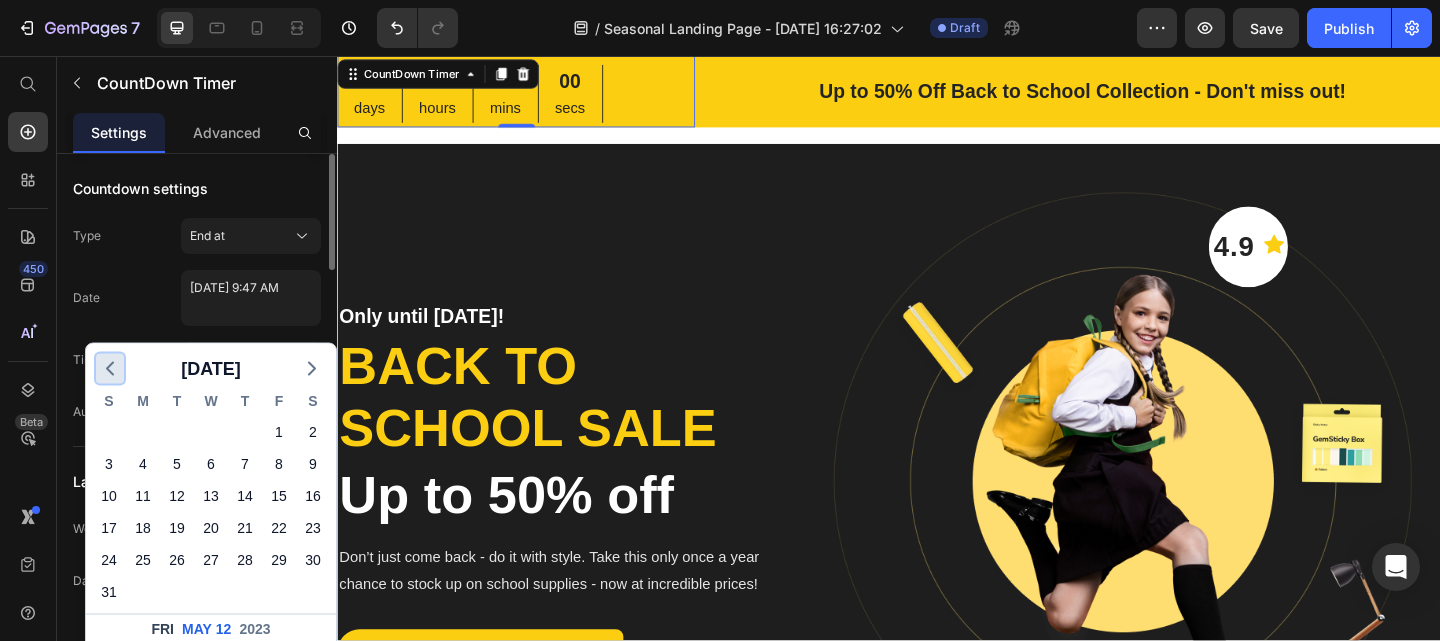 click 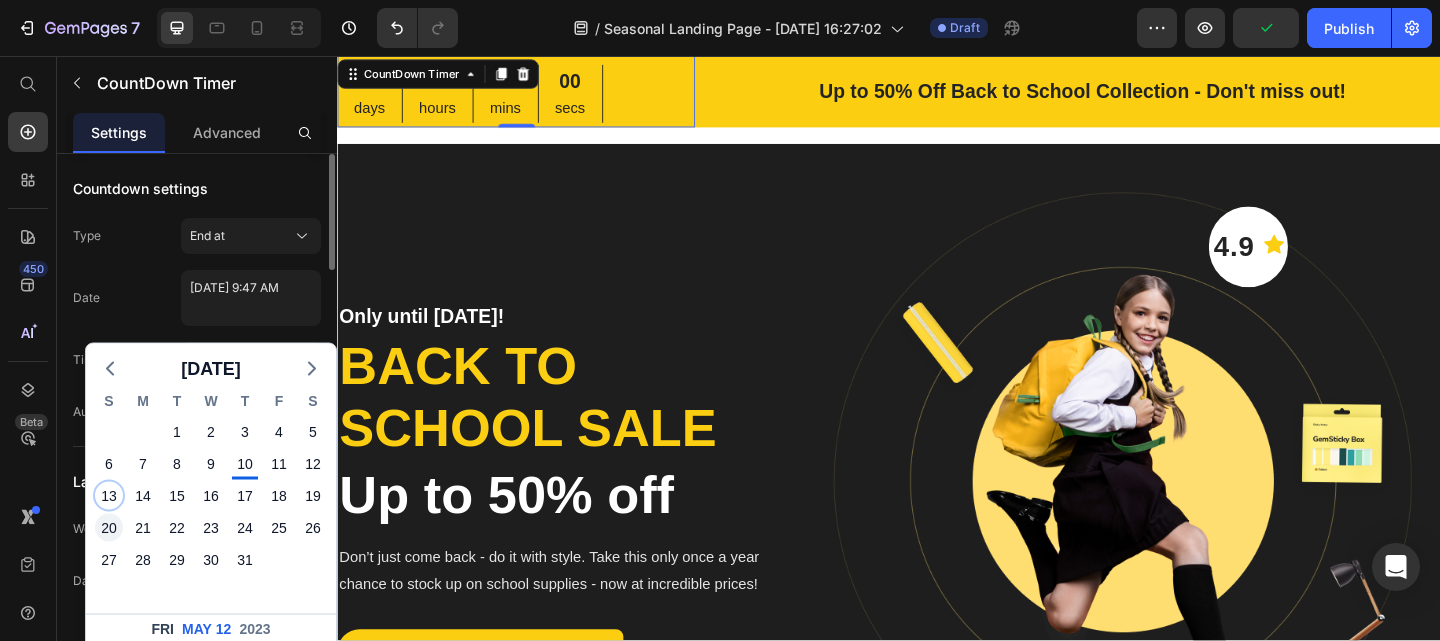 drag, startPoint x: 106, startPoint y: 502, endPoint x: 112, endPoint y: 518, distance: 17.088007 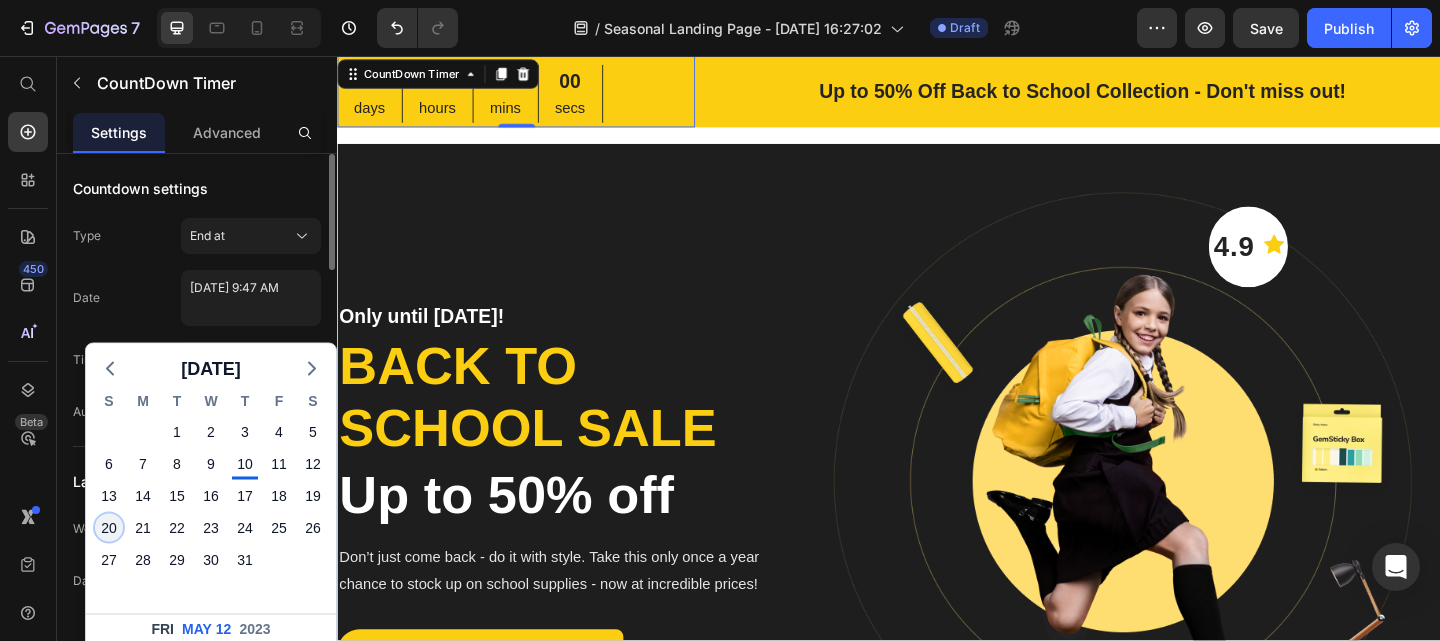 click on "20" 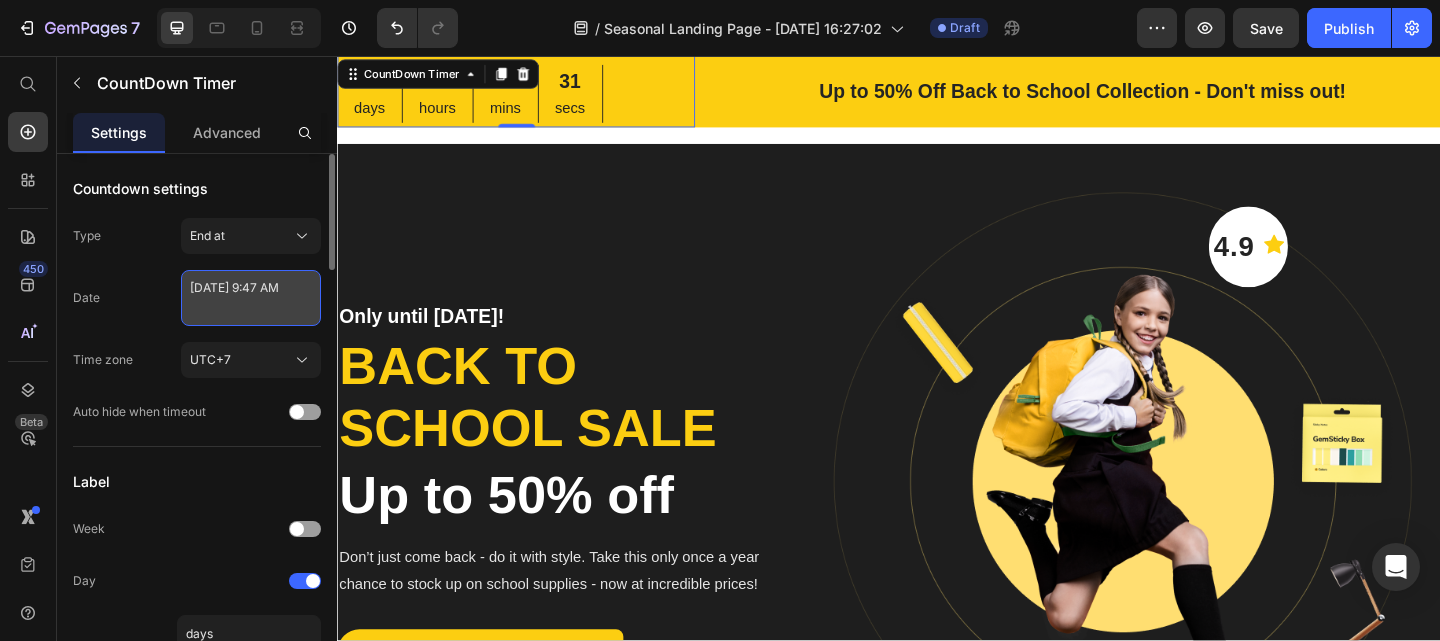 click on "[DATE] 9:47 AM" at bounding box center [251, 298] 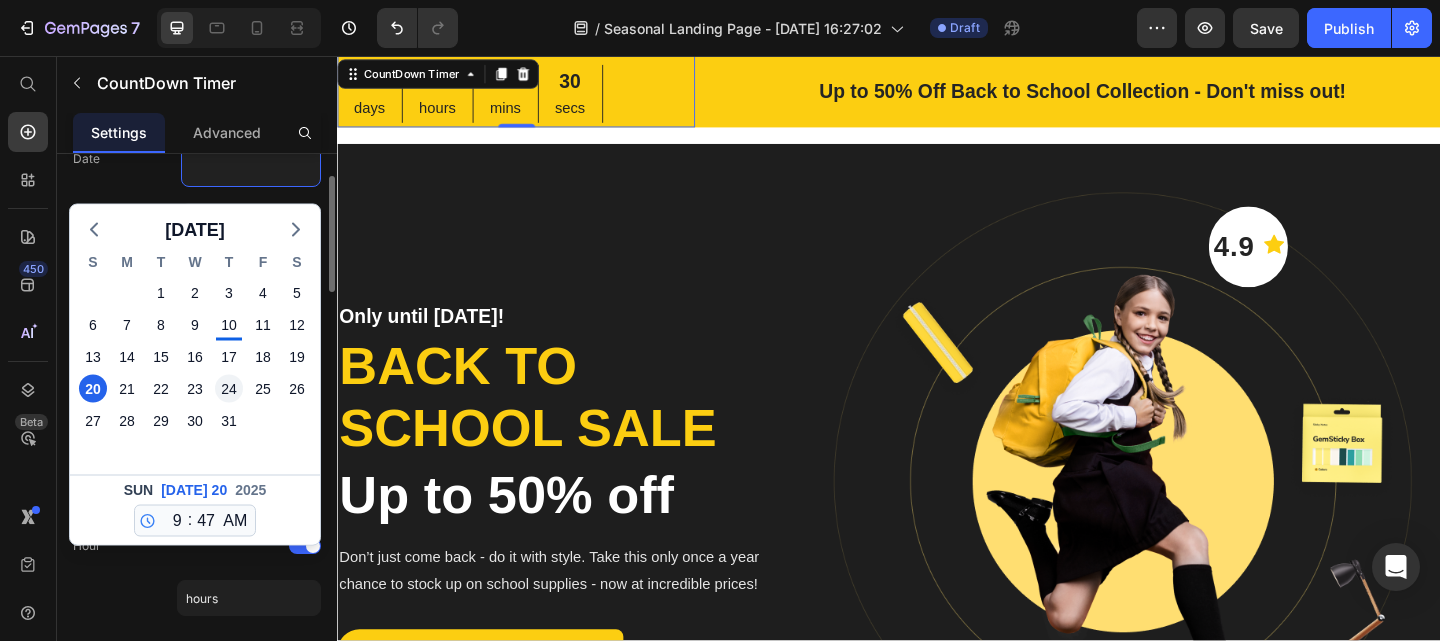scroll, scrollTop: 140, scrollLeft: 0, axis: vertical 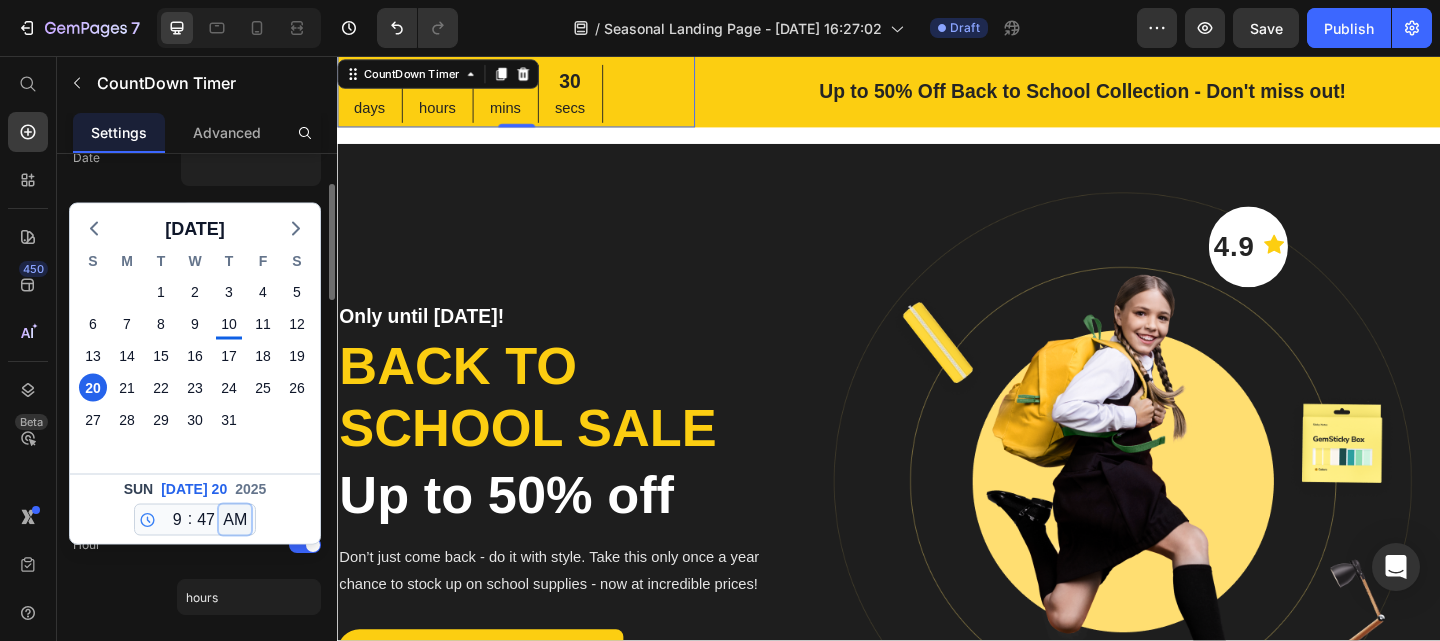 click on "AM PM" at bounding box center (235, 520) 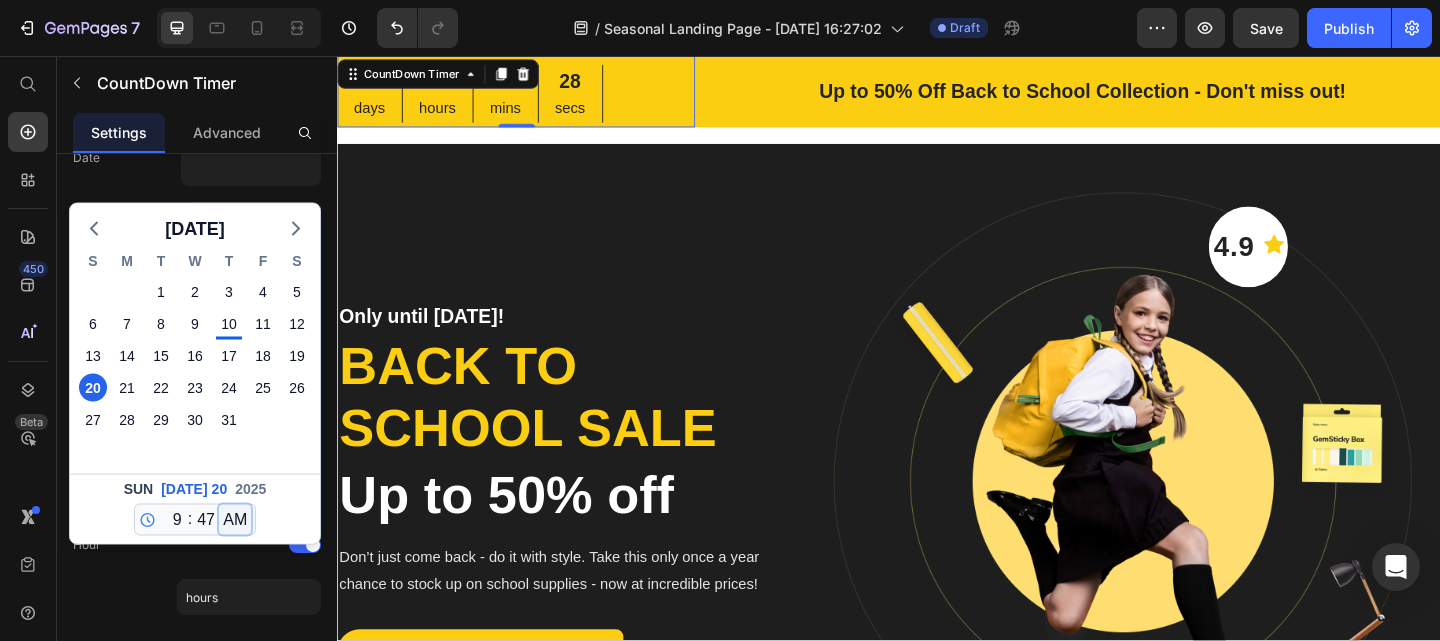 select on "false" 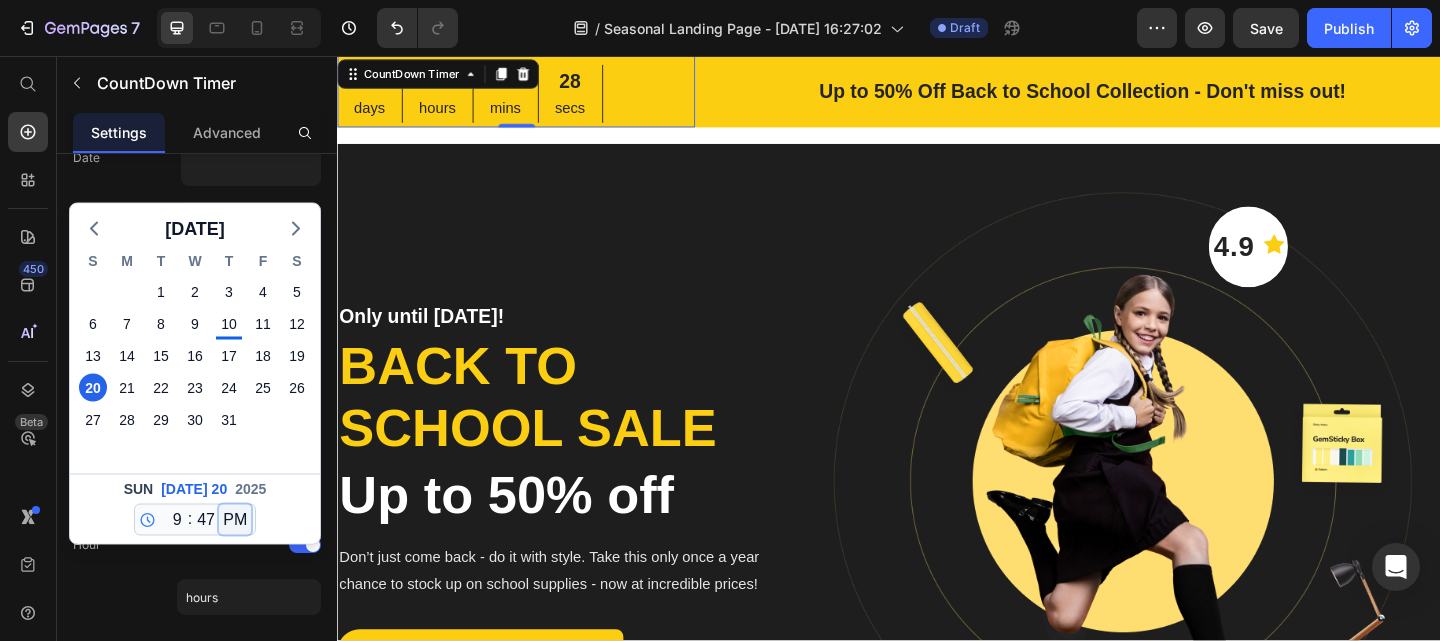 click on "AM PM" at bounding box center (235, 520) 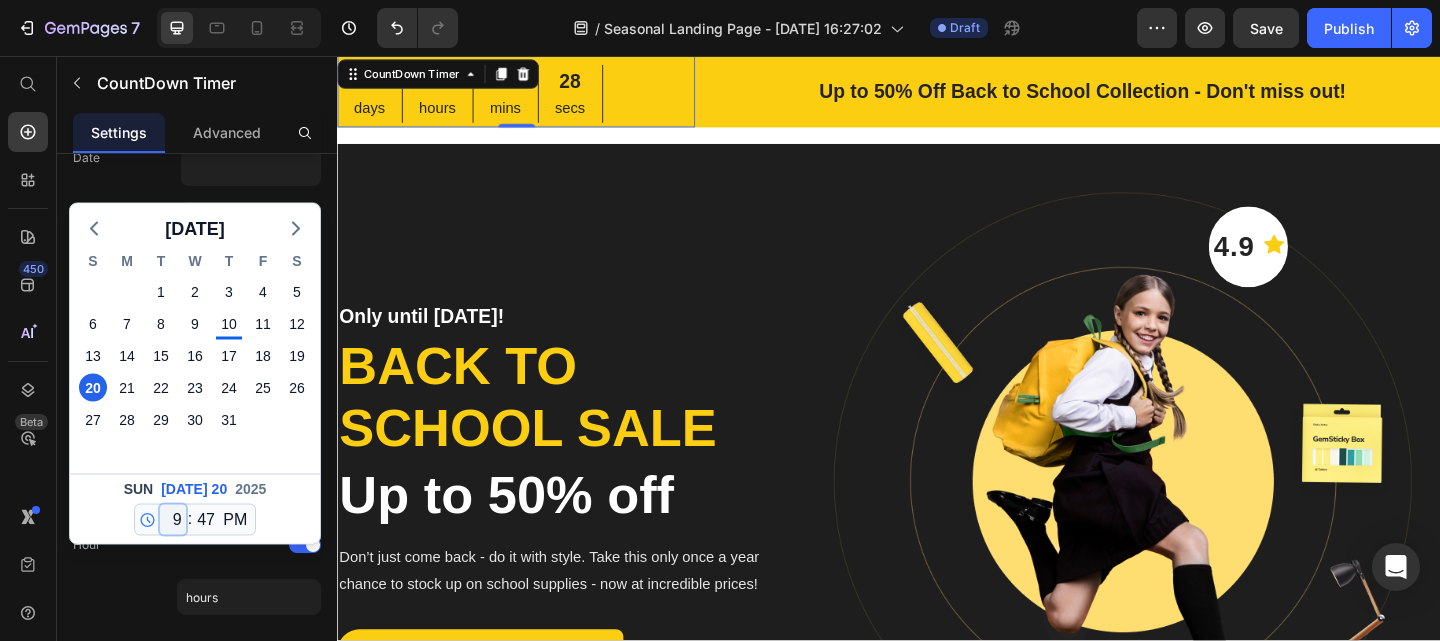 click on "12 1 2 3 4 5 6 7 8 9 10 11" at bounding box center (173, 520) 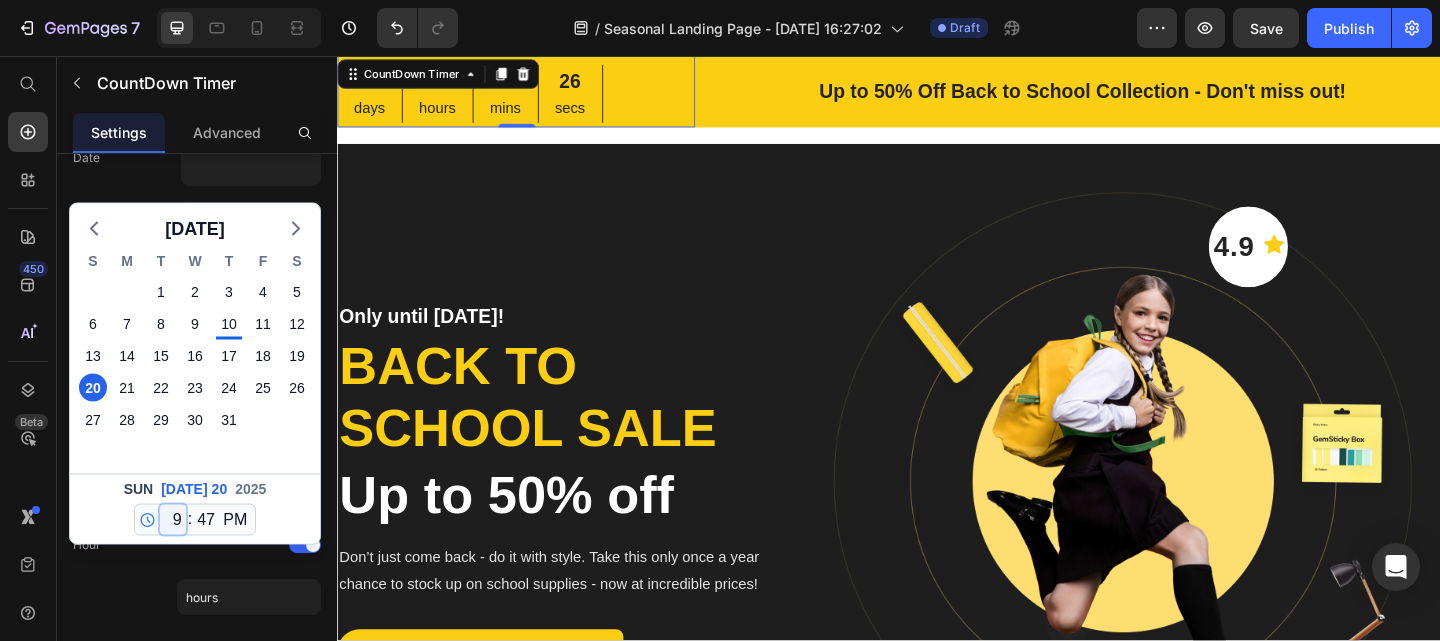 select on "23" 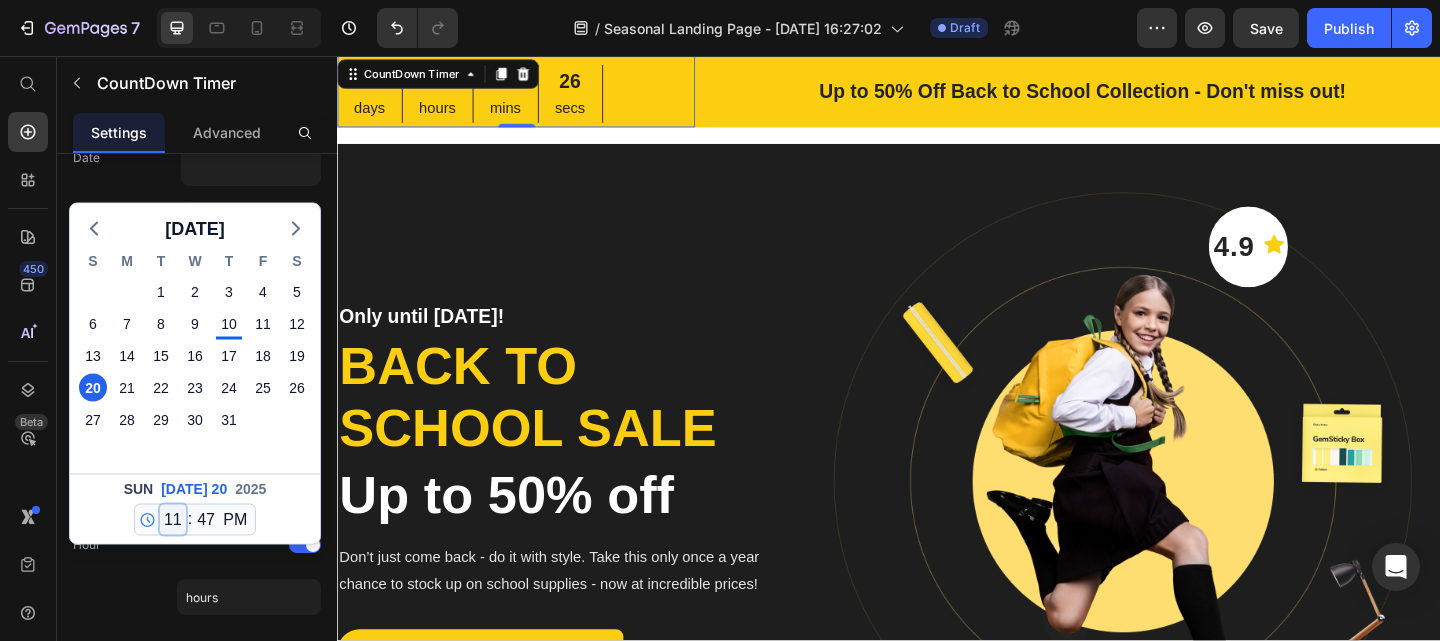 click on "12 1 2 3 4 5 6 7 8 9 10 11" at bounding box center (173, 520) 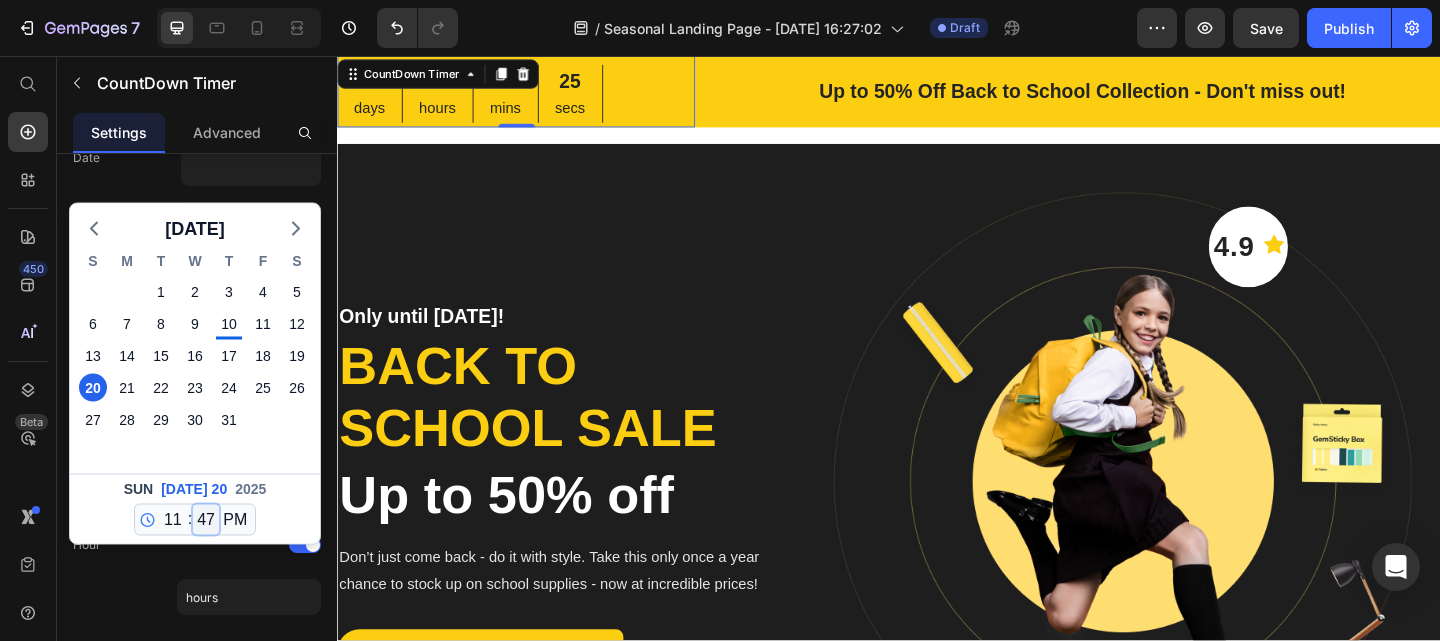 click on "00 01 02 03 04 05 06 07 08 09 10 11 12 13 14 15 16 17 18 19 20 21 22 23 24 25 26 27 28 29 30 31 32 33 34 35 36 37 38 39 40 41 42 43 44 45 46 47 48 49 50 51 52 53 54 55 56 57 58 59" at bounding box center (206, 520) 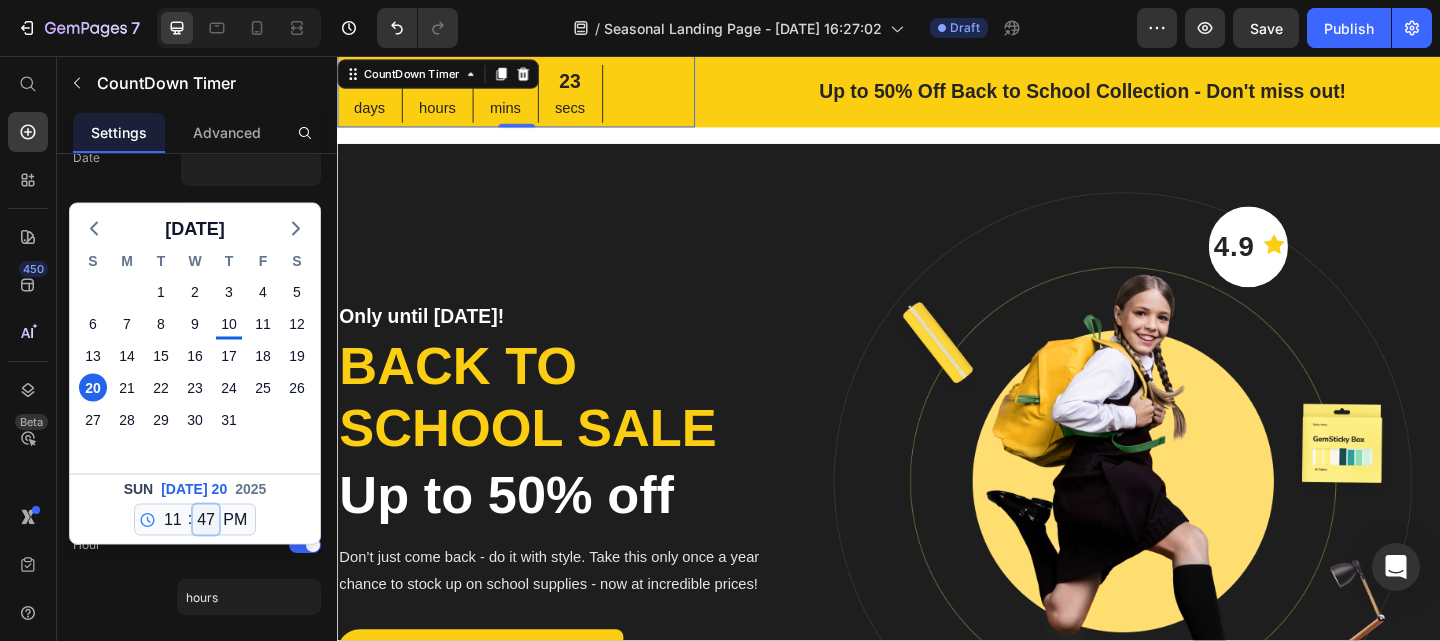 select on "59" 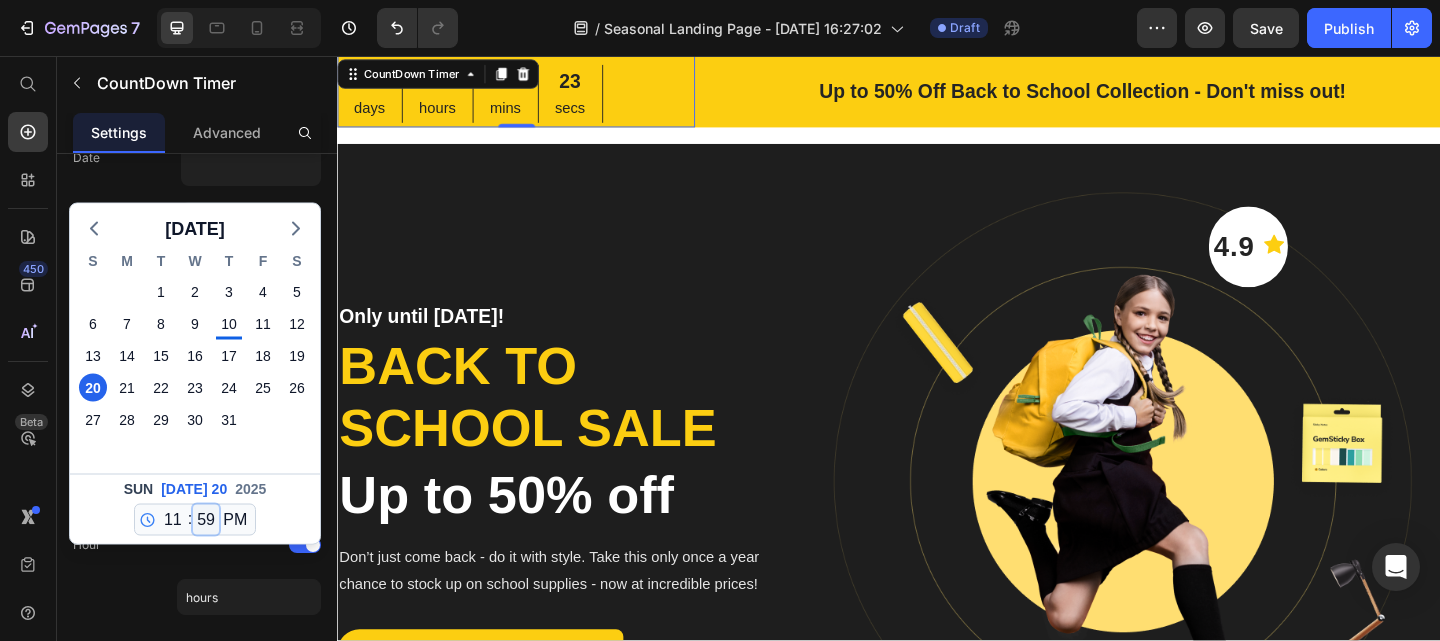 click on "00 01 02 03 04 05 06 07 08 09 10 11 12 13 14 15 16 17 18 19 20 21 22 23 24 25 26 27 28 29 30 31 32 33 34 35 36 37 38 39 40 41 42 43 44 45 46 47 48 49 50 51 52 53 54 55 56 57 58 59" at bounding box center [206, 520] 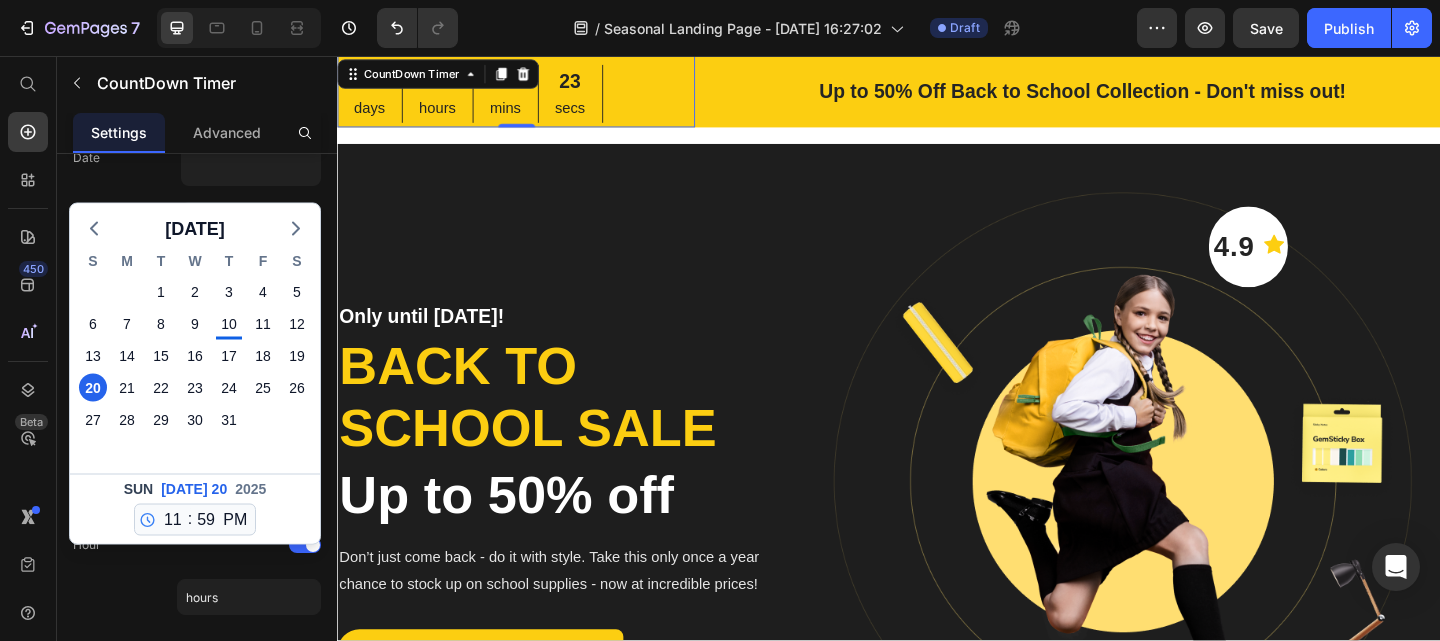 click on "8" 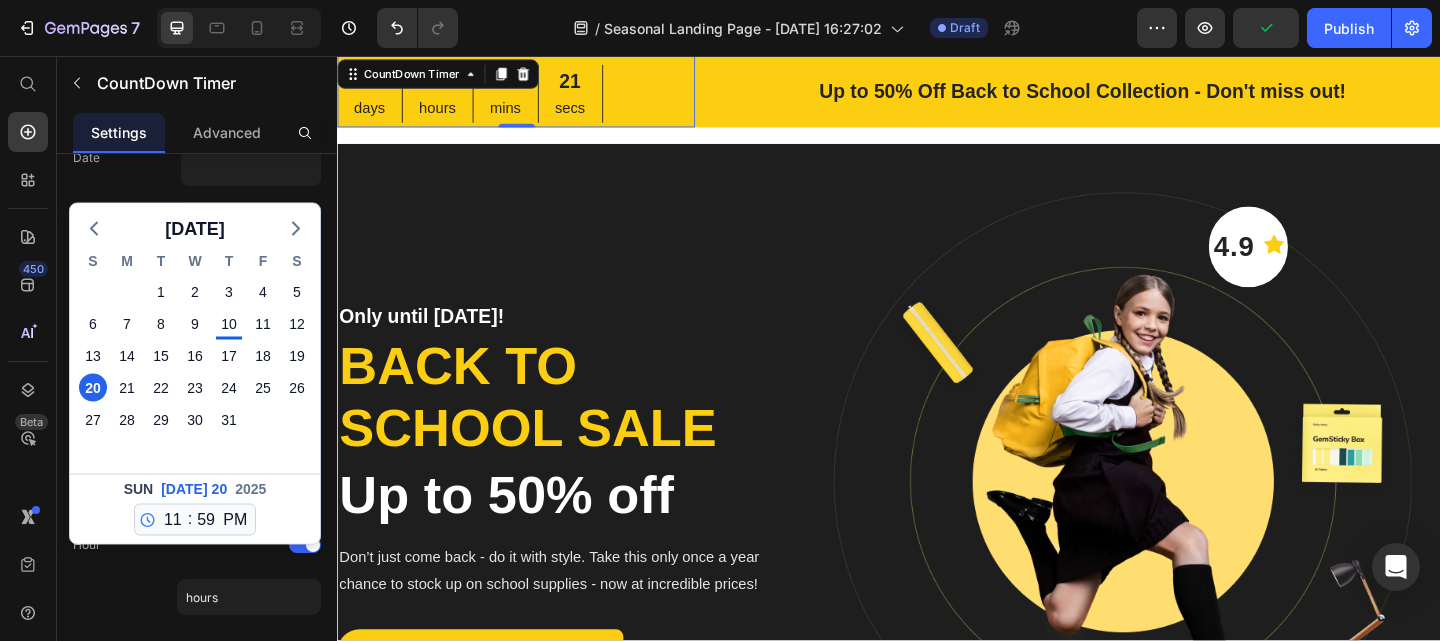 click on "hours" 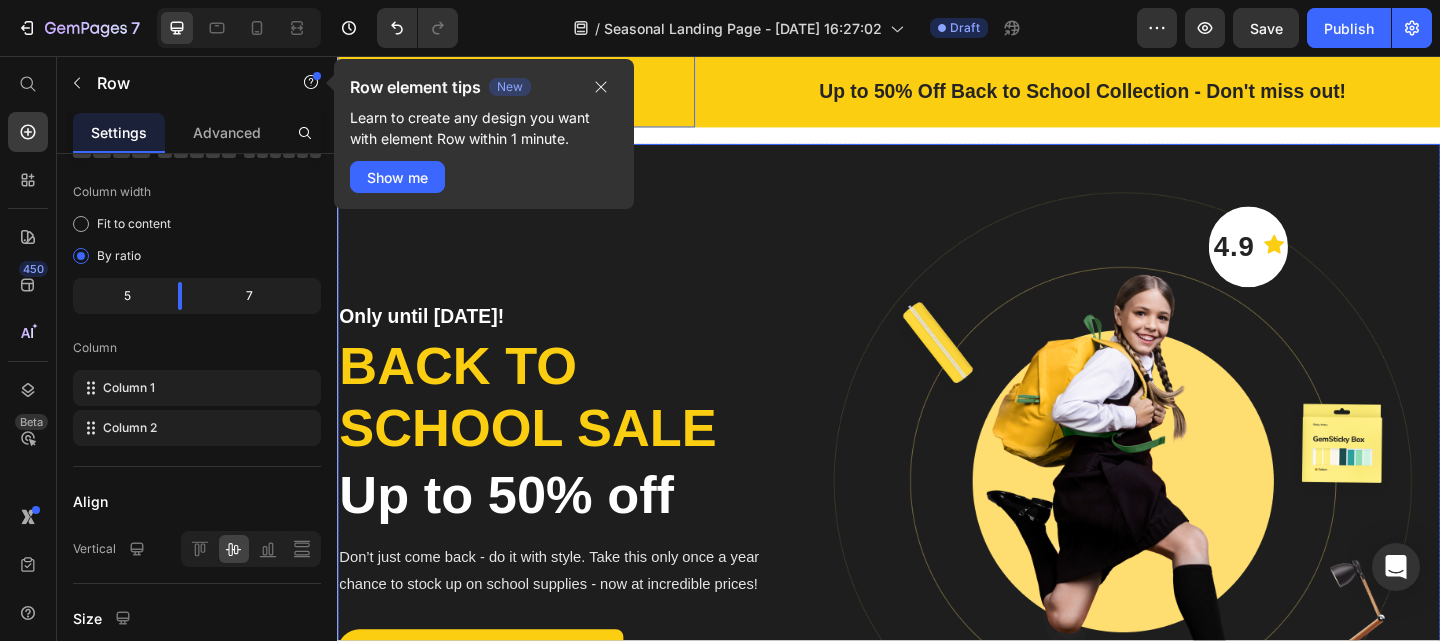 click on "Only until [DATE]! Heading Back to school sale Heading Up to 50% off Heading Don’t just come back - do it with style. Take this only once a year chance to stock up on school supplies - now at incredible prices! Text block Browse Collections Button" at bounding box center [580, 534] 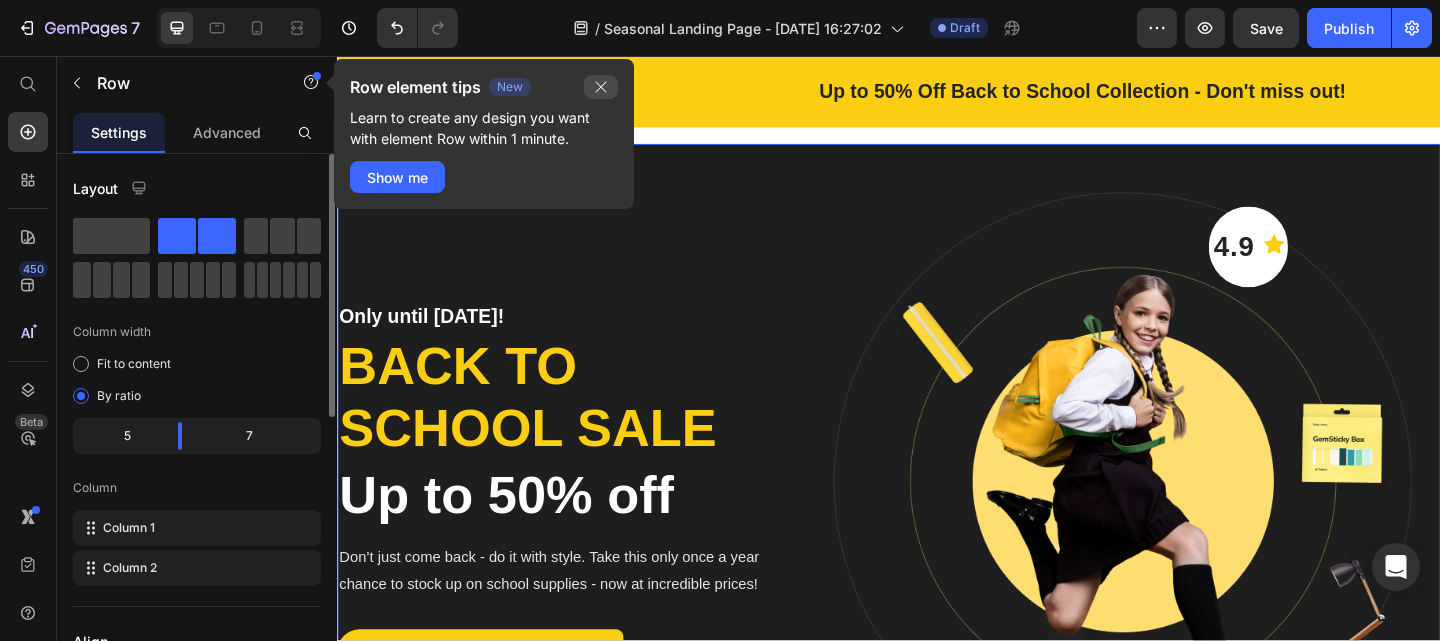 drag, startPoint x: 594, startPoint y: 81, endPoint x: 288, endPoint y: 41, distance: 308.6033 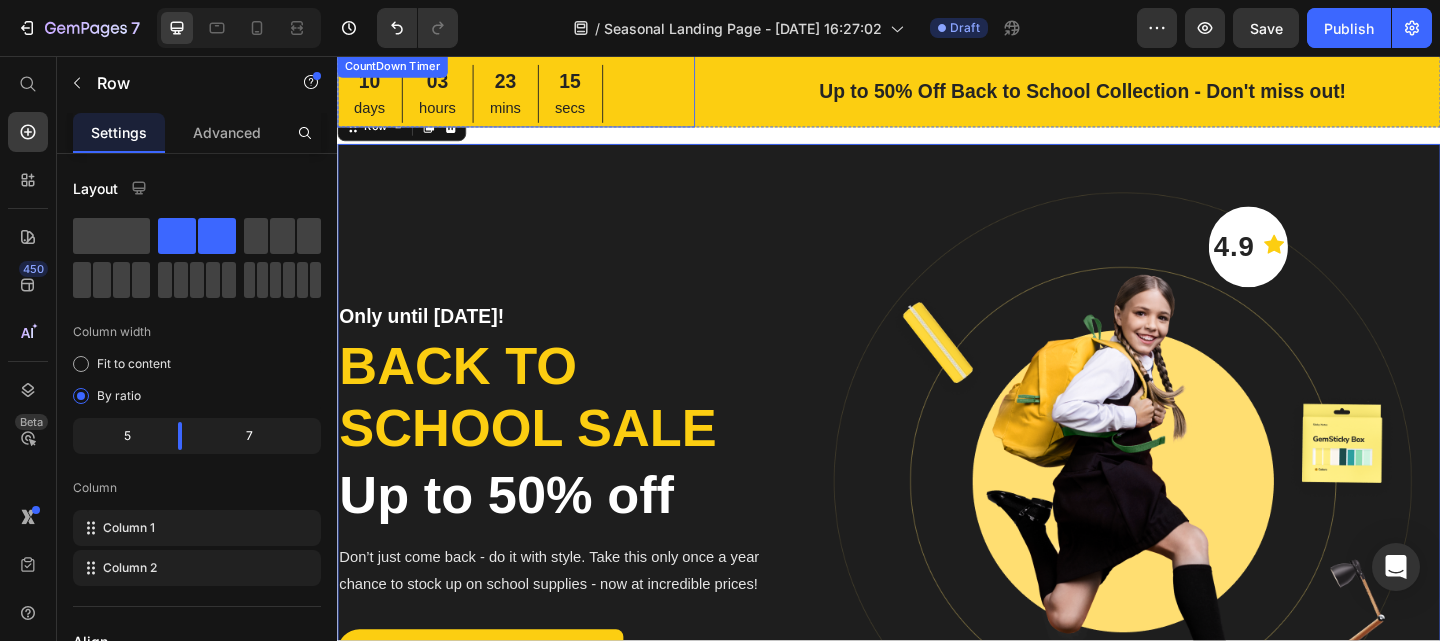 click on "10 days 03 hours 23 mins 15 secs" at bounding box center [531, 97] 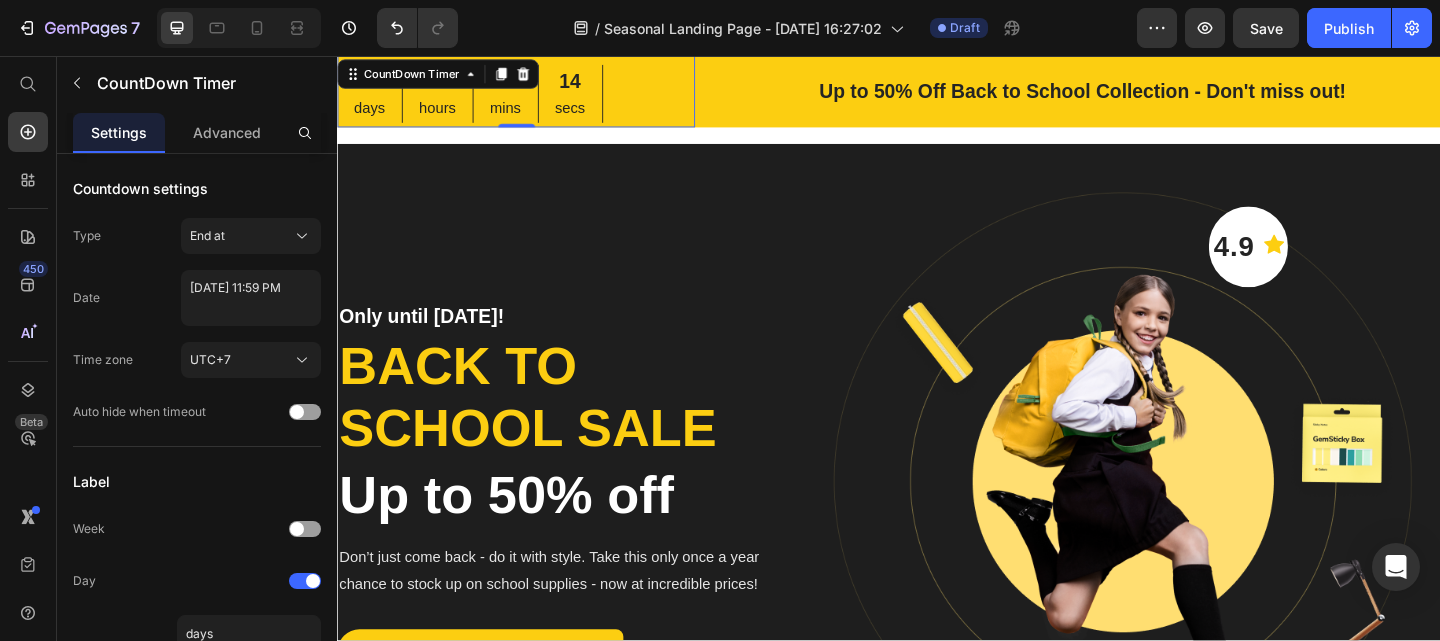 click on "days" at bounding box center [372, 113] 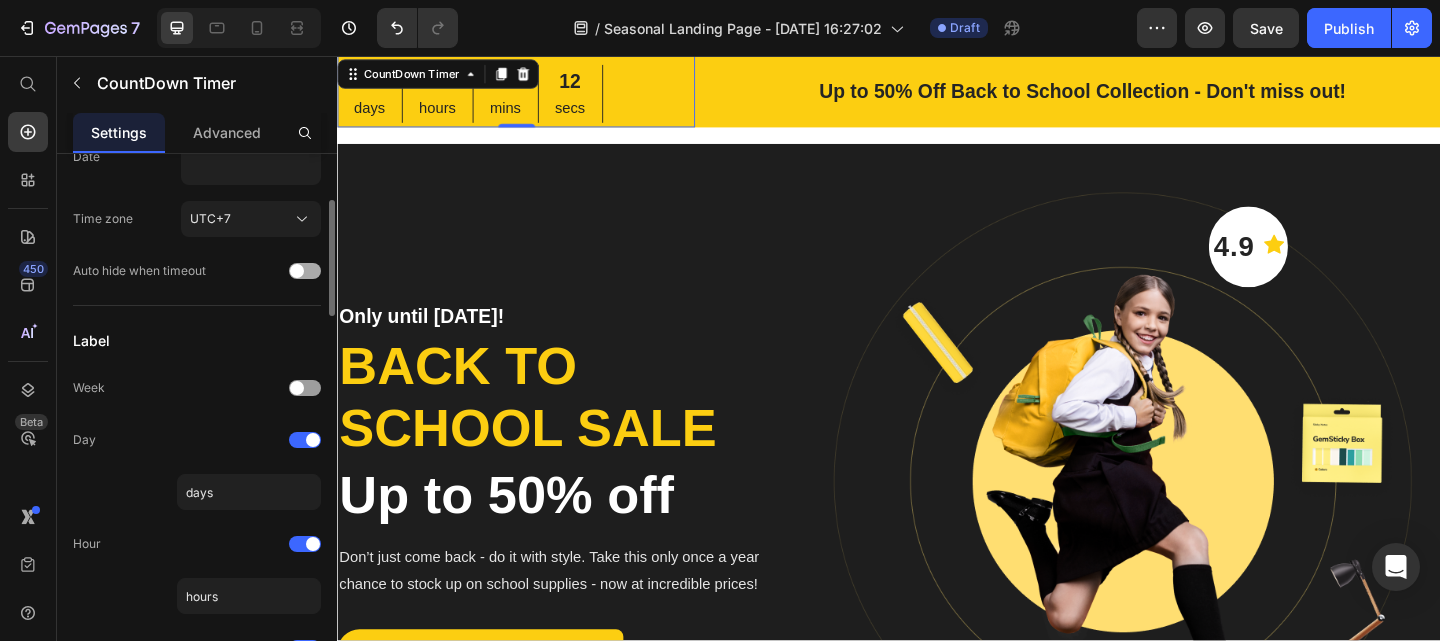 scroll, scrollTop: 160, scrollLeft: 0, axis: vertical 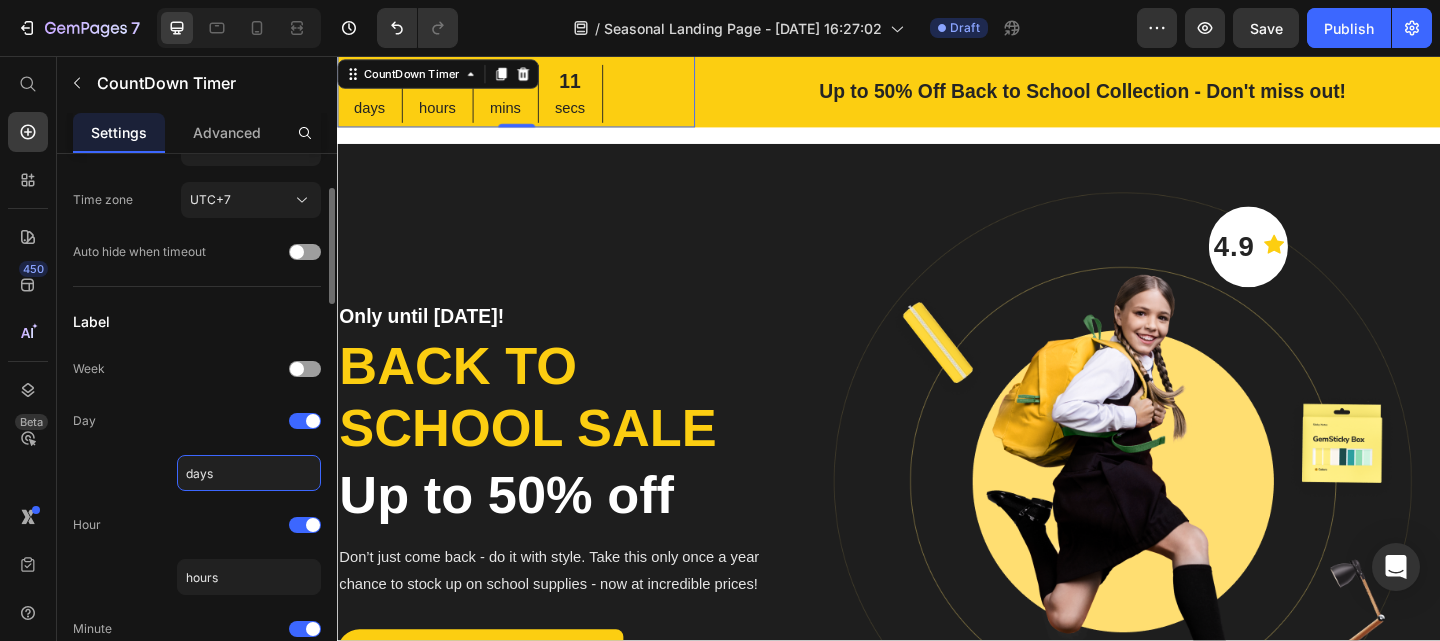 click on "days" 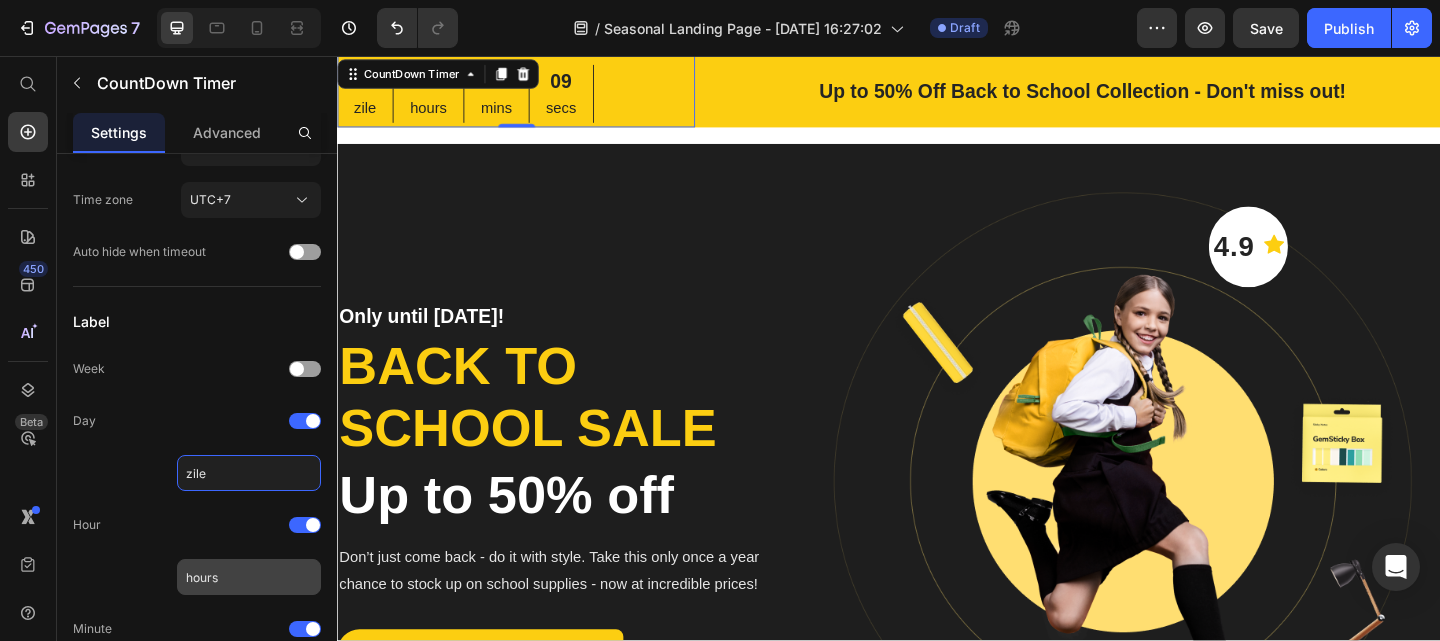 type on "zile" 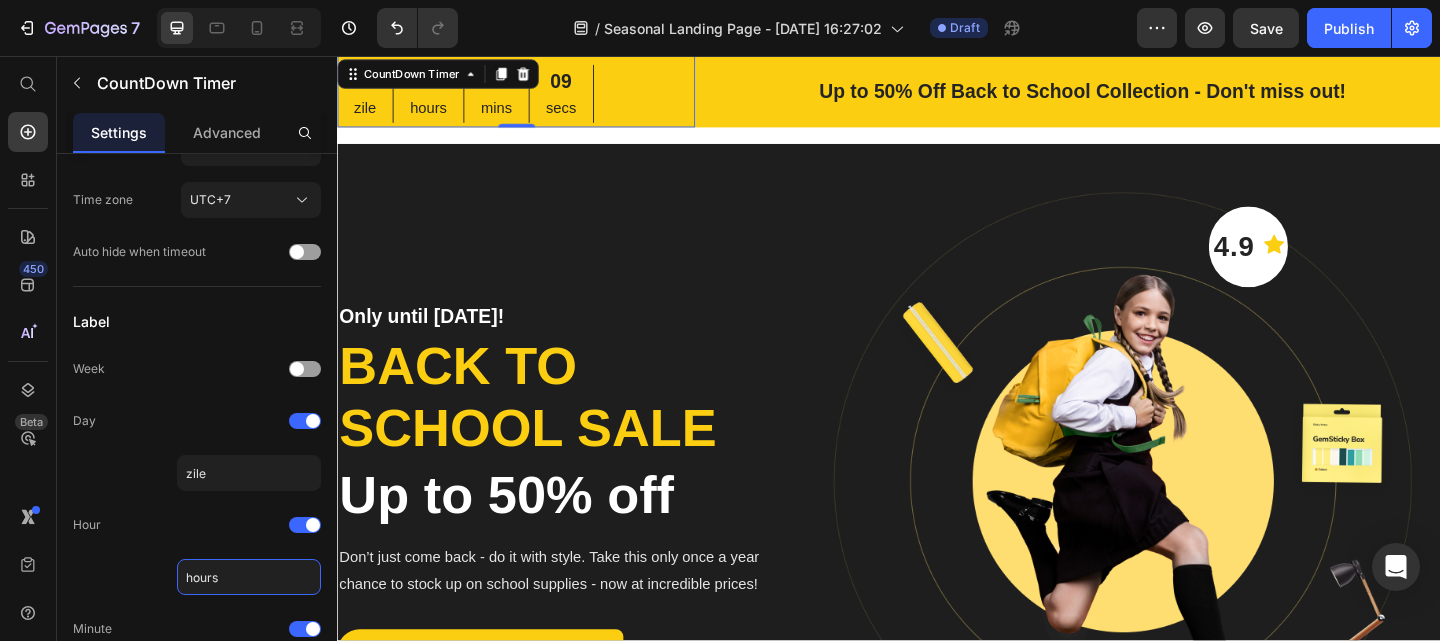 click on "hours" 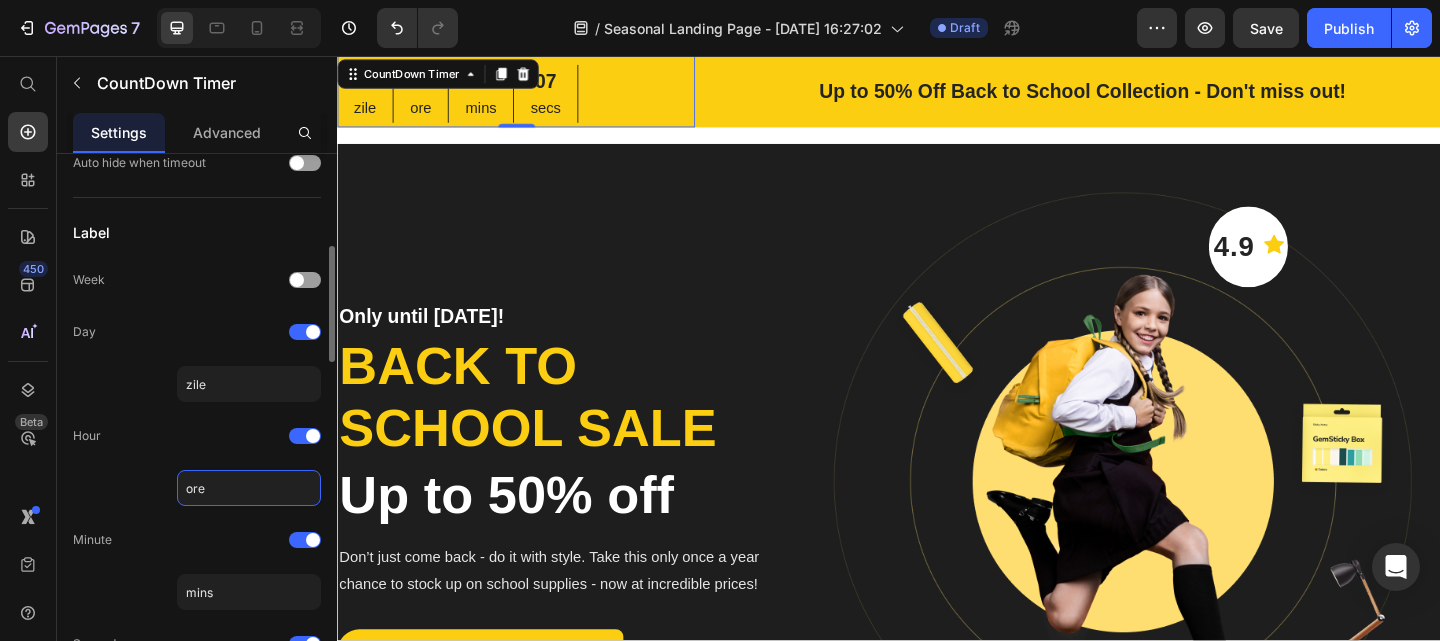 scroll, scrollTop: 283, scrollLeft: 0, axis: vertical 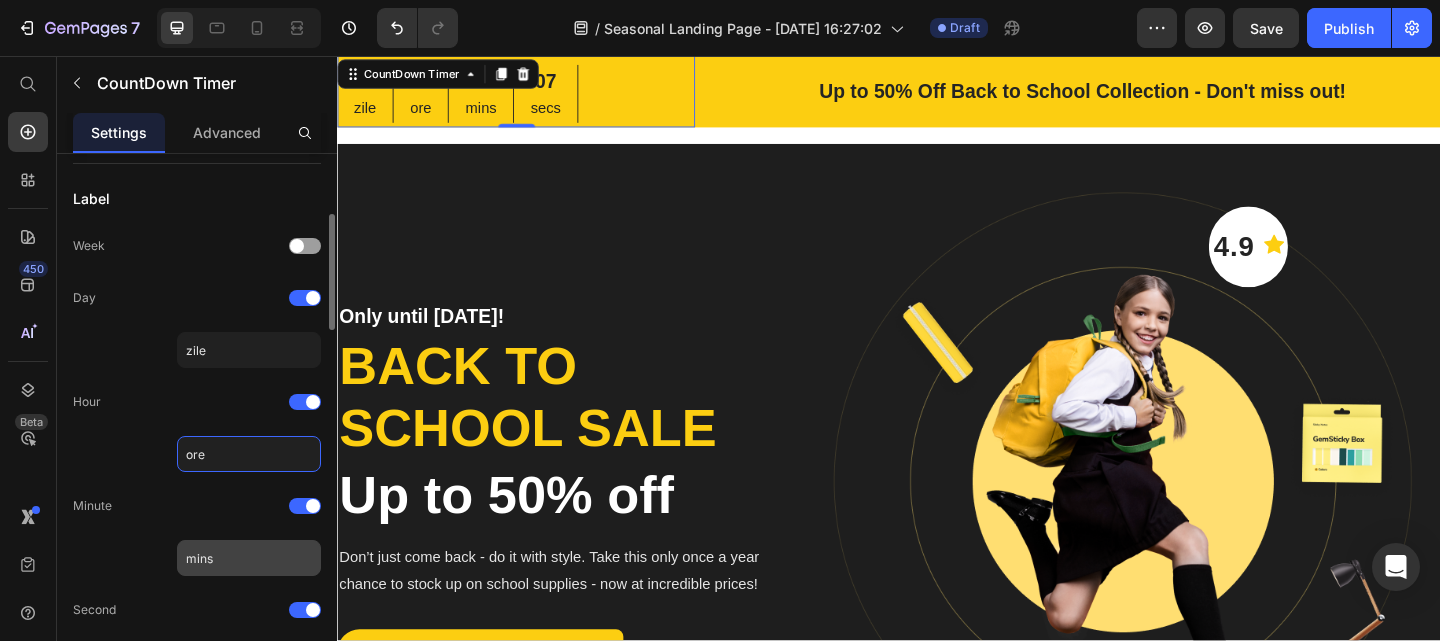 type on "ore" 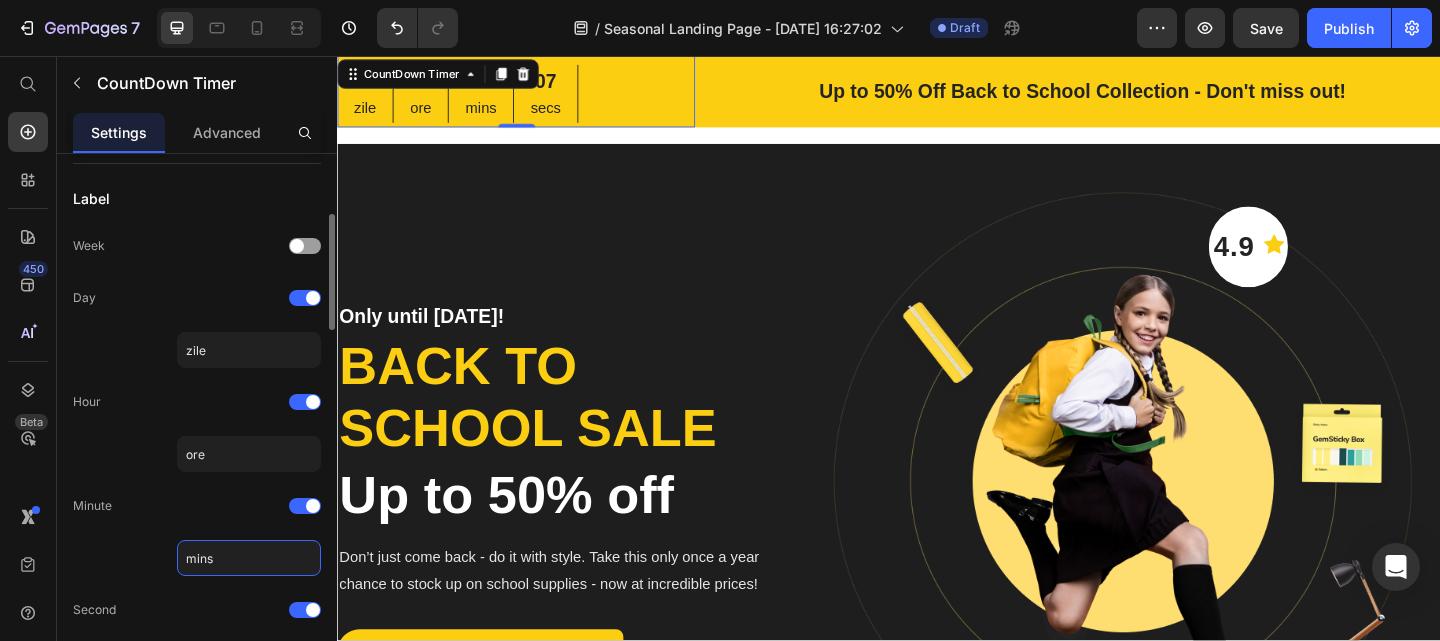 click on "mins" 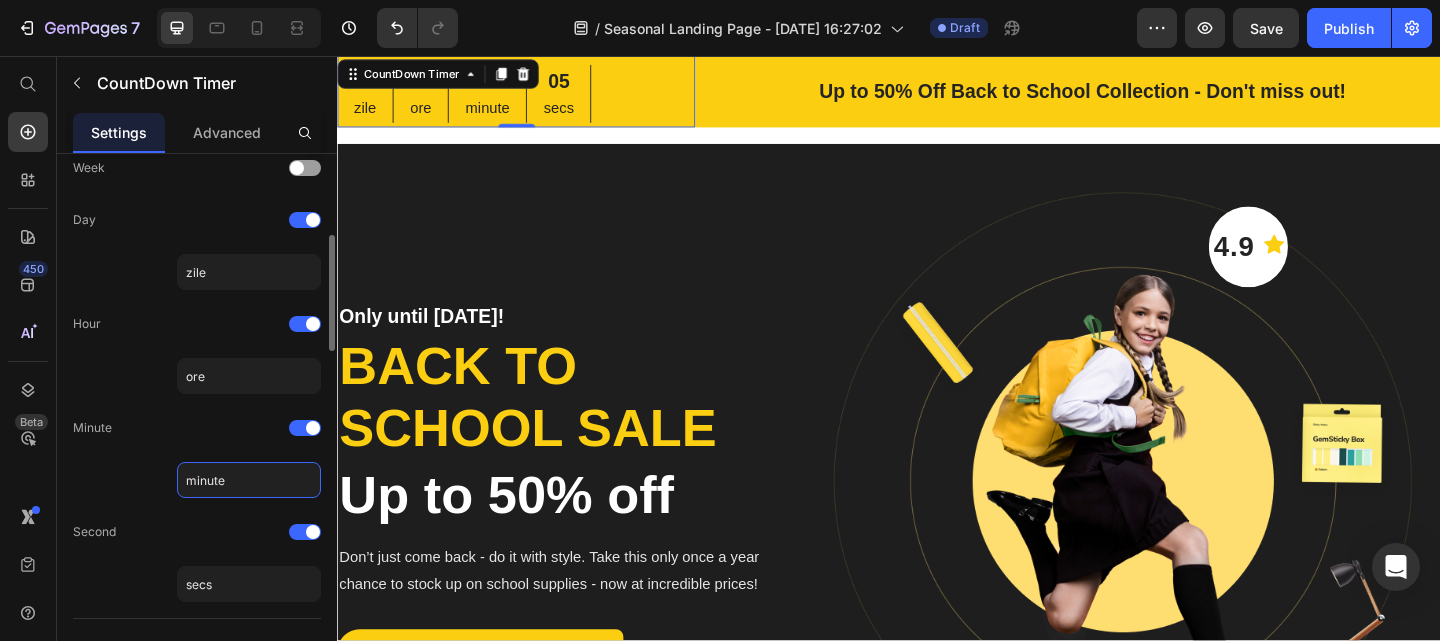 scroll, scrollTop: 364, scrollLeft: 0, axis: vertical 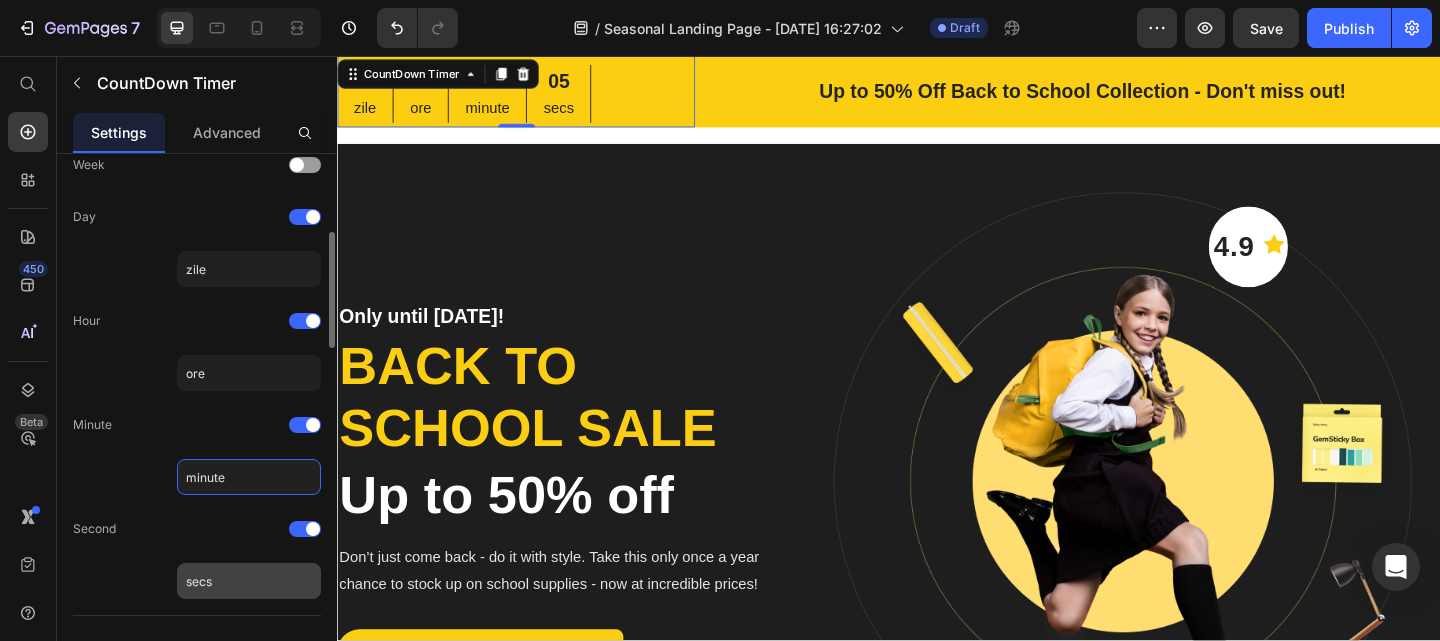 type on "minute" 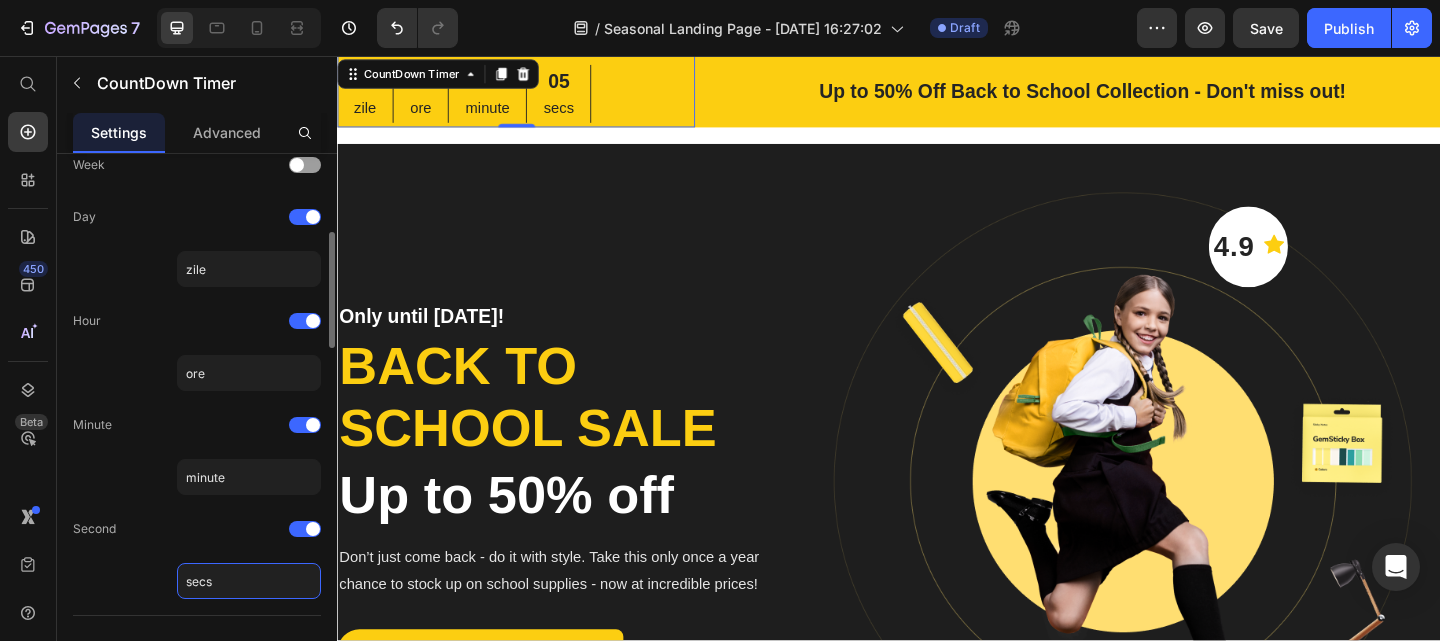 click on "secs" 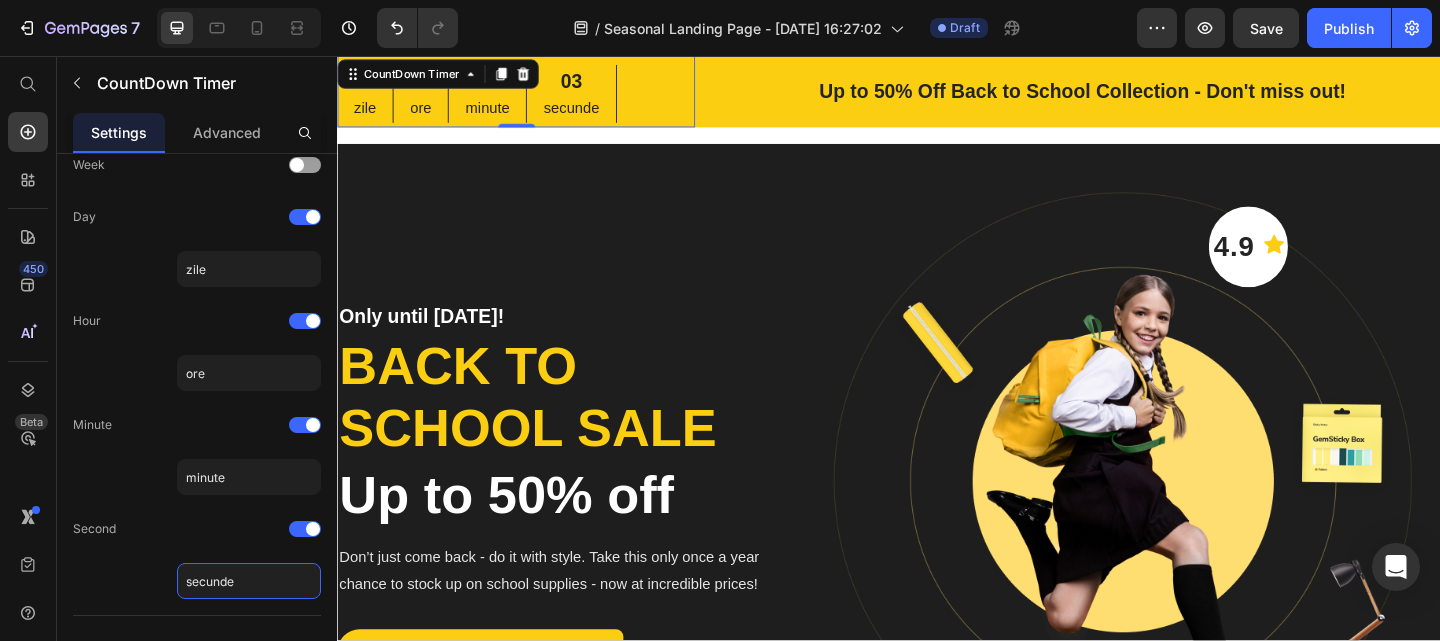 type on "secunde" 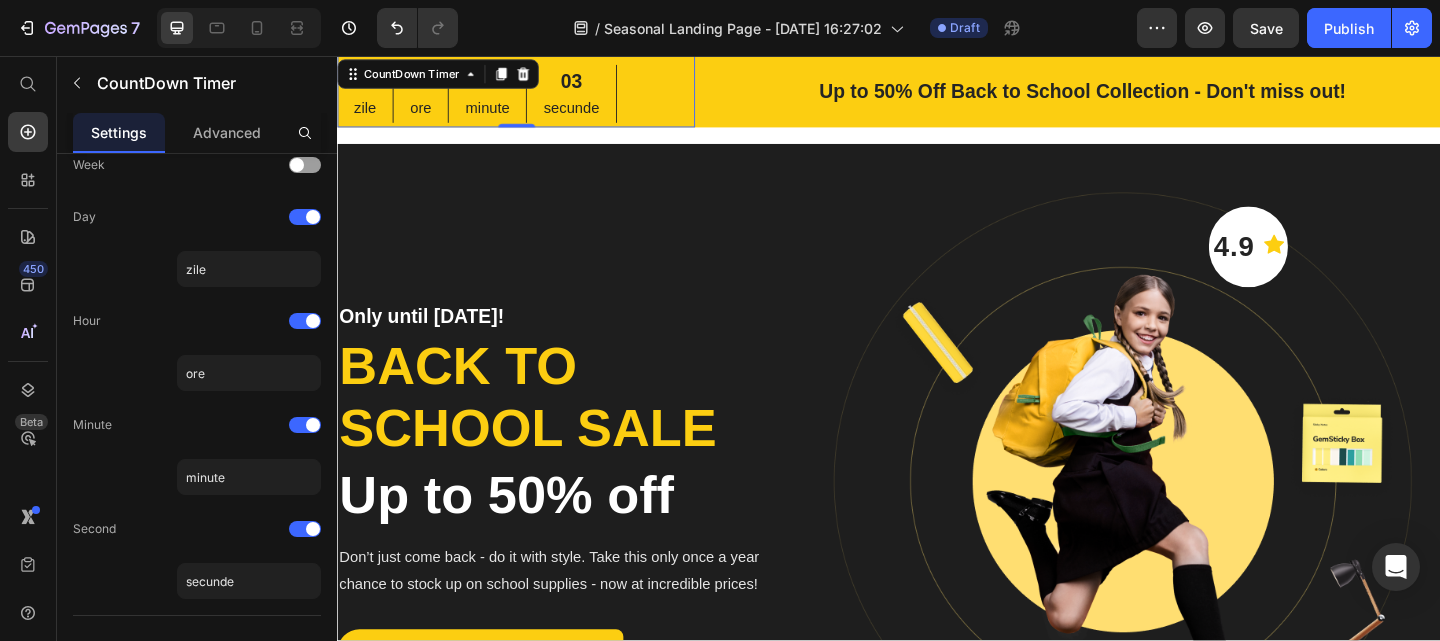 click on "Label Week Day zile Hour ore Minute minute Second secunde" 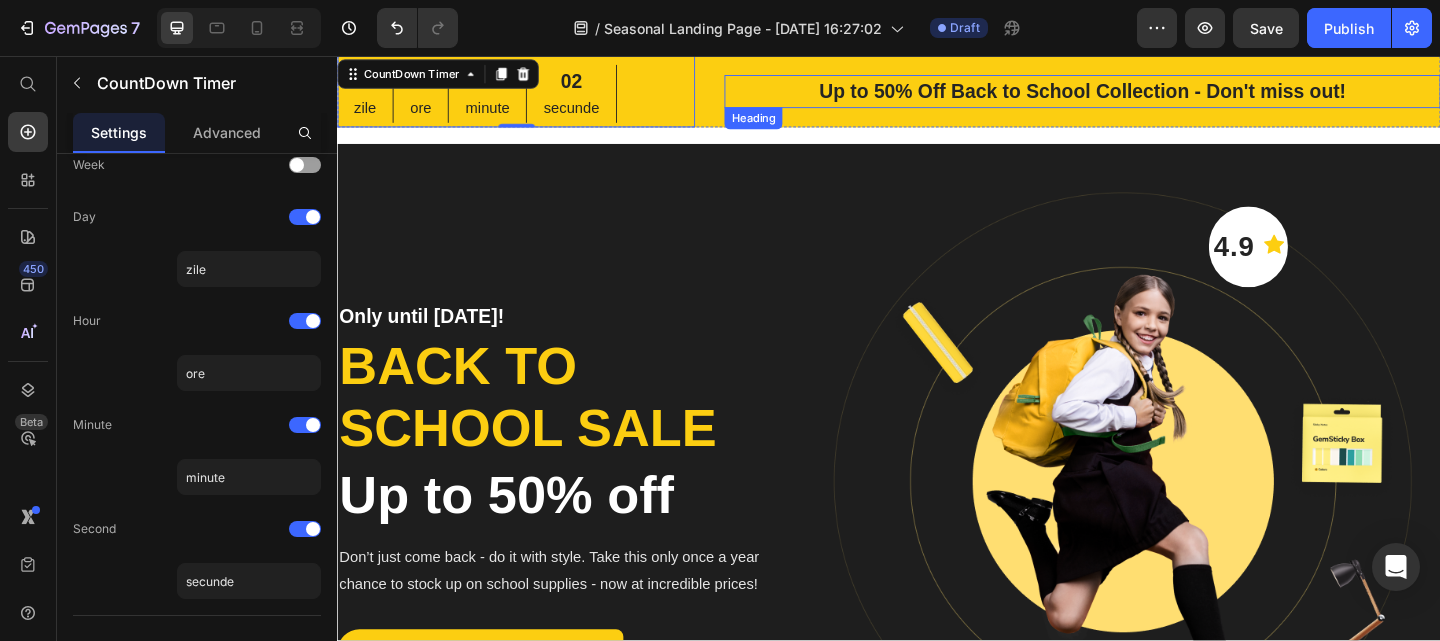 click on "Up to 50% Off Back to School Collection - Don't miss out!" at bounding box center (1147, 95) 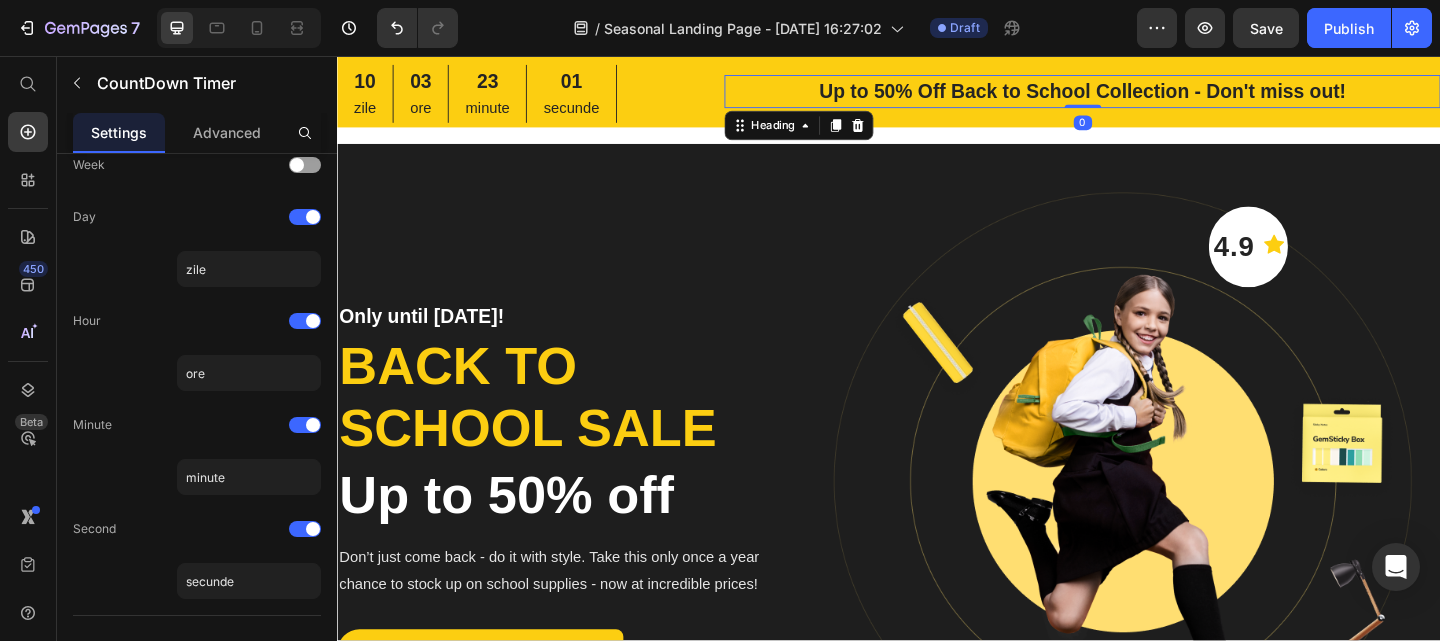 scroll, scrollTop: 0, scrollLeft: 0, axis: both 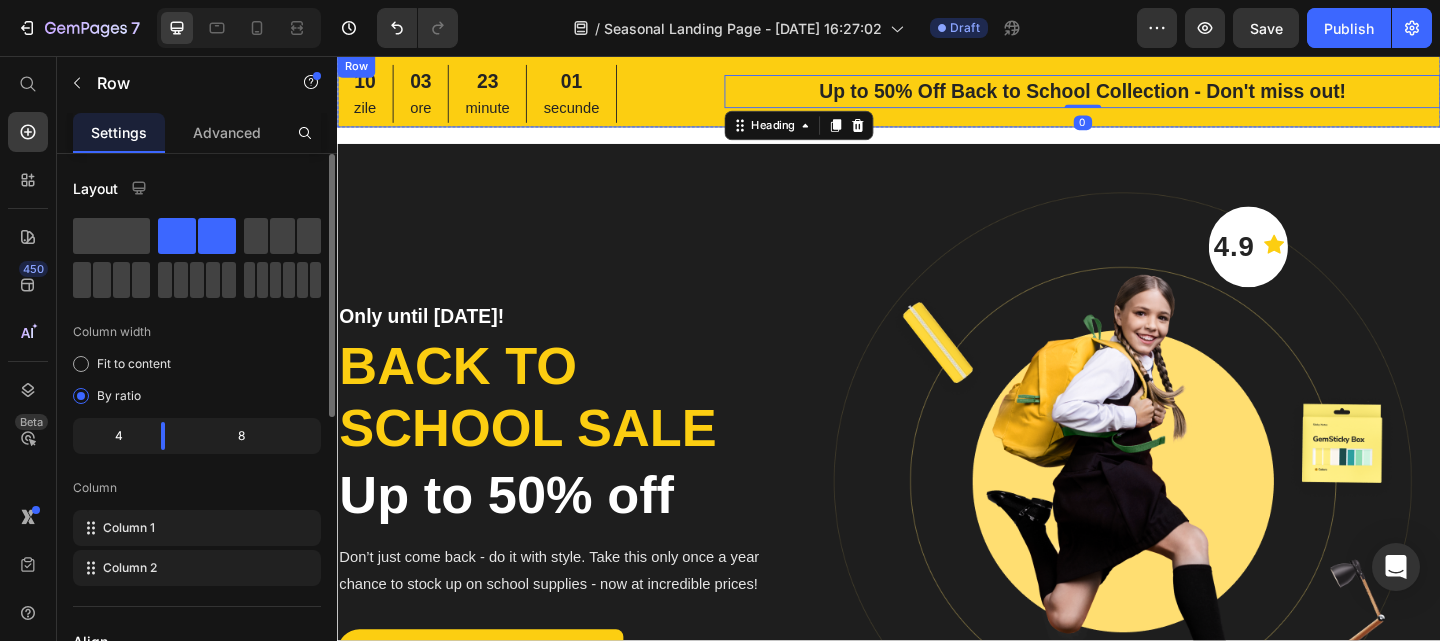 click on "10 zile 03 ore 23 minute 01 secunde CountDown Timer Up to 50% Off Back to School Collection - Don't miss out! Heading   0 Row" at bounding box center [937, 95] 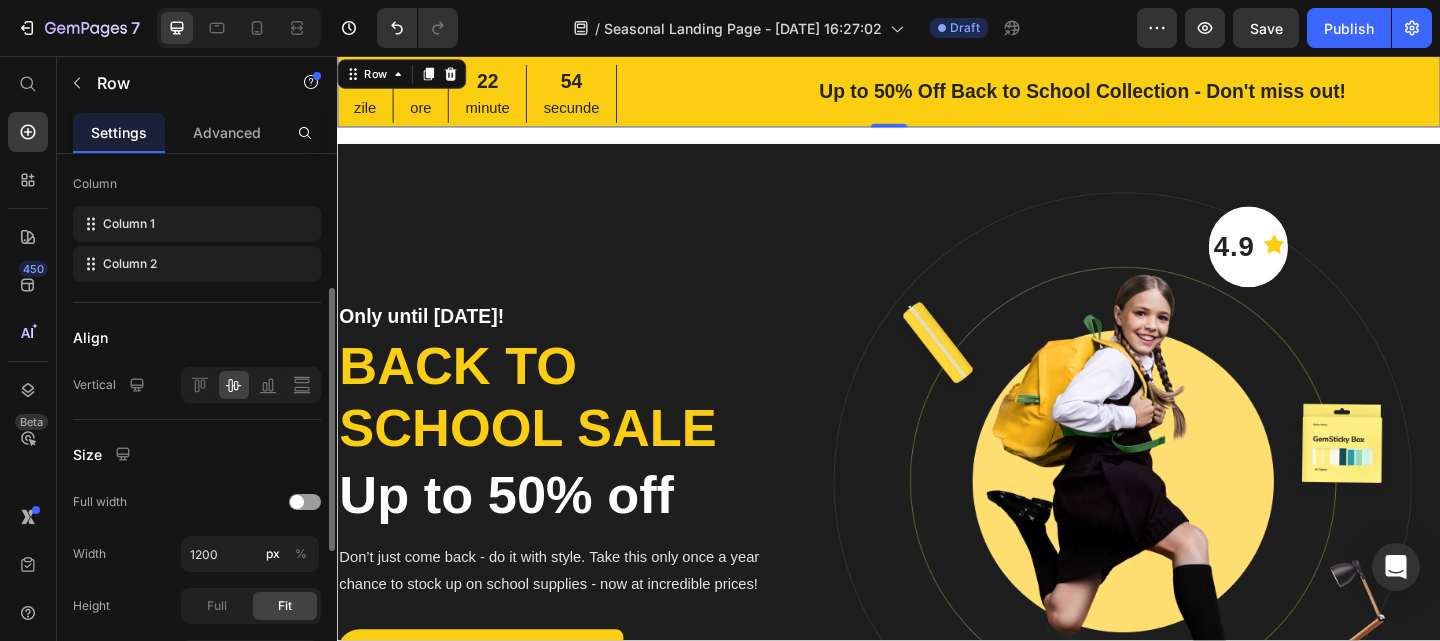 scroll, scrollTop: 305, scrollLeft: 0, axis: vertical 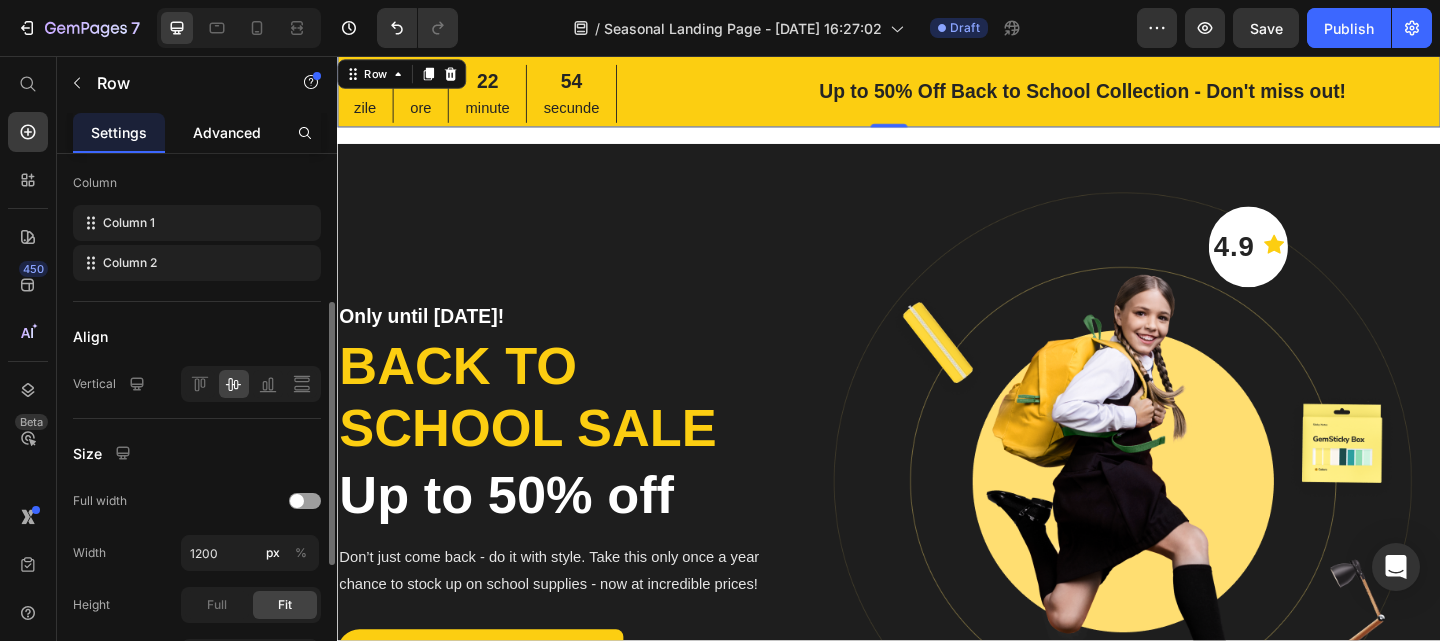 click on "Advanced" at bounding box center (227, 132) 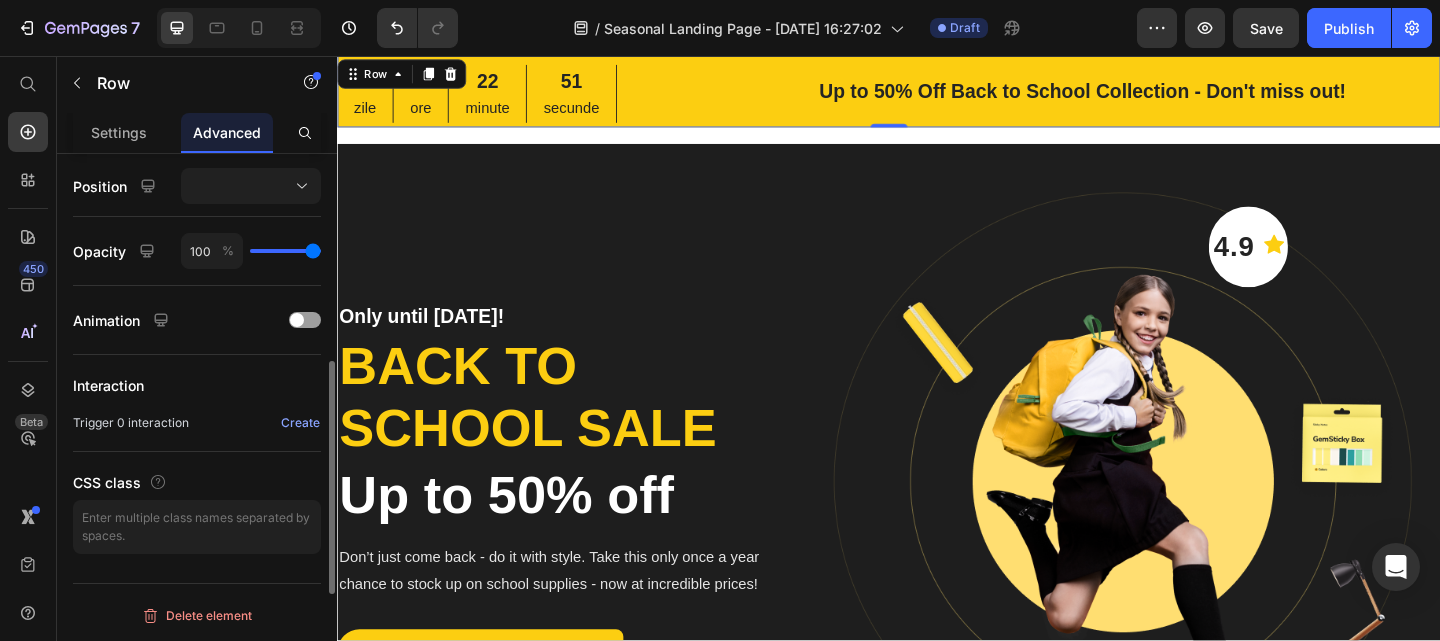 scroll, scrollTop: 0, scrollLeft: 0, axis: both 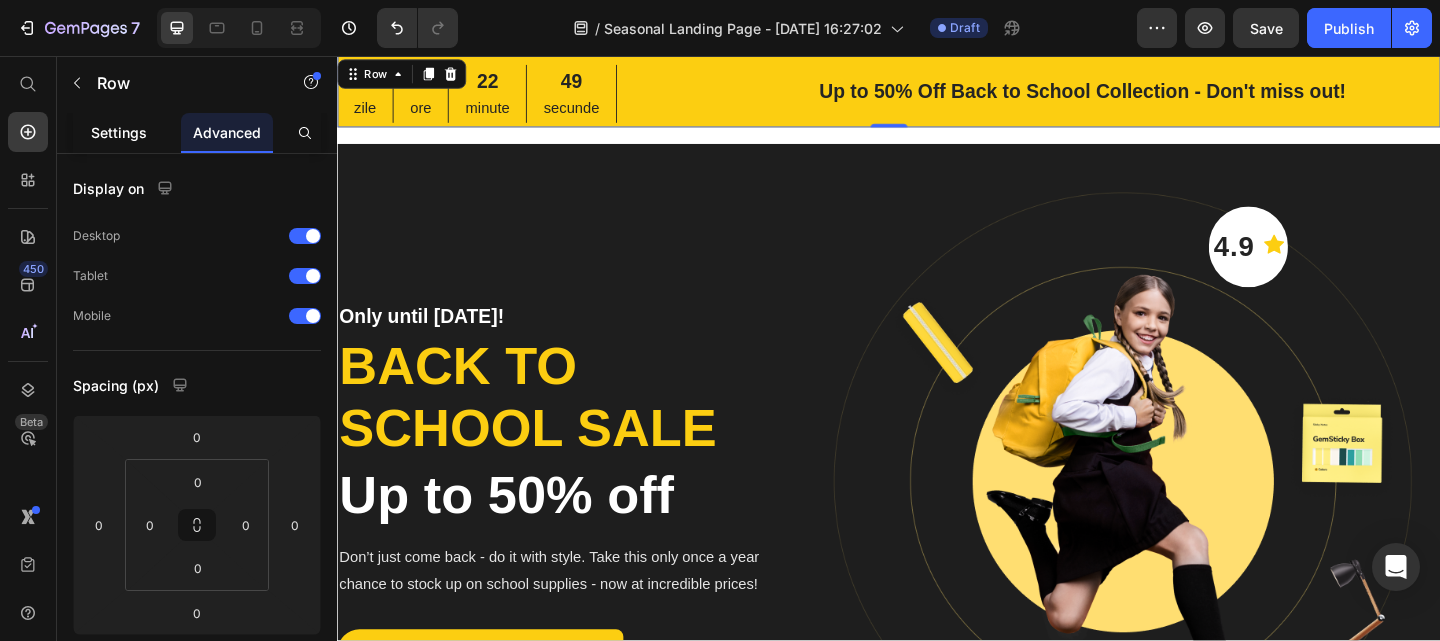 click on "Settings" at bounding box center [119, 132] 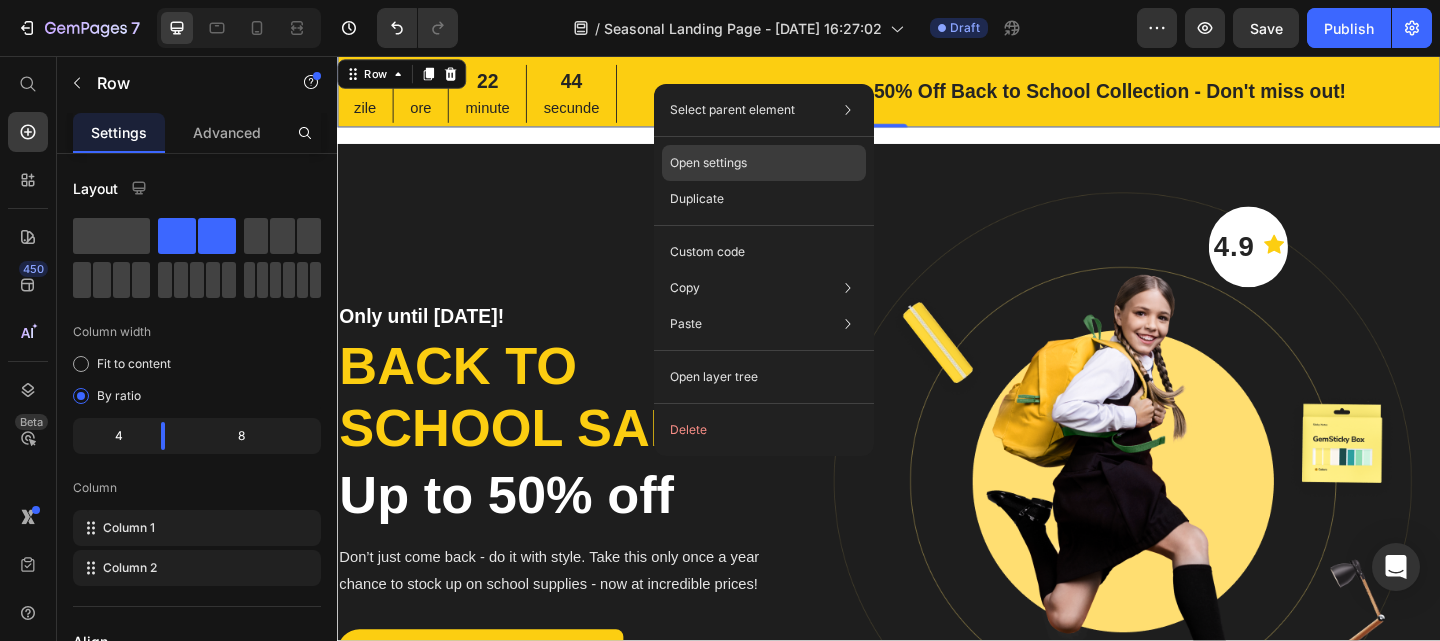 click on "Open settings" 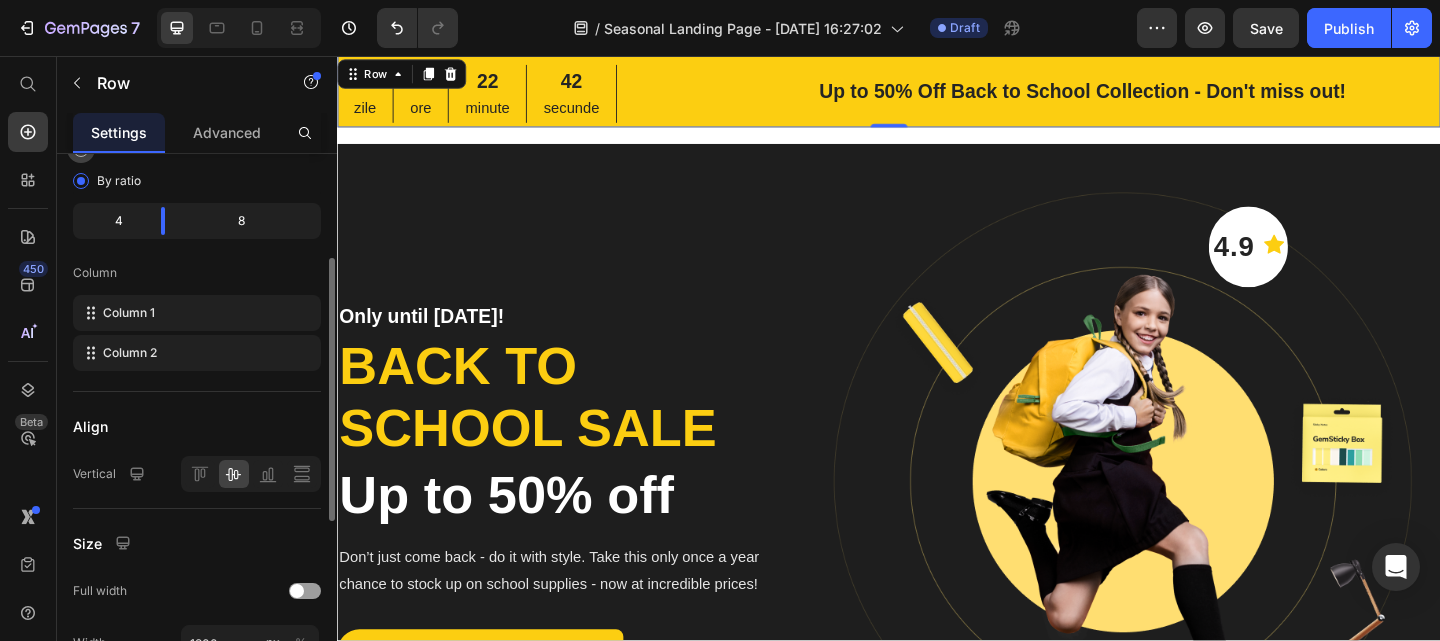 scroll, scrollTop: 216, scrollLeft: 0, axis: vertical 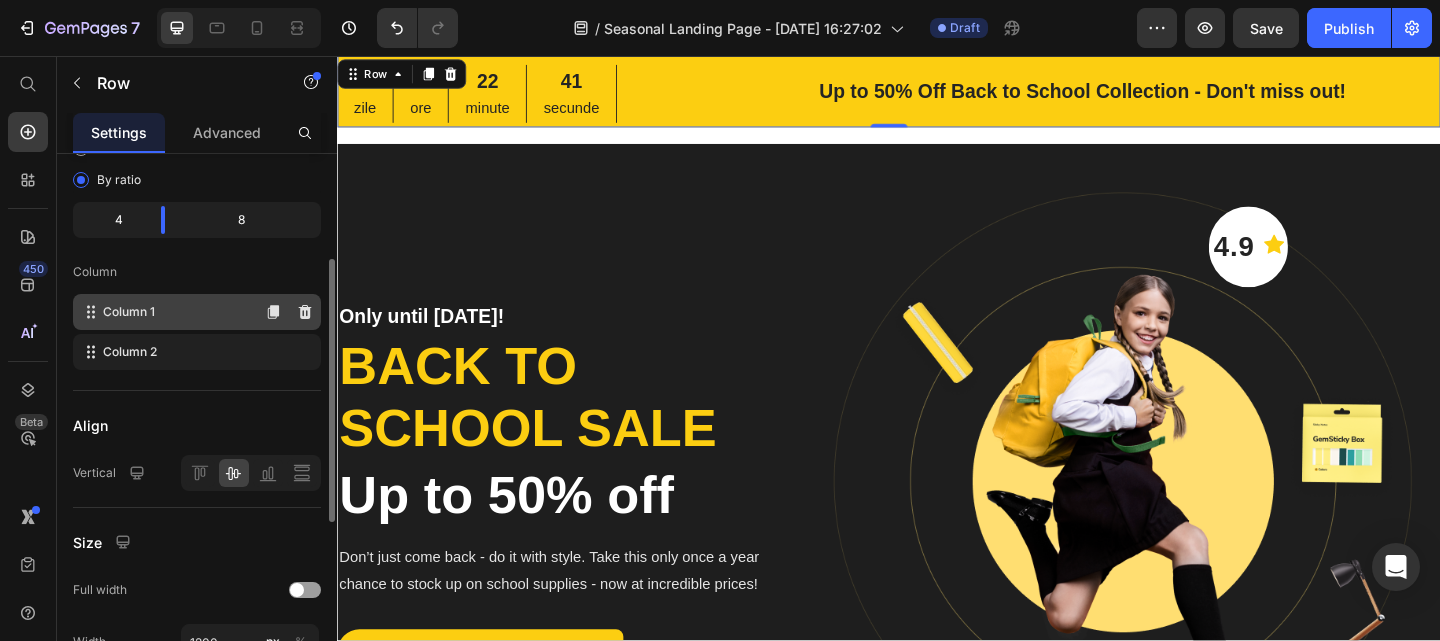 click 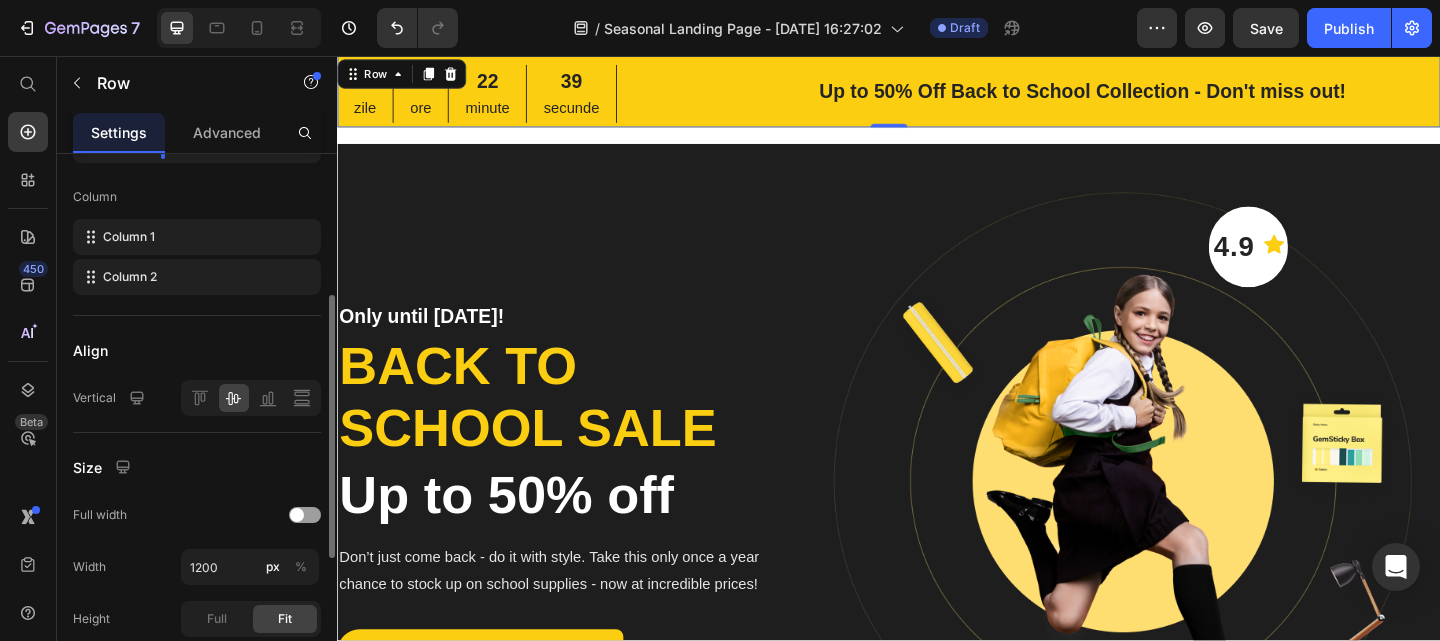 scroll, scrollTop: 293, scrollLeft: 0, axis: vertical 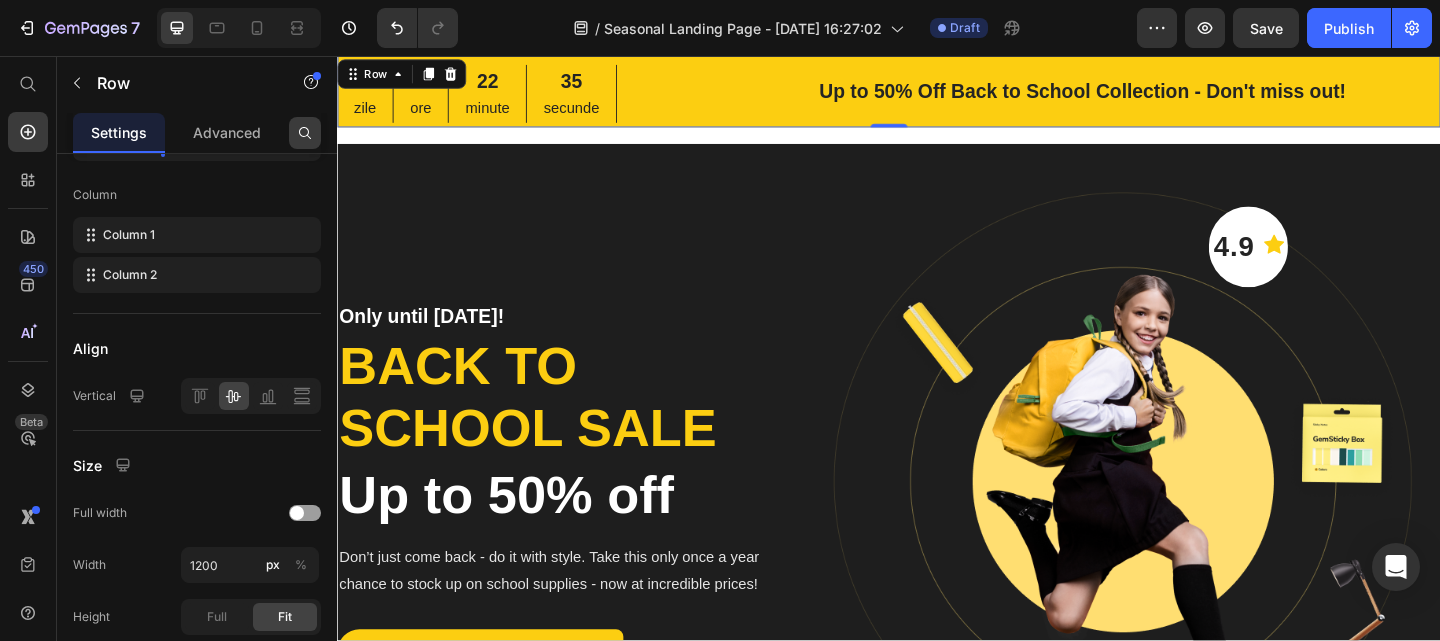 click at bounding box center (305, 133) 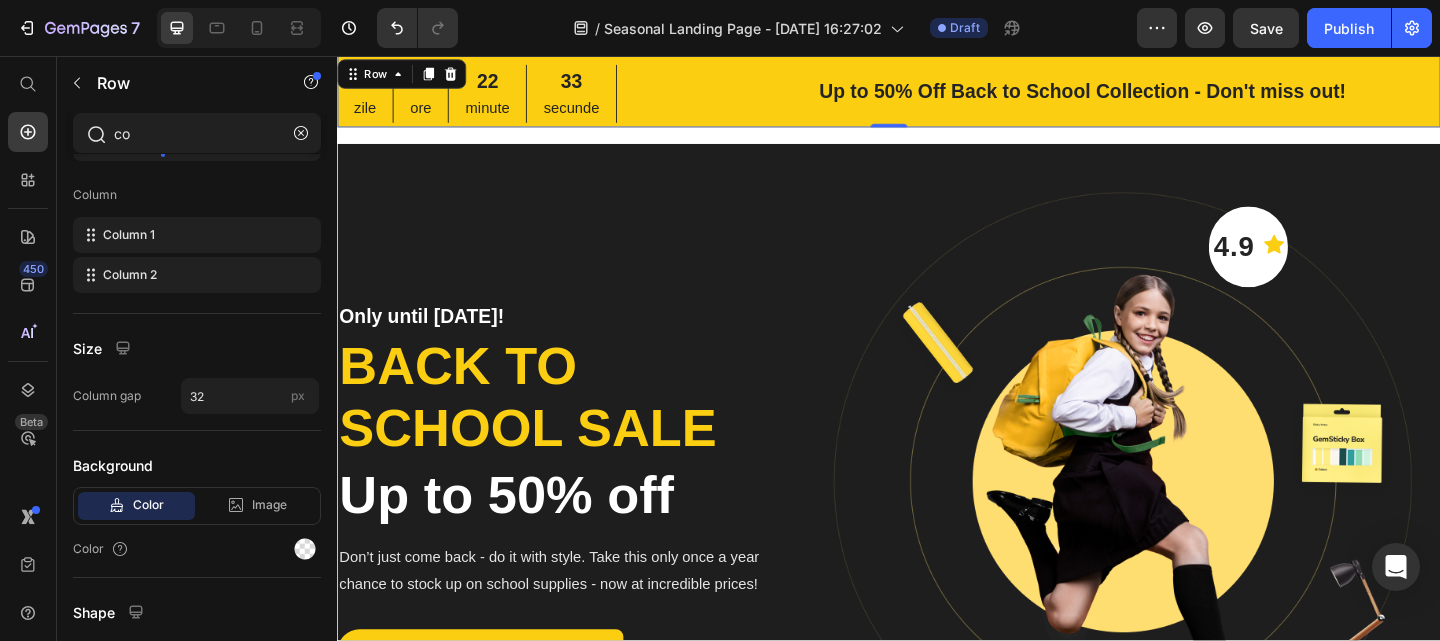 type on "c" 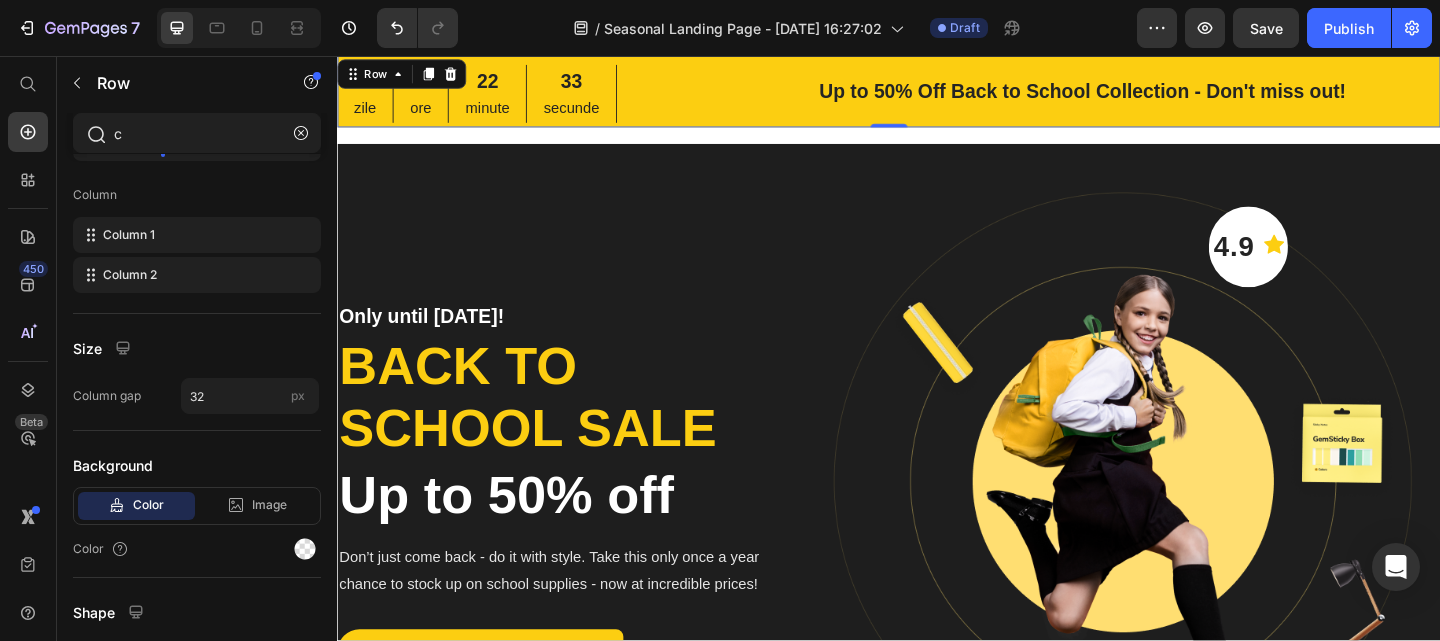 type 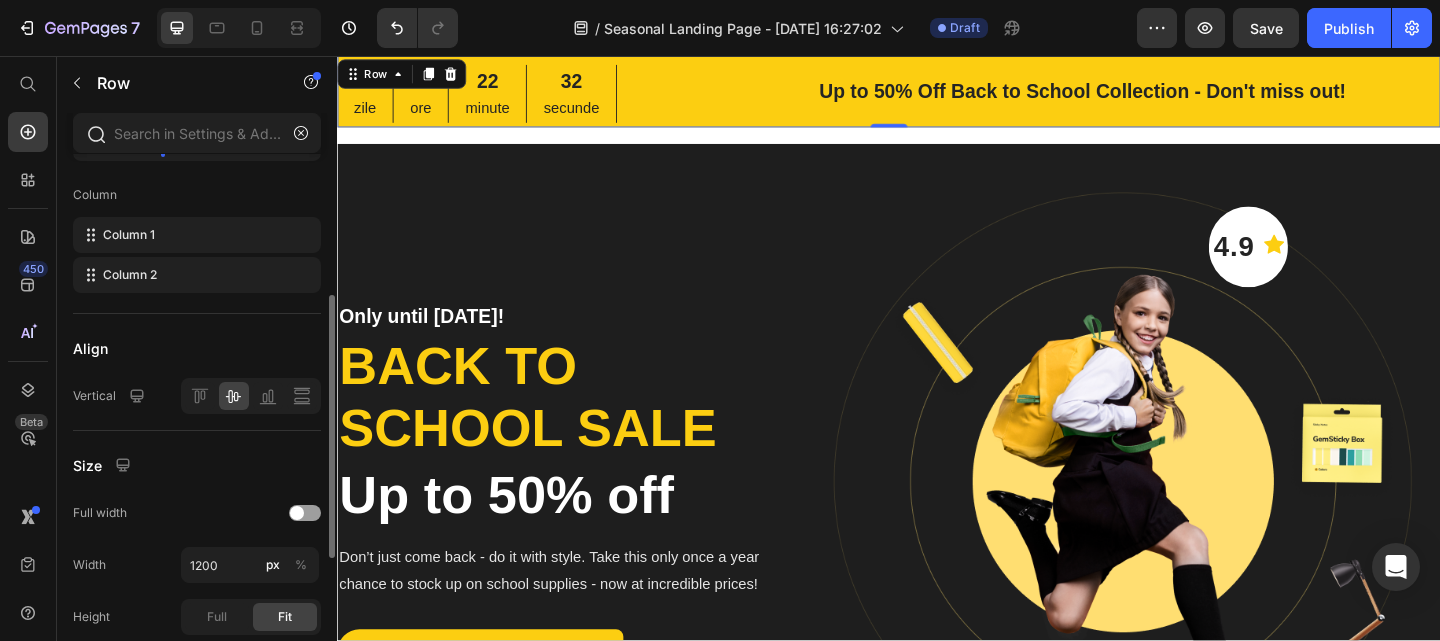 scroll, scrollTop: 577, scrollLeft: 0, axis: vertical 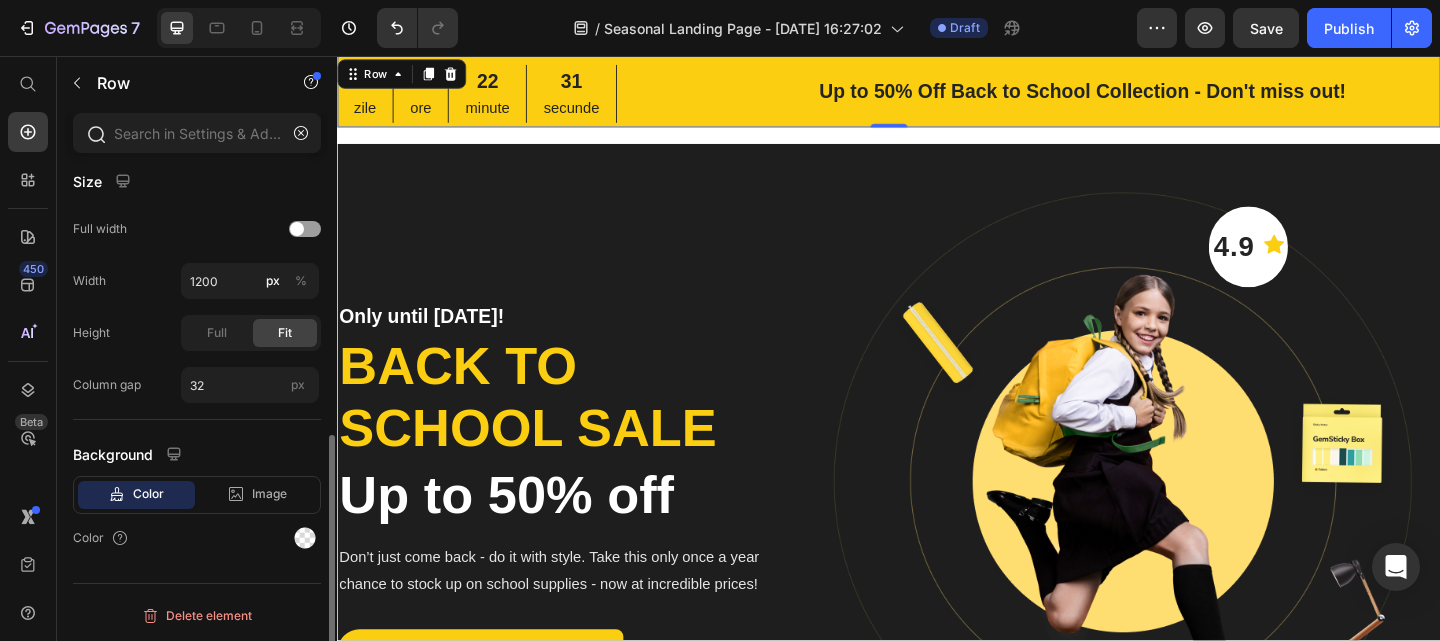 click on "Color" at bounding box center [148, 494] 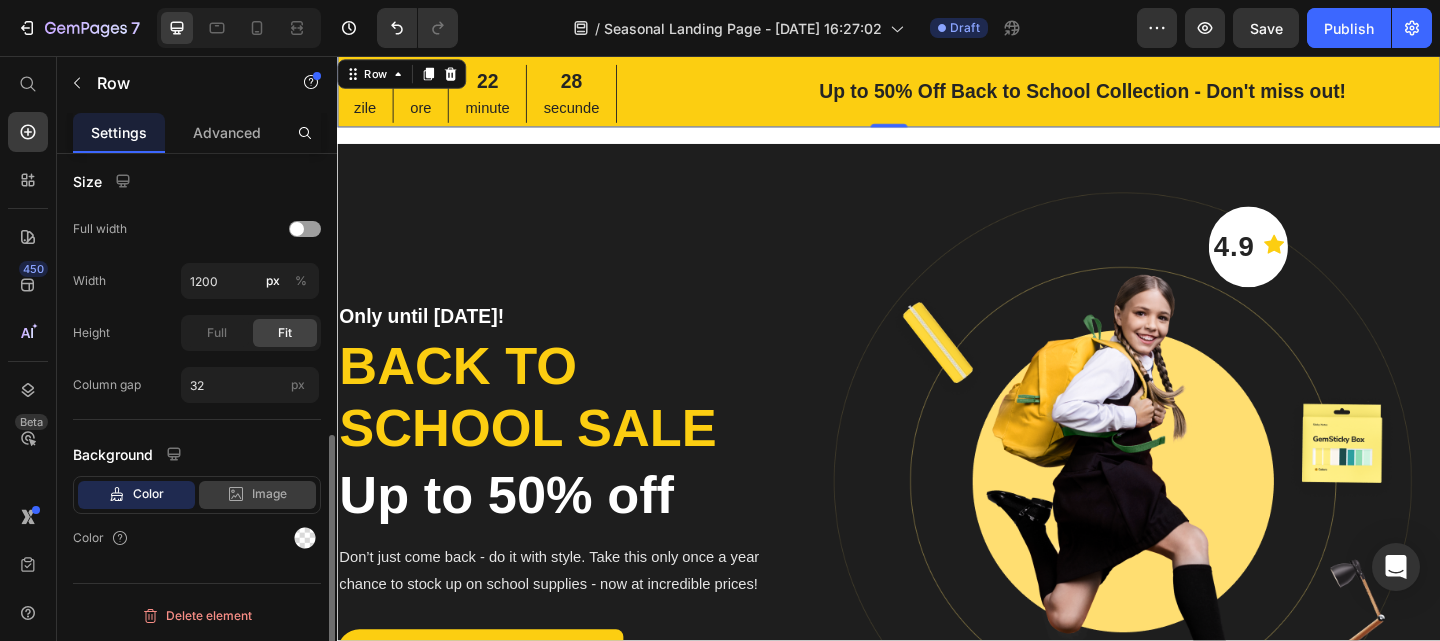 click on "Image" at bounding box center [269, 494] 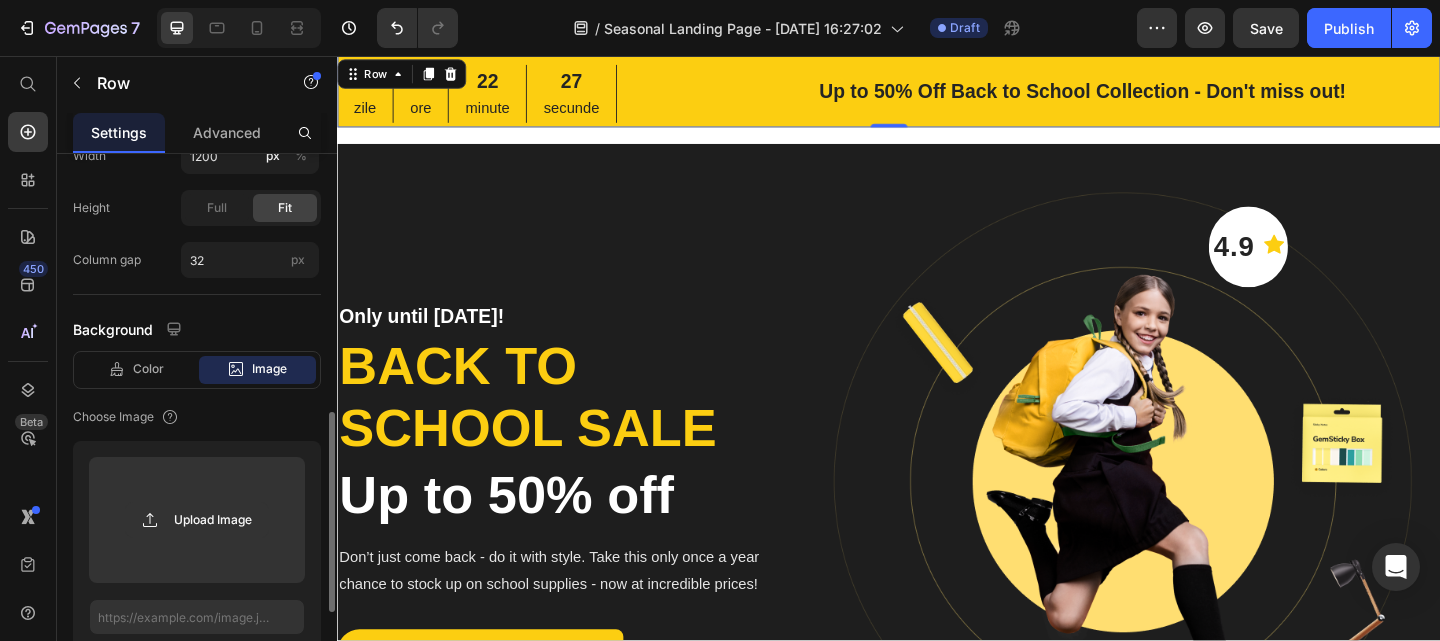 scroll, scrollTop: 703, scrollLeft: 0, axis: vertical 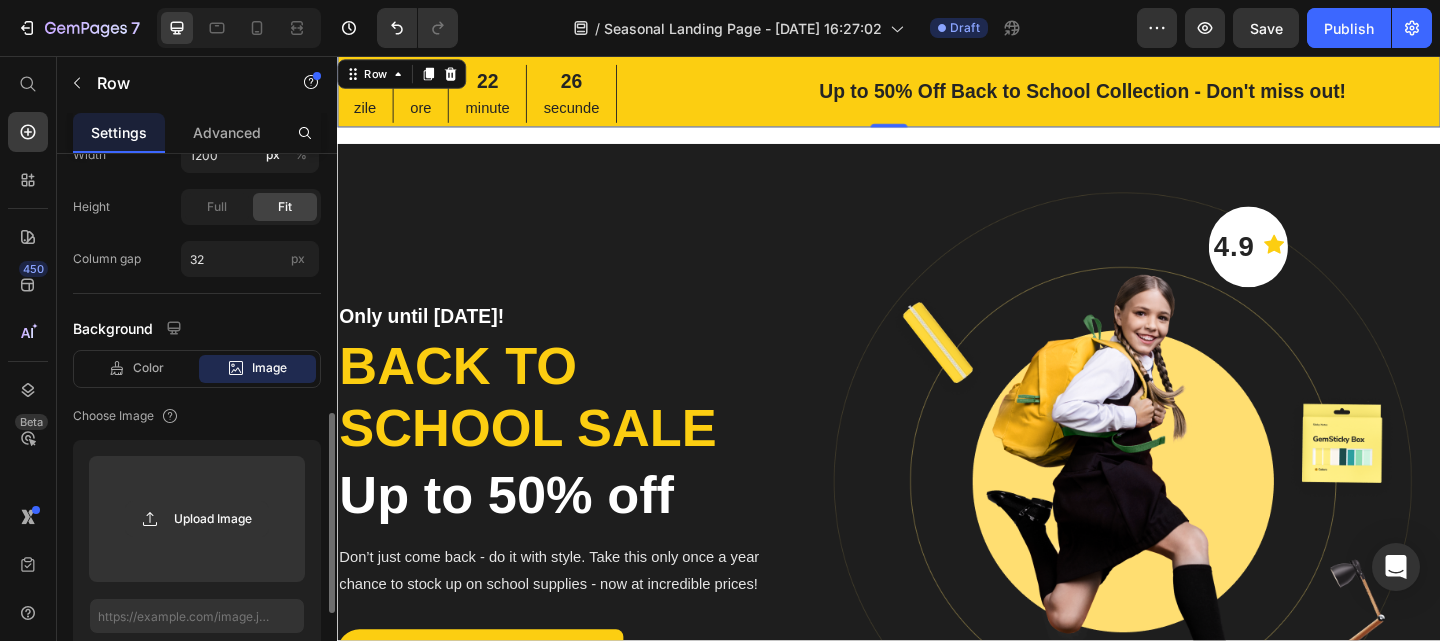 click on "Color Image Video  Choose Image  Upload Image  or   Browse gallery  Show more" 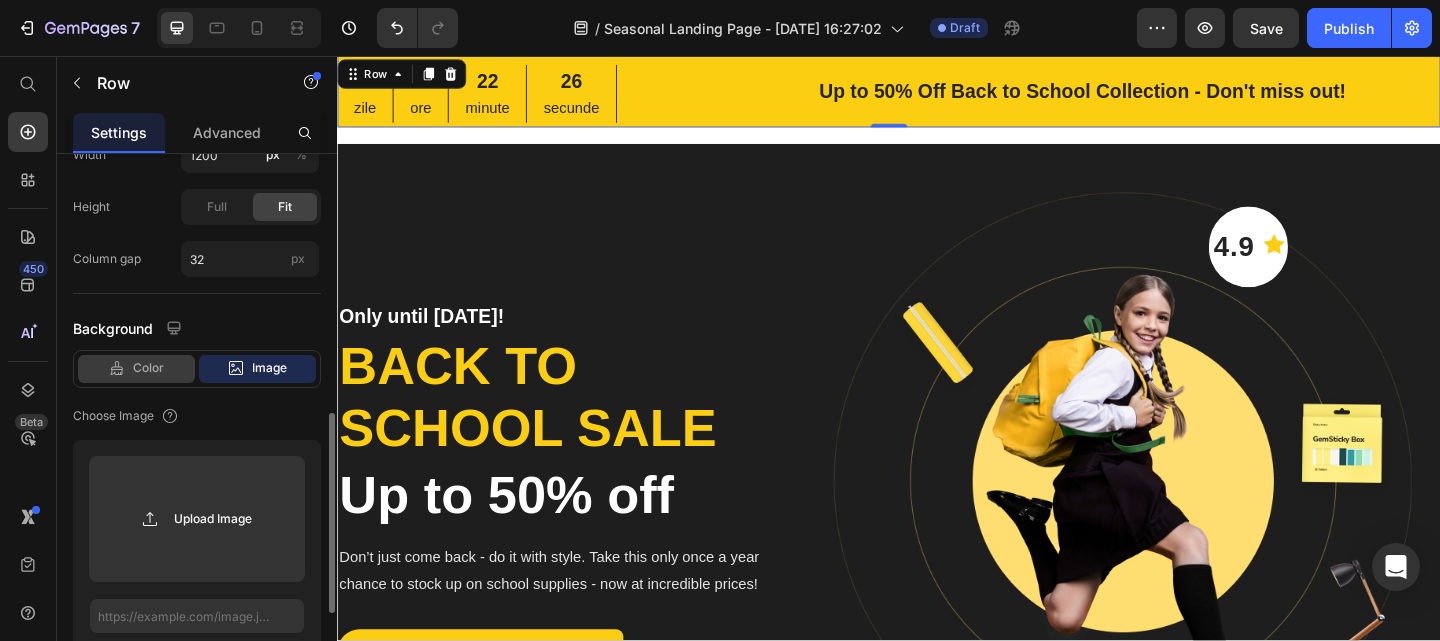 click 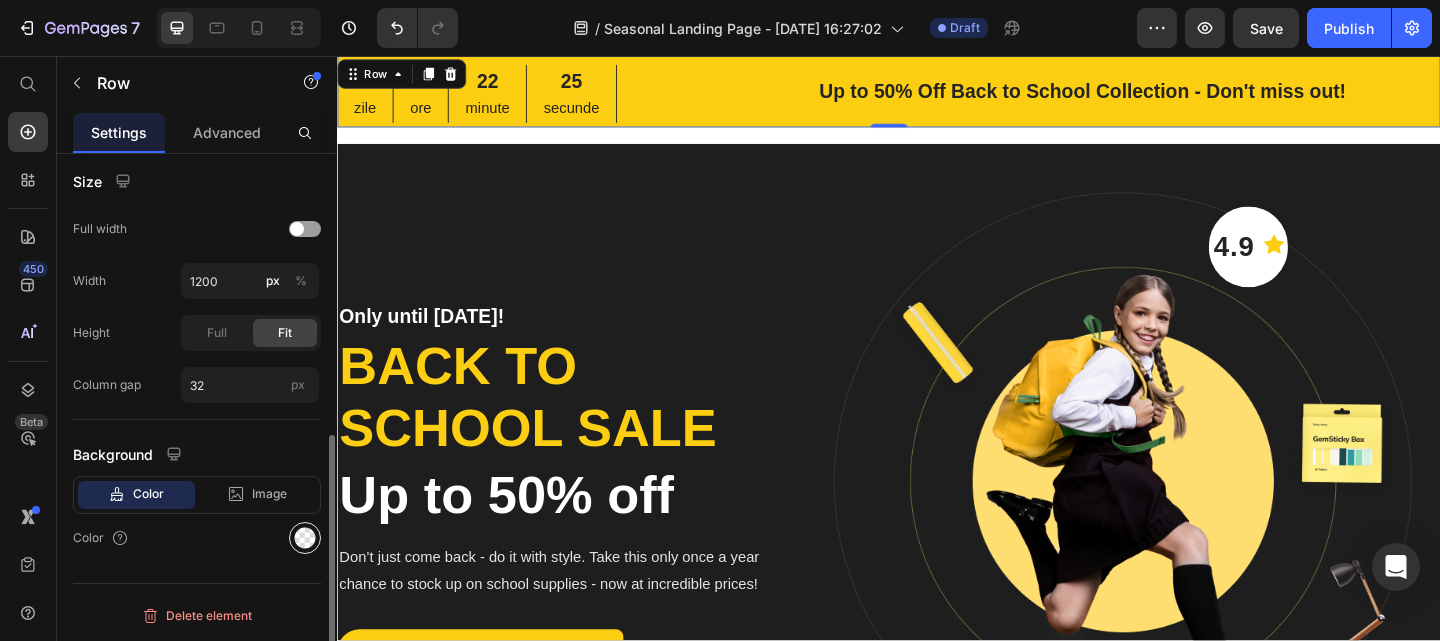 click at bounding box center [305, 538] 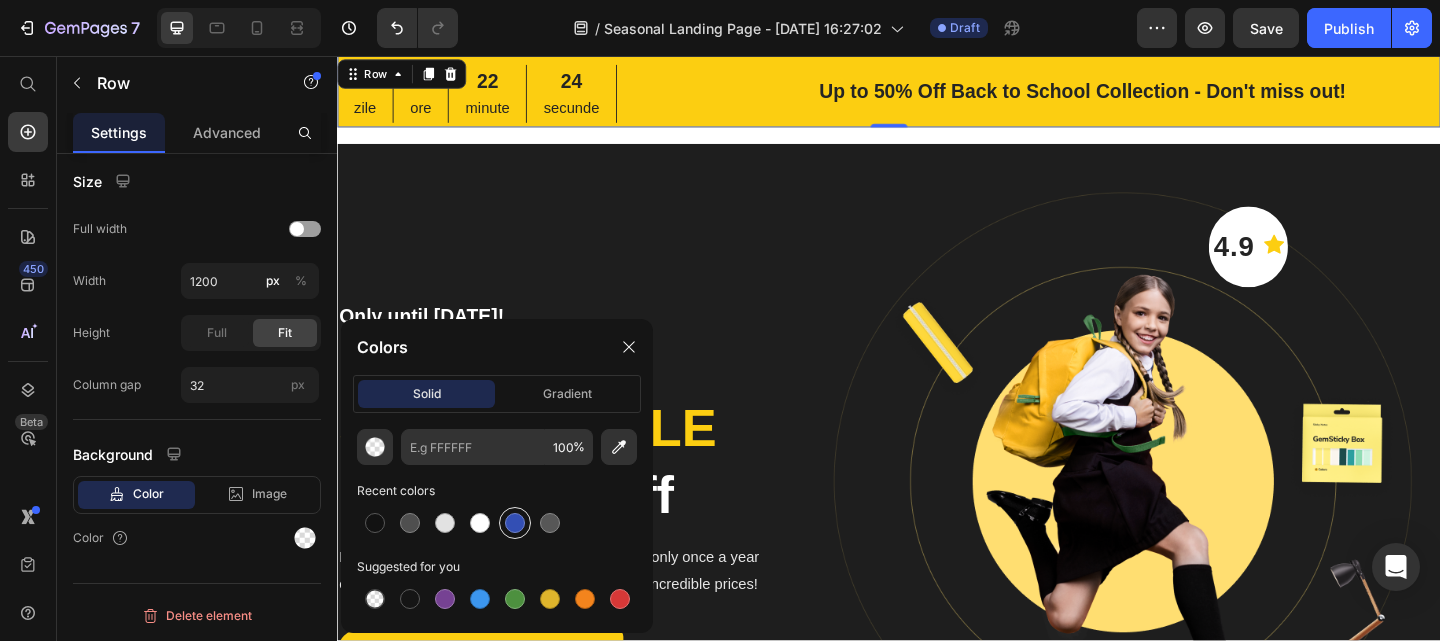 click at bounding box center [515, 523] 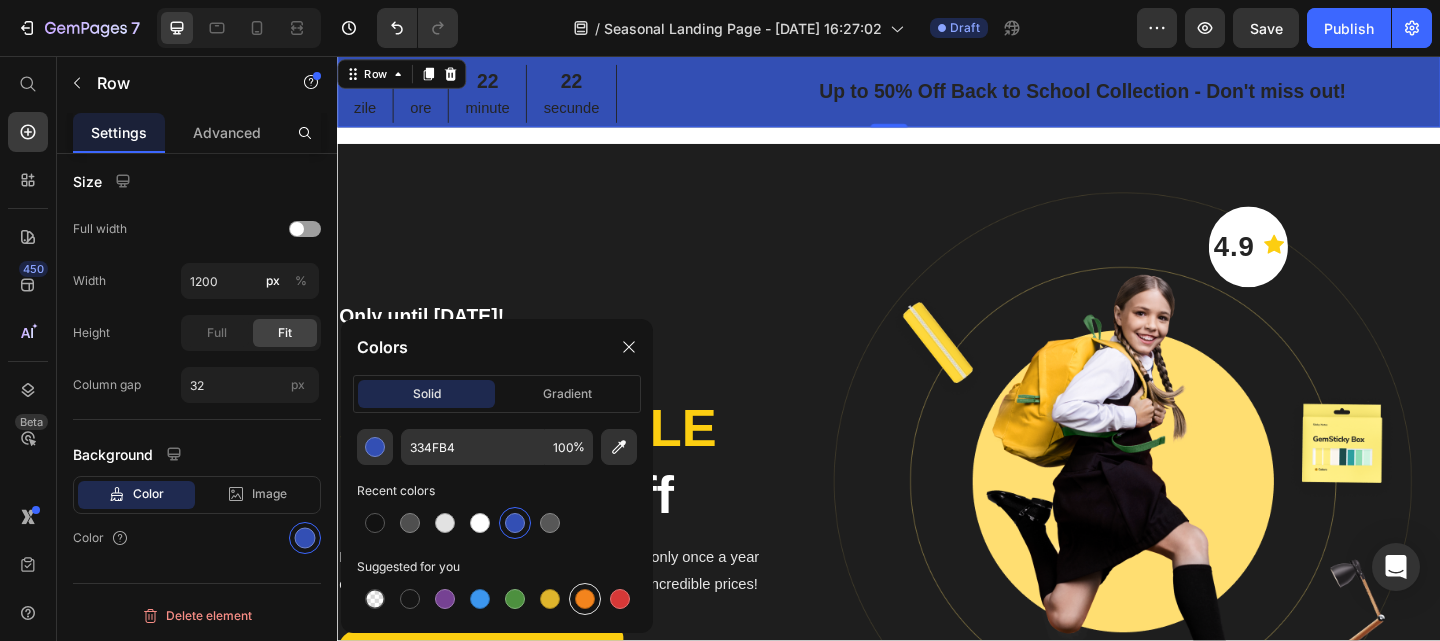 click at bounding box center (585, 599) 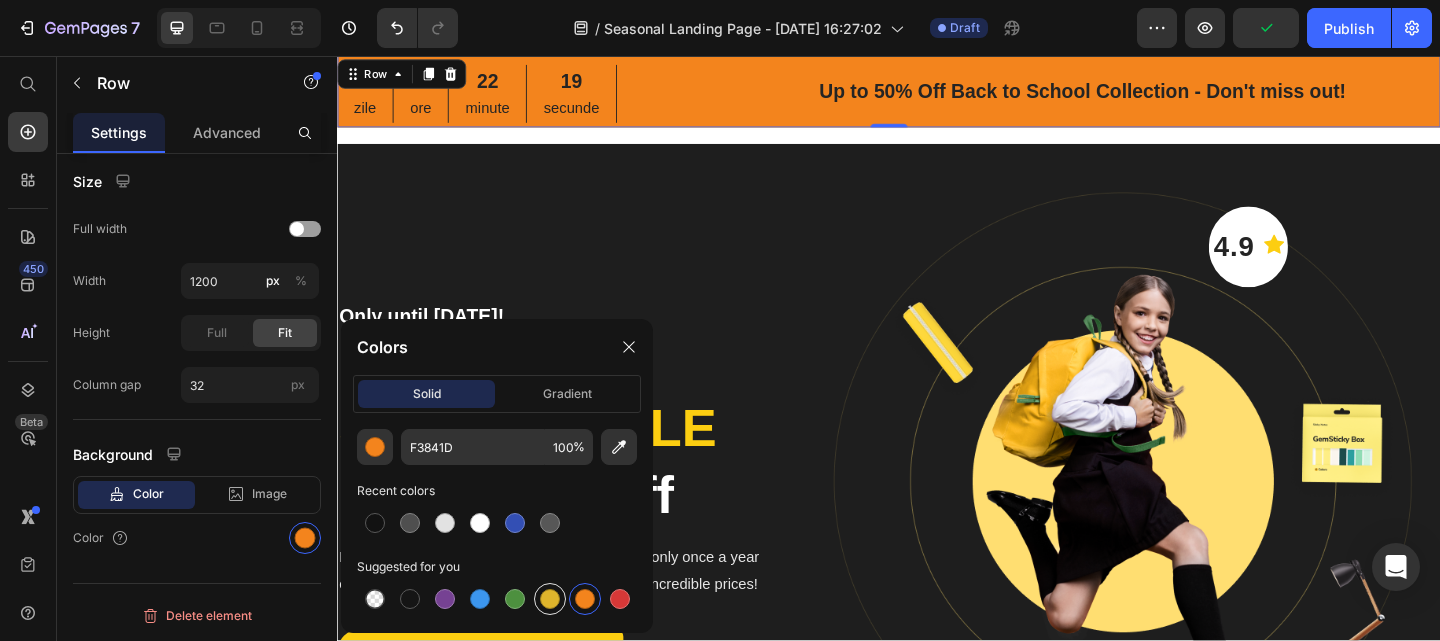click at bounding box center (550, 599) 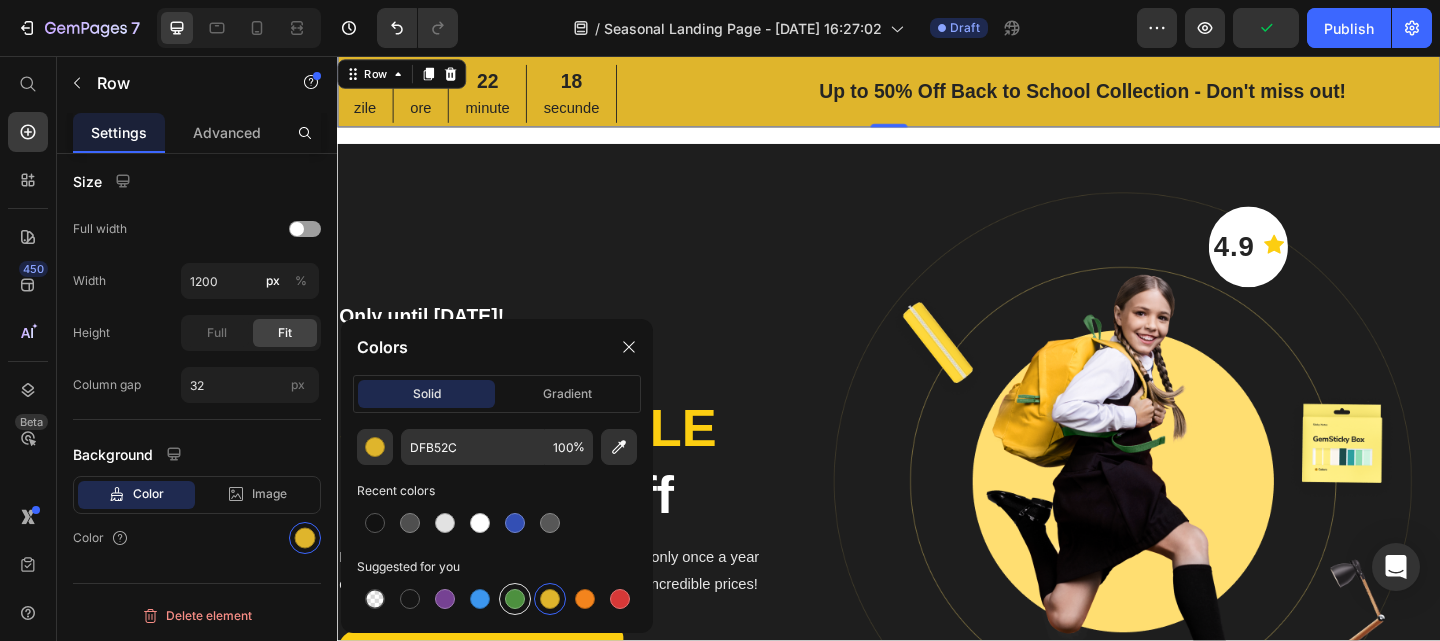 click at bounding box center [515, 599] 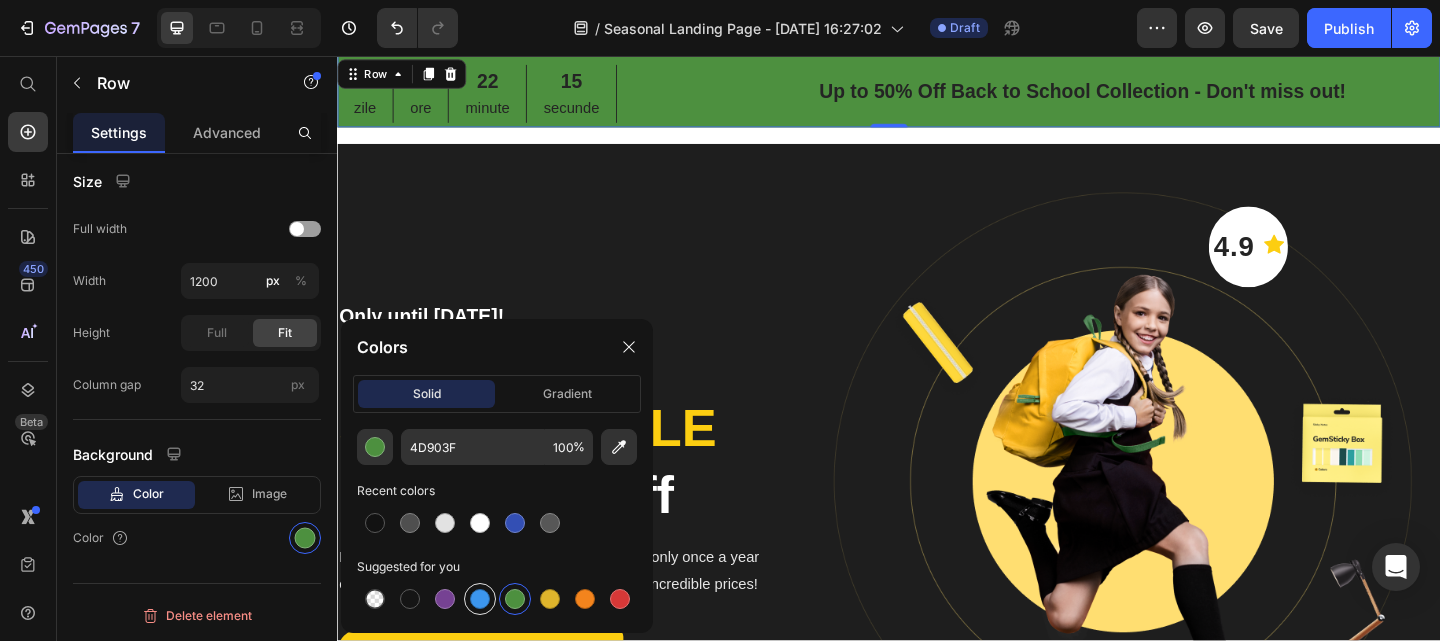 click at bounding box center (480, 599) 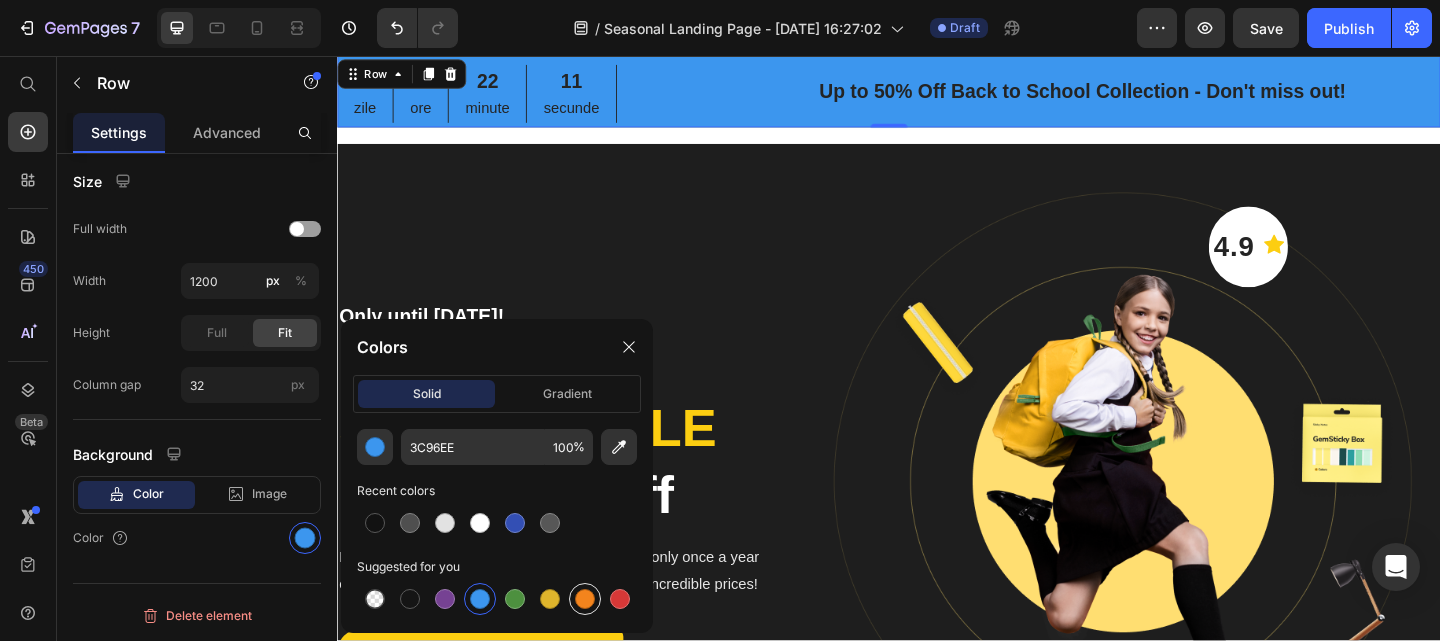 click at bounding box center [585, 599] 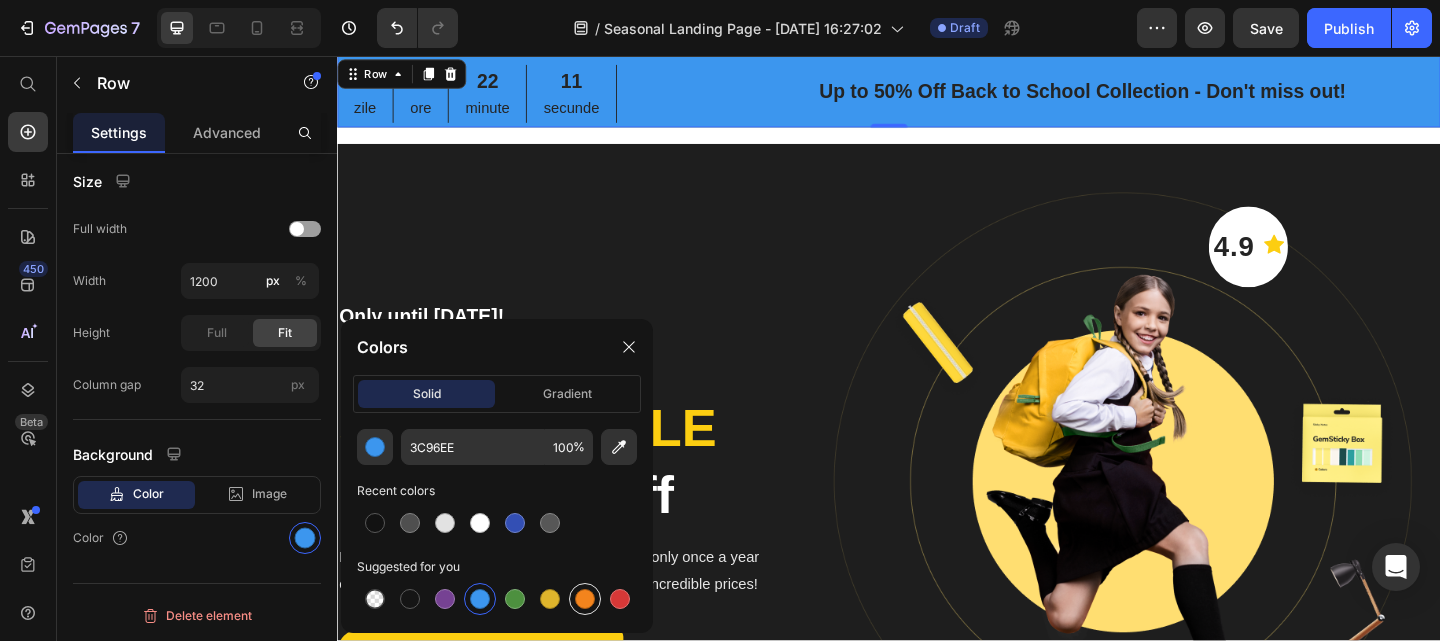 type on "F3841D" 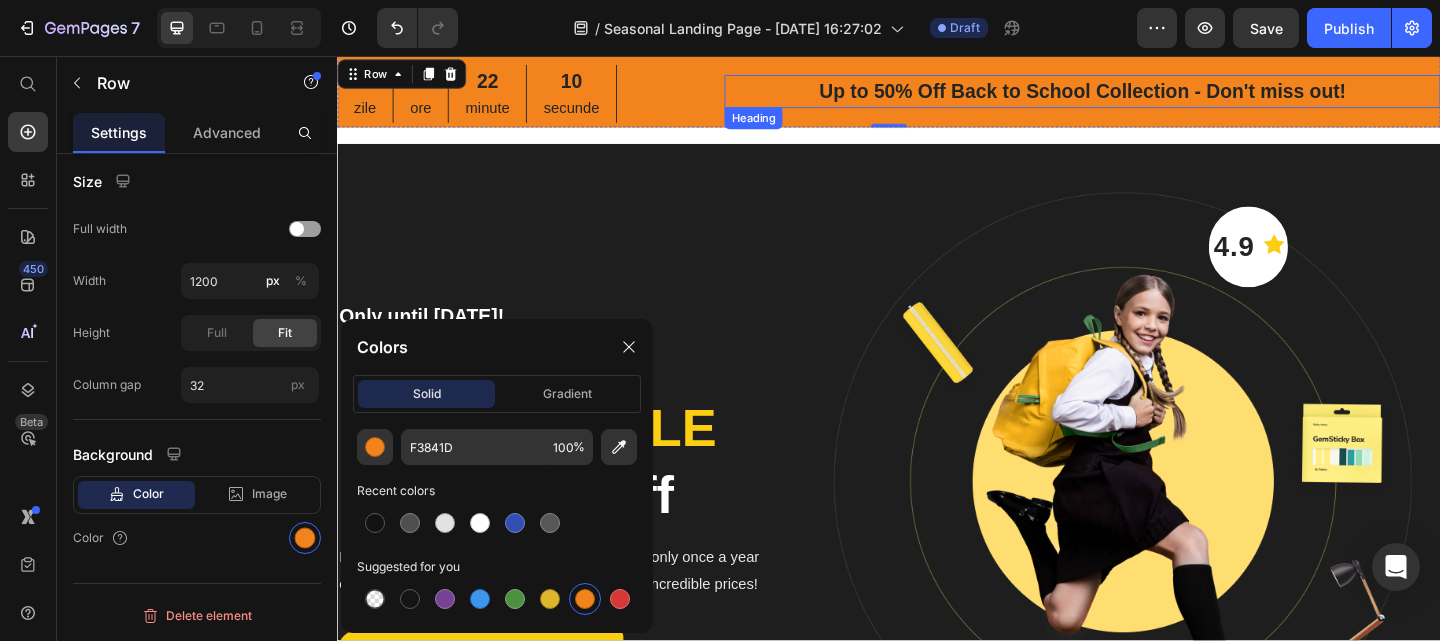 click on "Up to 50% Off Back to School Collection - Don't miss out!" at bounding box center [1147, 95] 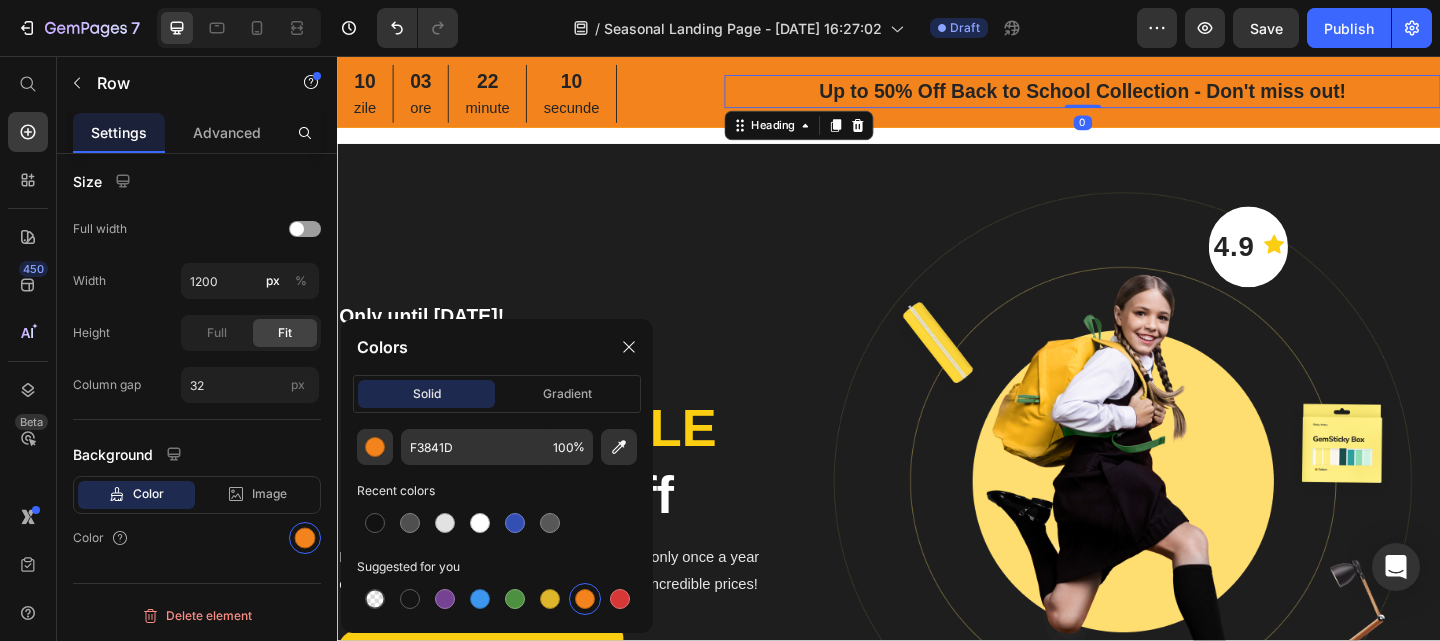 scroll, scrollTop: 0, scrollLeft: 0, axis: both 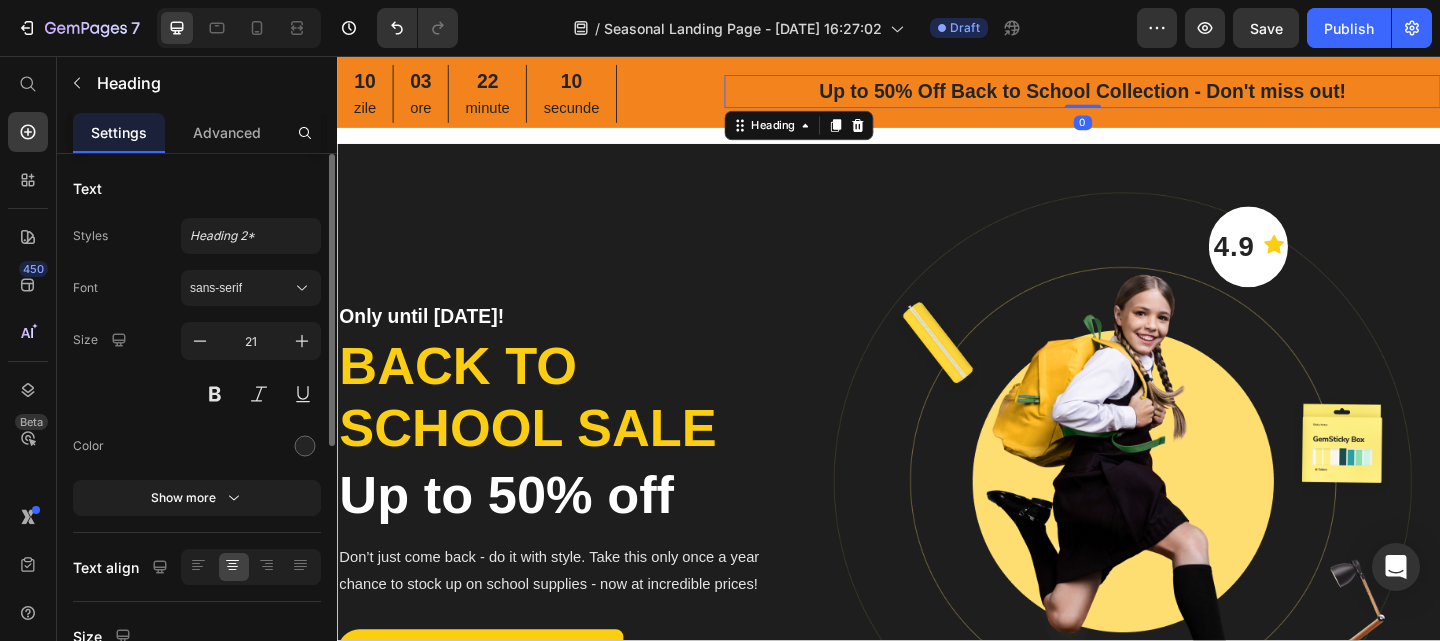 click on "Up to 50% Off Back to School Collection - Don't miss out!" at bounding box center [1147, 95] 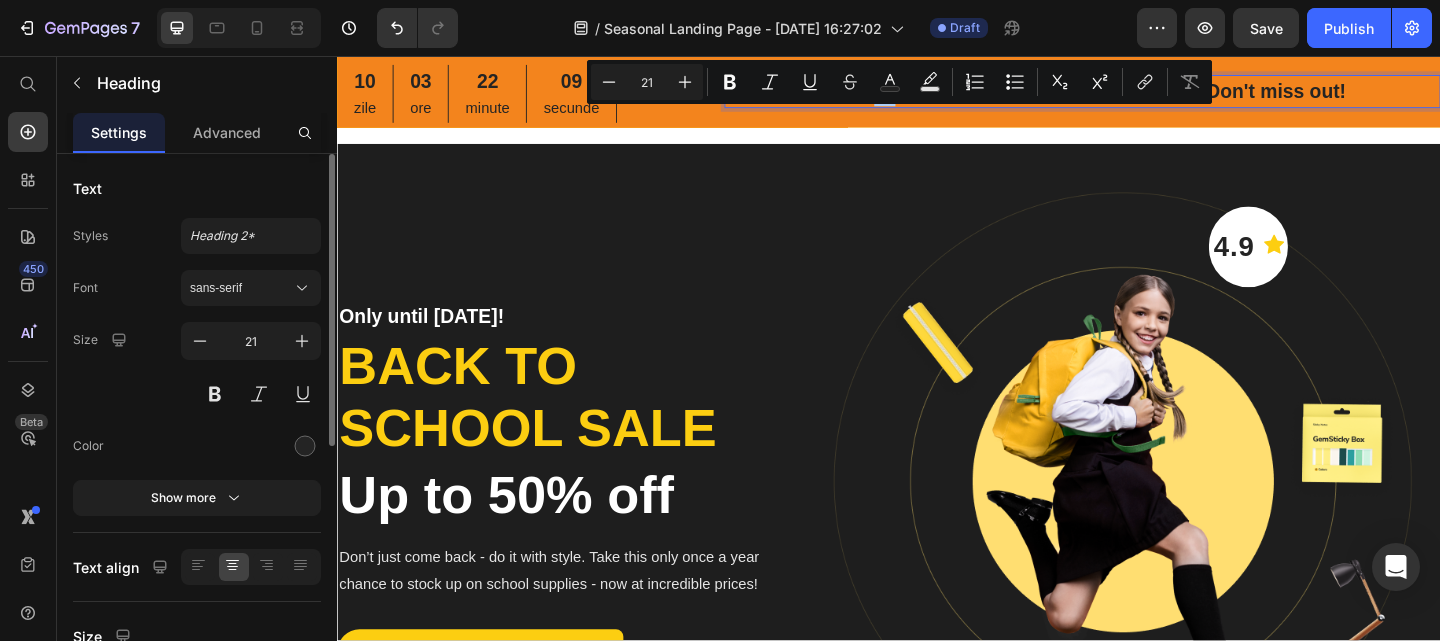 click on "Text Color" at bounding box center [890, 82] 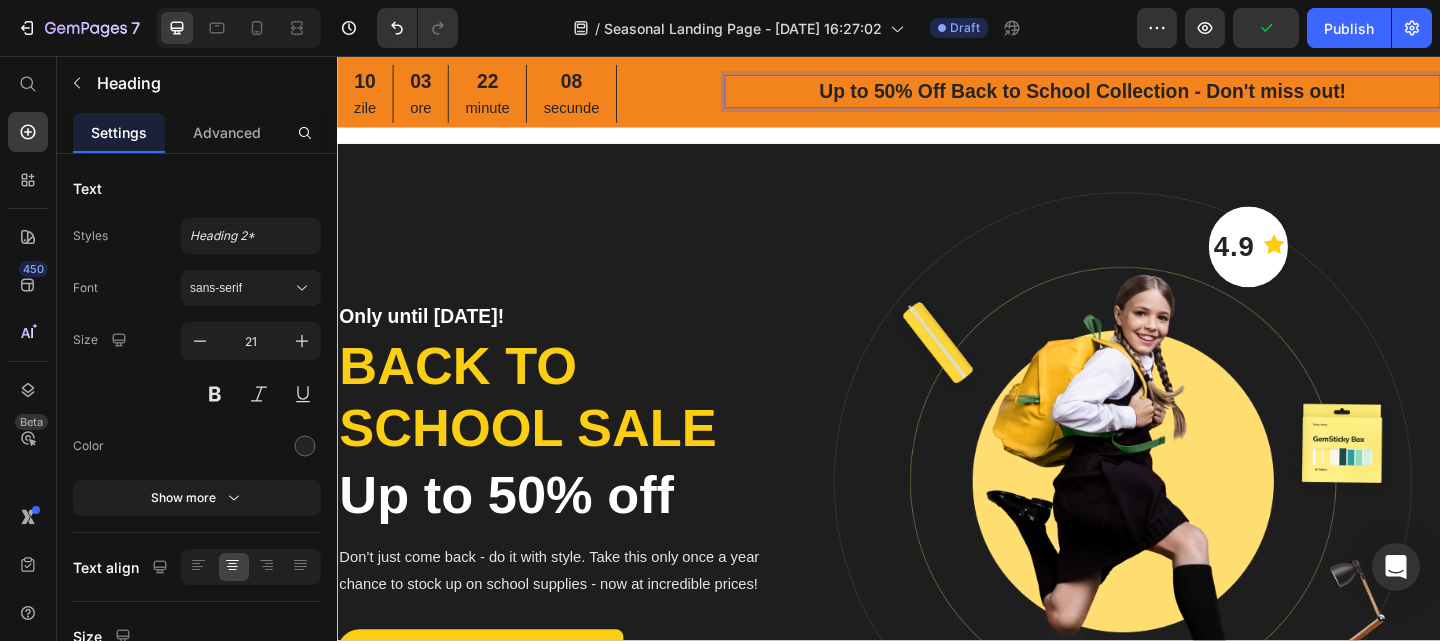 click on "Up to 50% Off Back to School Collection - Don't miss out!" at bounding box center [1147, 95] 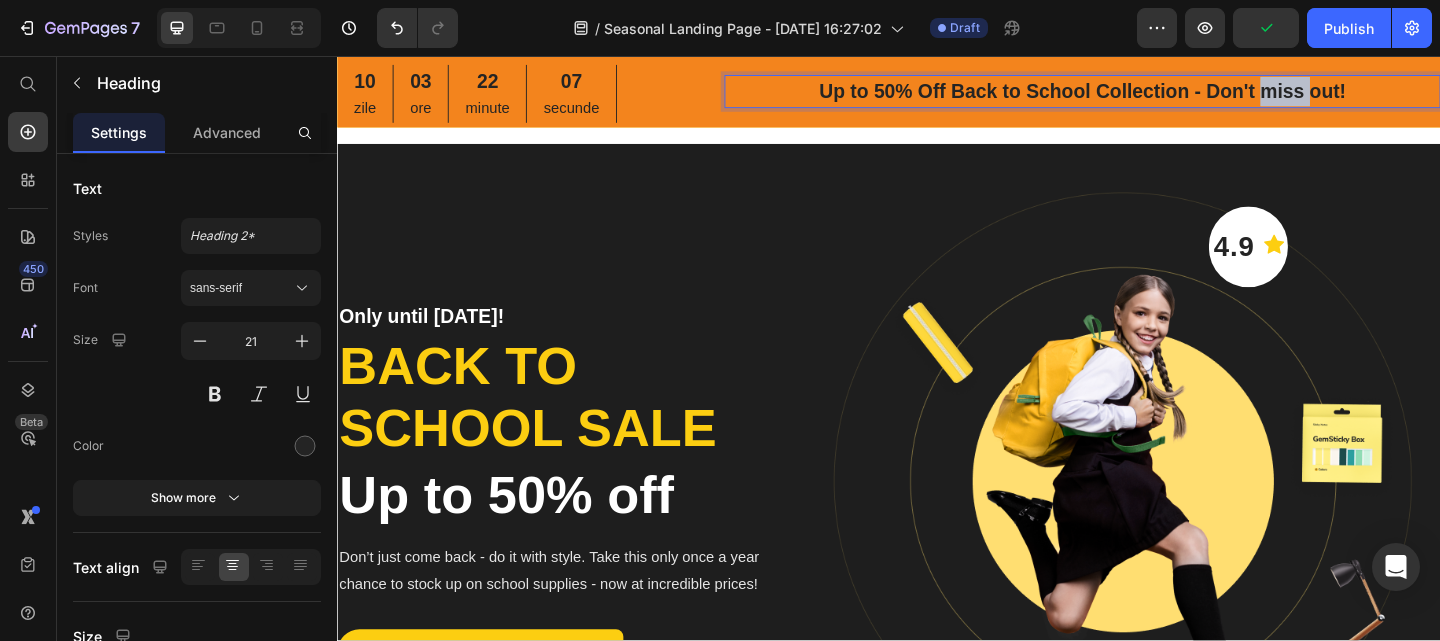 click on "Up to 50% Off Back to School Collection - Don't miss out!" at bounding box center (1147, 95) 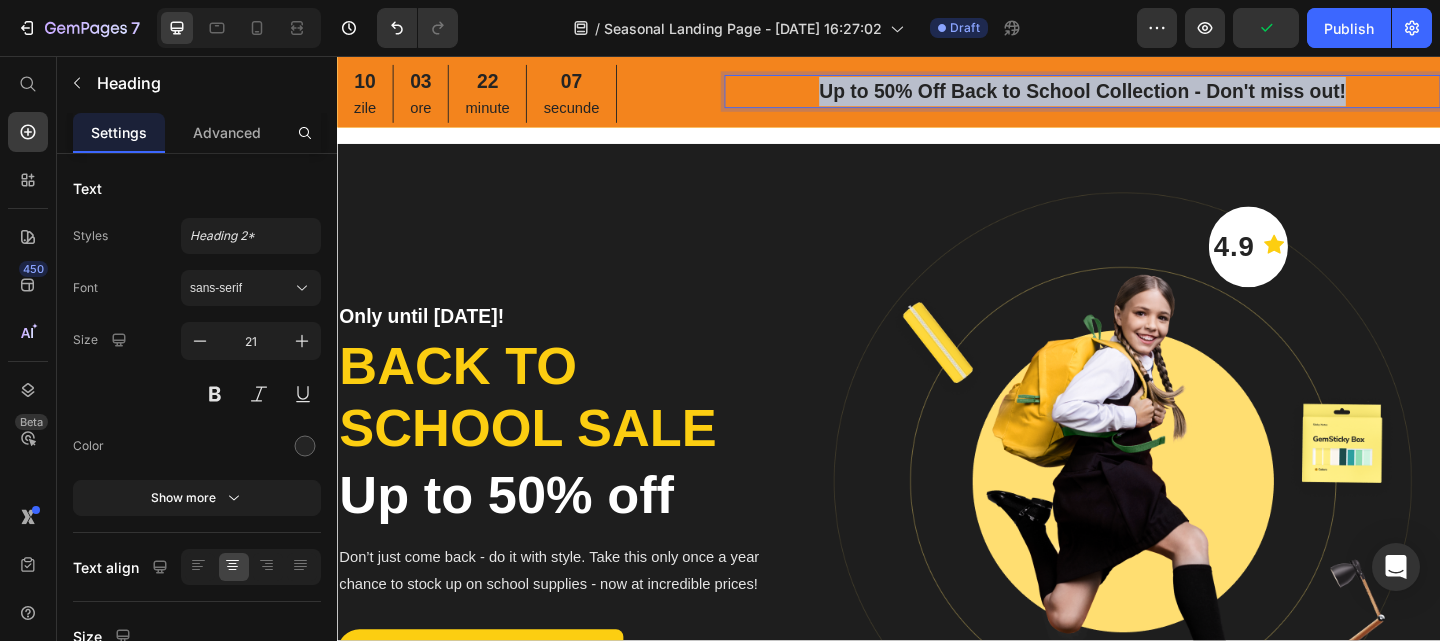 click on "Up to 50% Off Back to School Collection - Don't miss out!" at bounding box center [1147, 95] 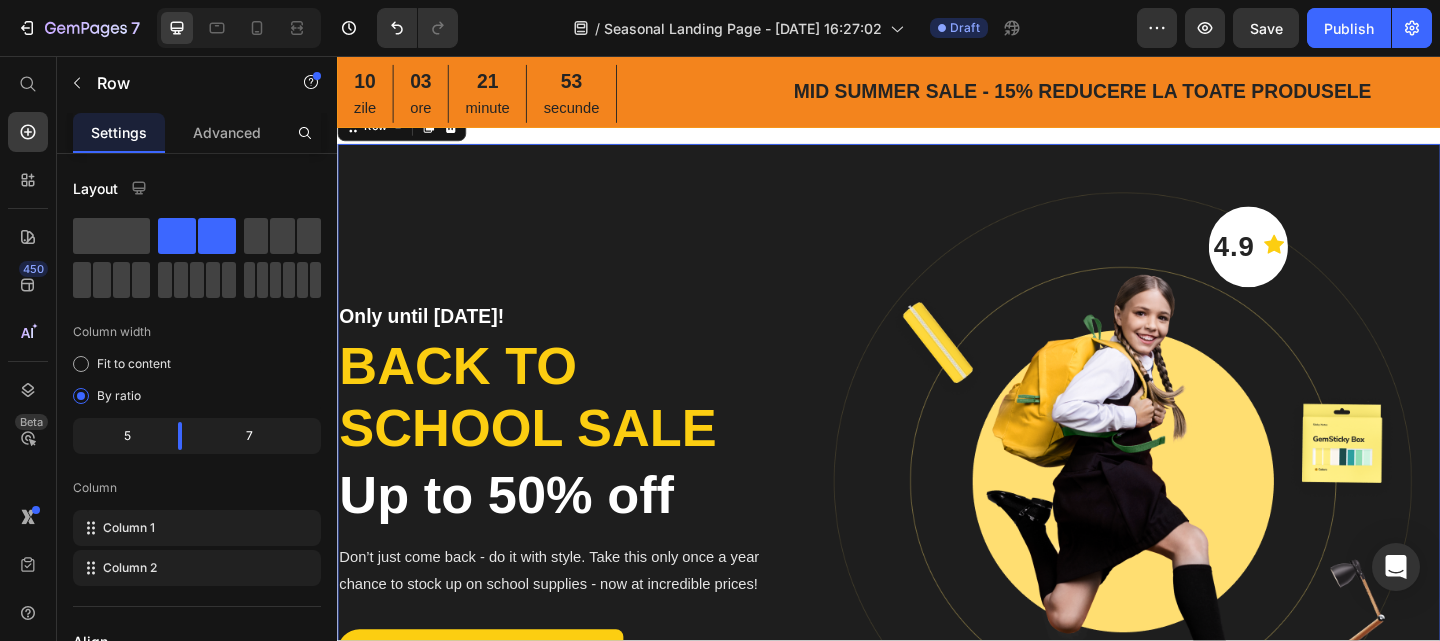 click on "Only until [DATE]! Heading Back to school sale Heading Up to 50% off Heading Don’t just come back - do it with style. Take this only once a year chance to stock up on school supplies - now at incredible prices! Text block Browse Collections Button" at bounding box center (580, 534) 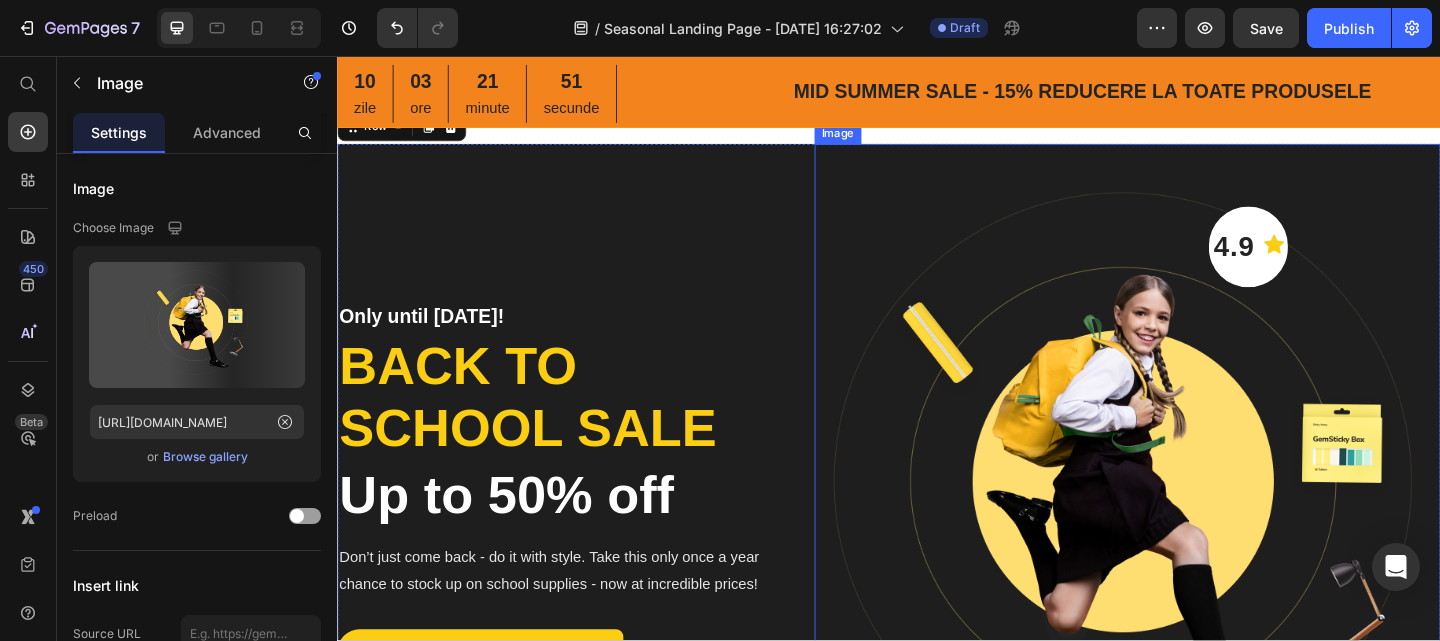 click at bounding box center (1196, 534) 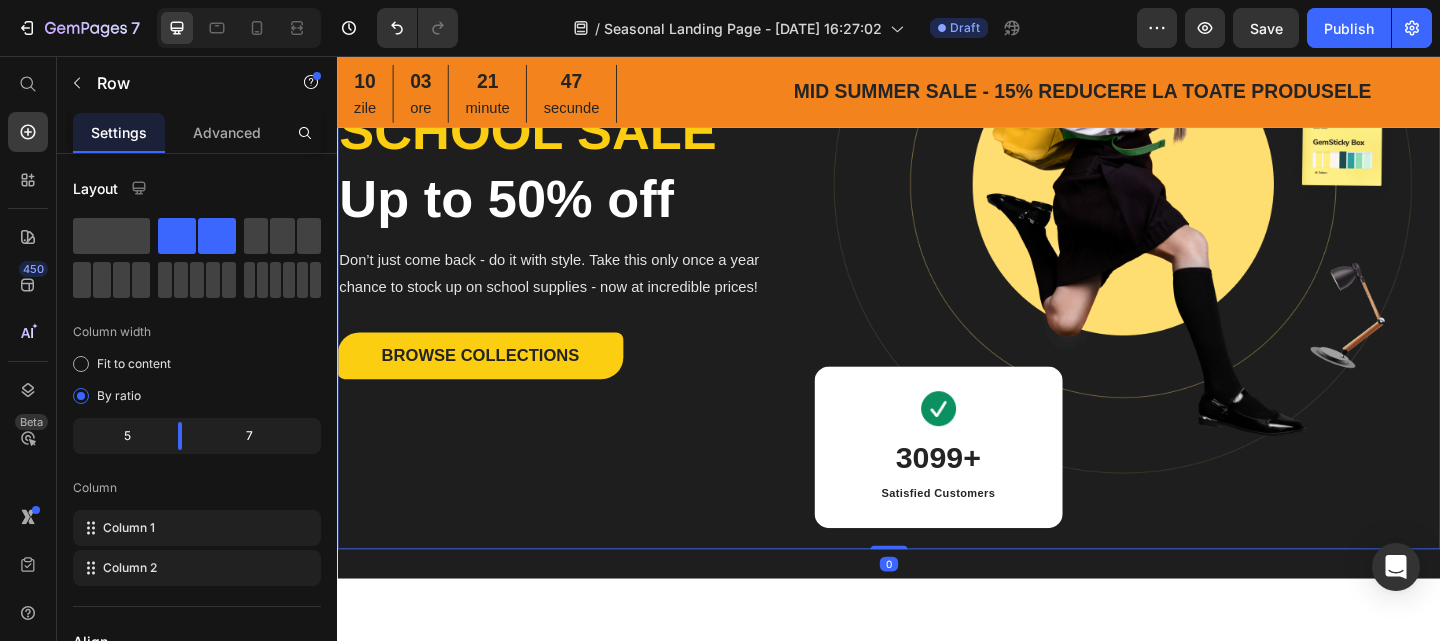 scroll, scrollTop: 325, scrollLeft: 0, axis: vertical 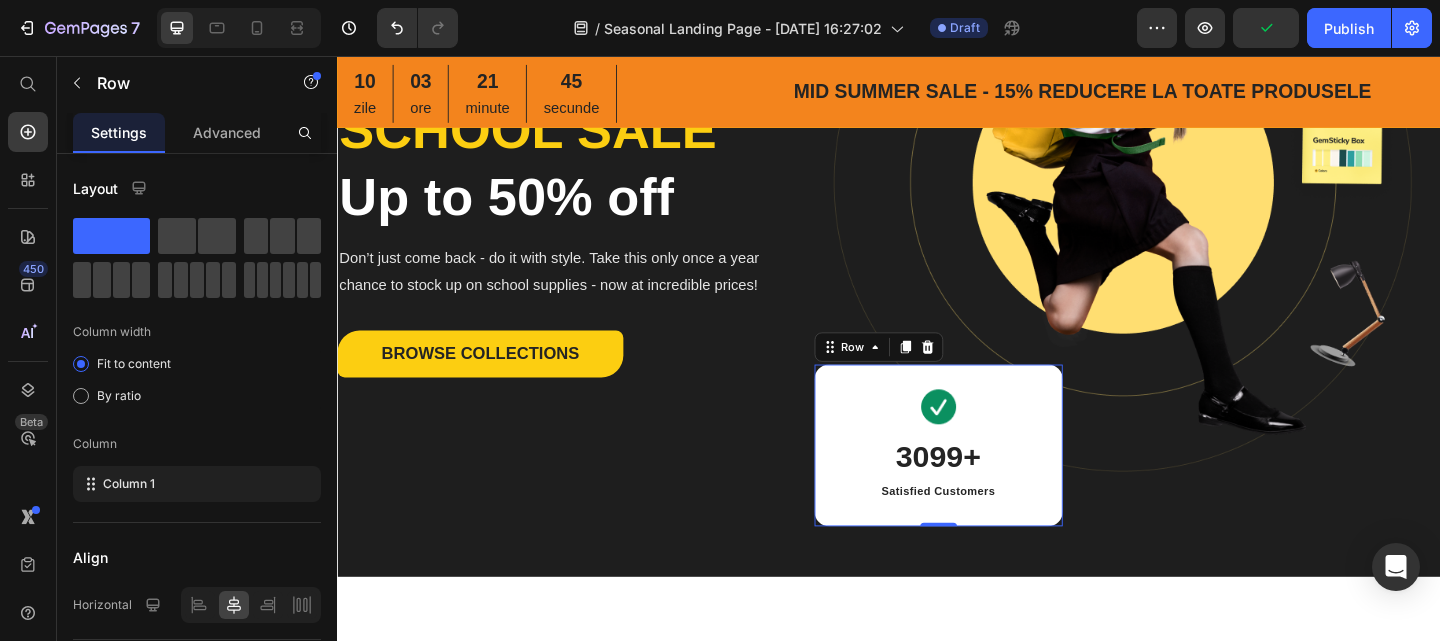 click on "Image 3099+  Heading Satisfied Customers Text block Row   0" at bounding box center (991, 480) 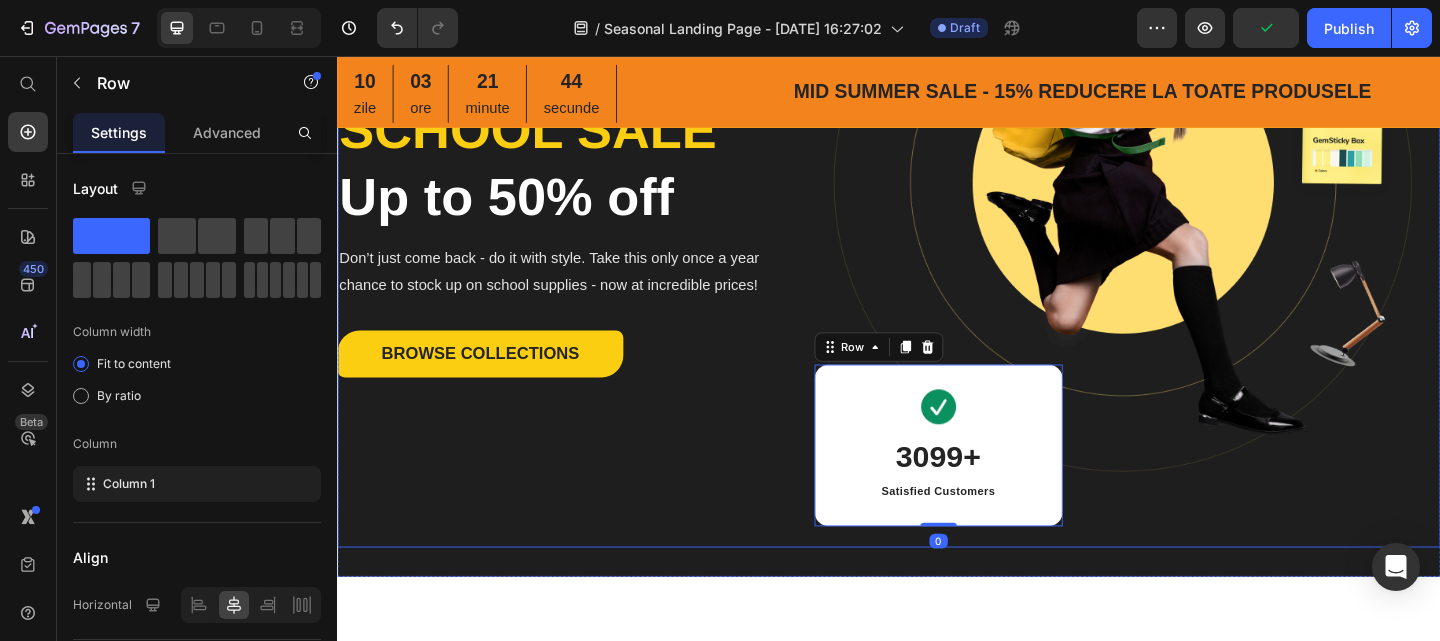 click on "Browse Collections Button" at bounding box center [580, 380] 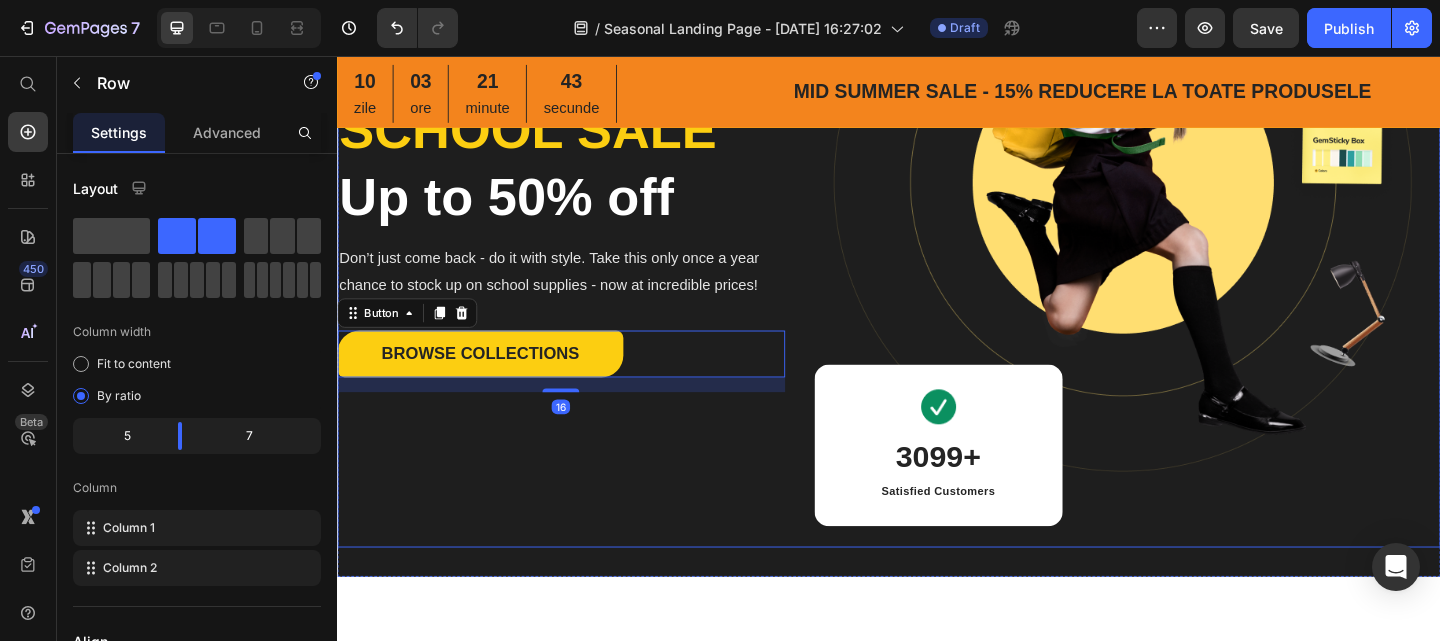 click on "Only until [DATE]! Heading Back to school sale Heading Up to 50% off Heading Don’t just come back - do it with style. Take this only once a year chance to stock up on school supplies - now at incredible prices! Text block Browse Collections Button   16" at bounding box center [580, 209] 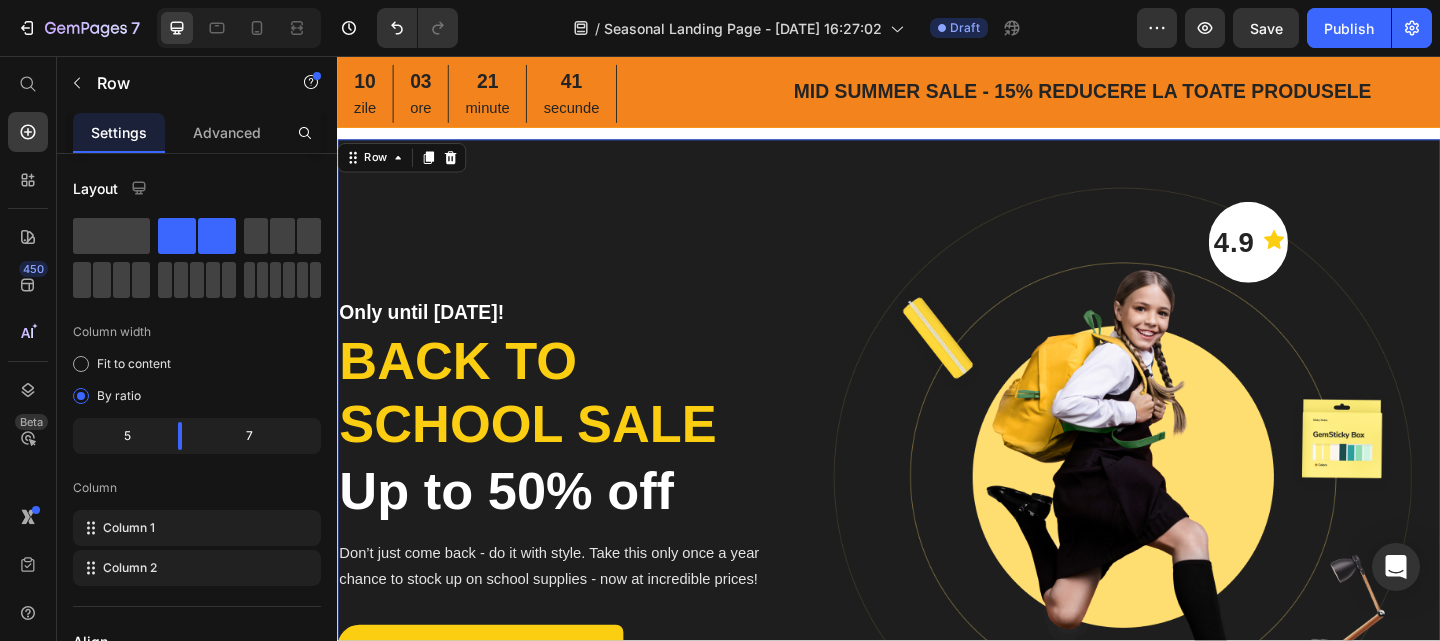 scroll, scrollTop: 0, scrollLeft: 0, axis: both 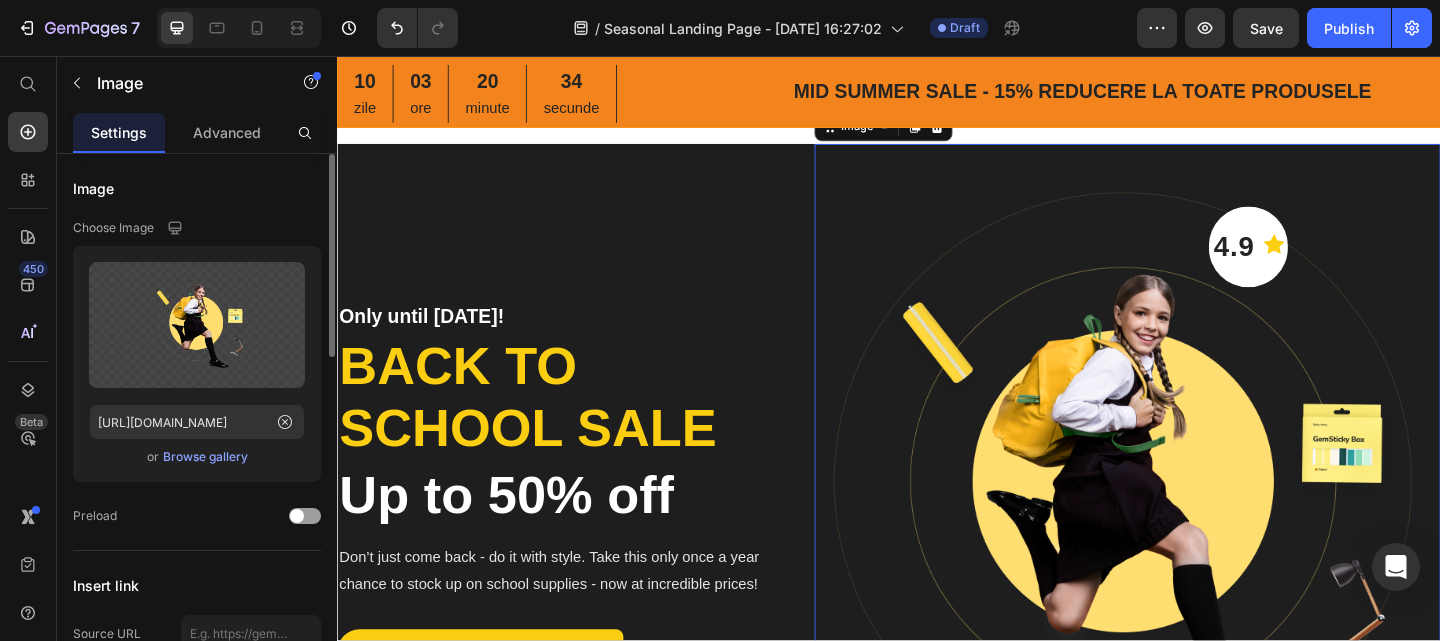 click on "Browse gallery" at bounding box center (205, 457) 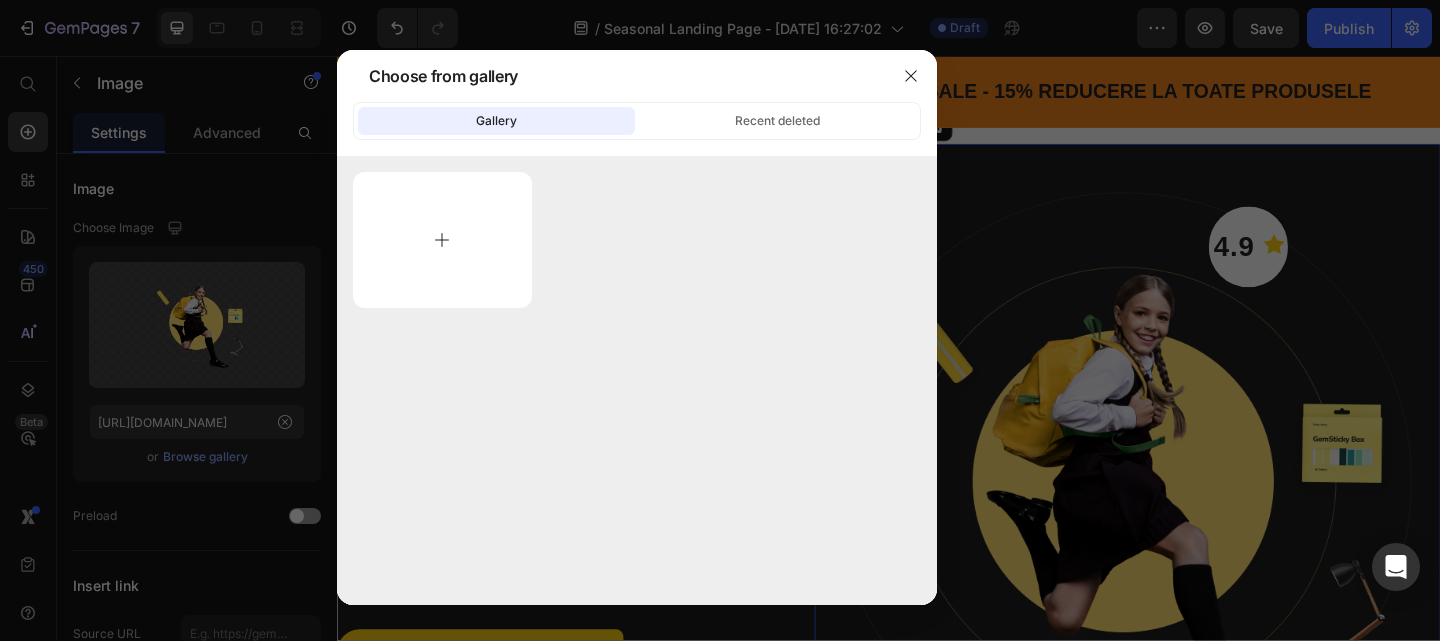 click at bounding box center [442, 240] 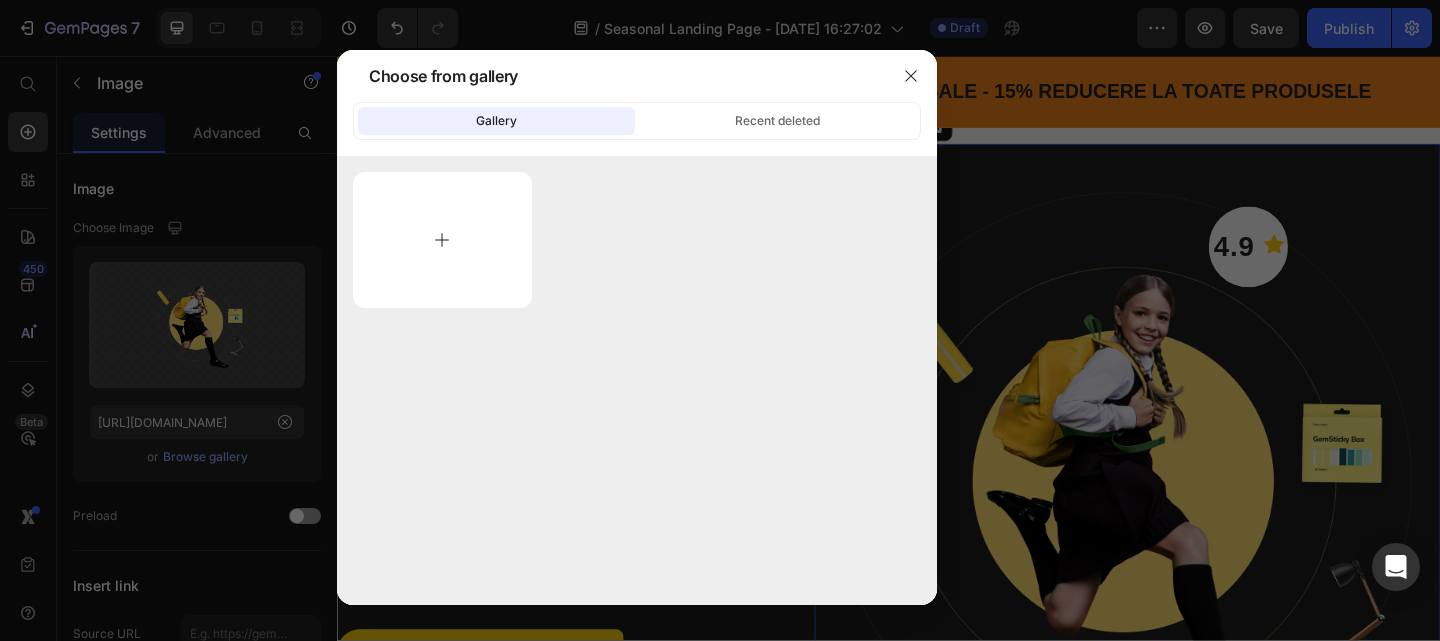 type on "C:\fakepath\Untitled design (16).png" 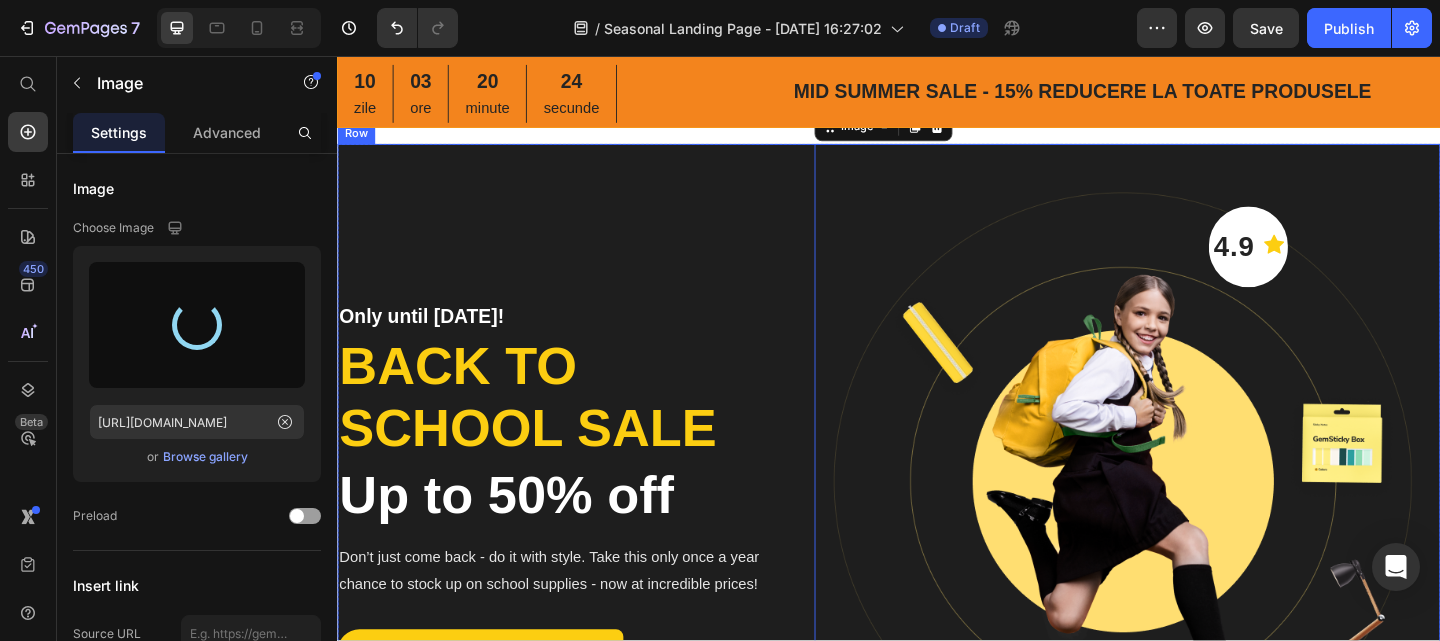 type on "[URL][DOMAIN_NAME]" 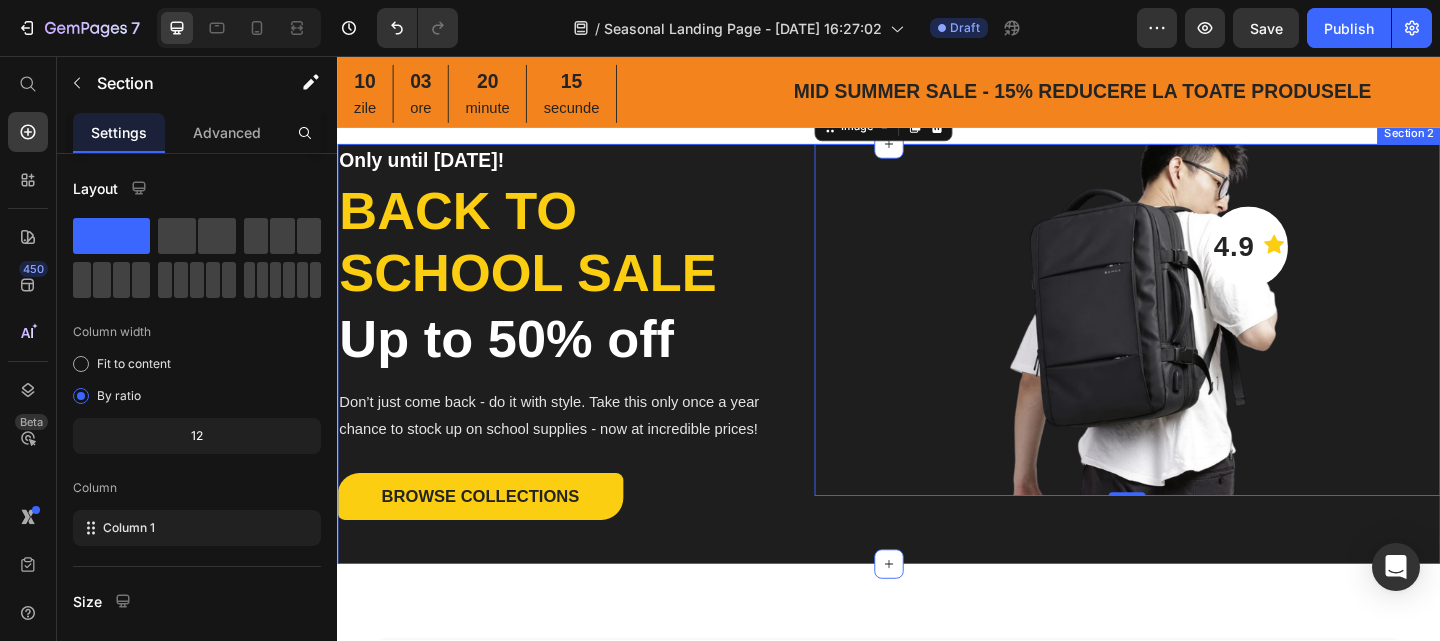 click on "Only until [DATE]! Heading Back to school sale Heading Up to 50% off Heading Don’t just come back - do it with style. Take this only once a year chance to stock up on school supplies - now at incredible prices! Text block Browse Collections Button 4.9 Text block Icon Row Image   0 Image 3099+  Heading Satisfied Customers Text block Row Row Section 2" at bounding box center (937, 380) 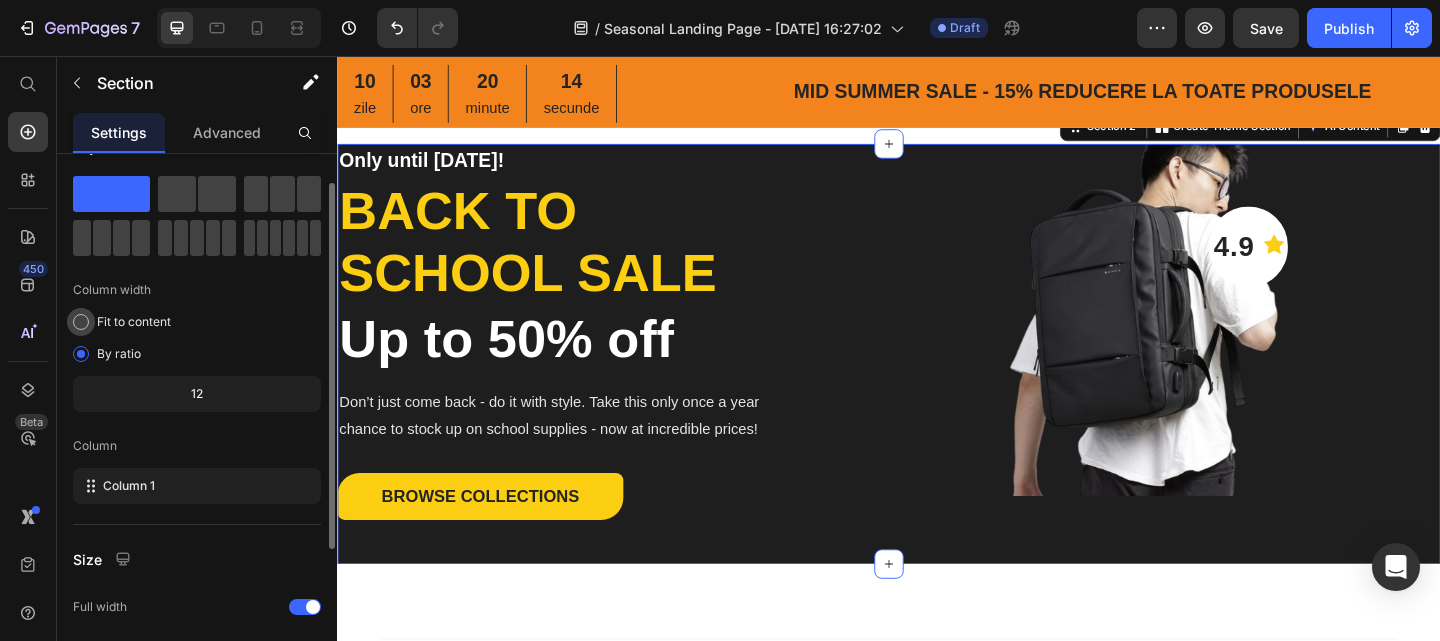 scroll, scrollTop: 43, scrollLeft: 0, axis: vertical 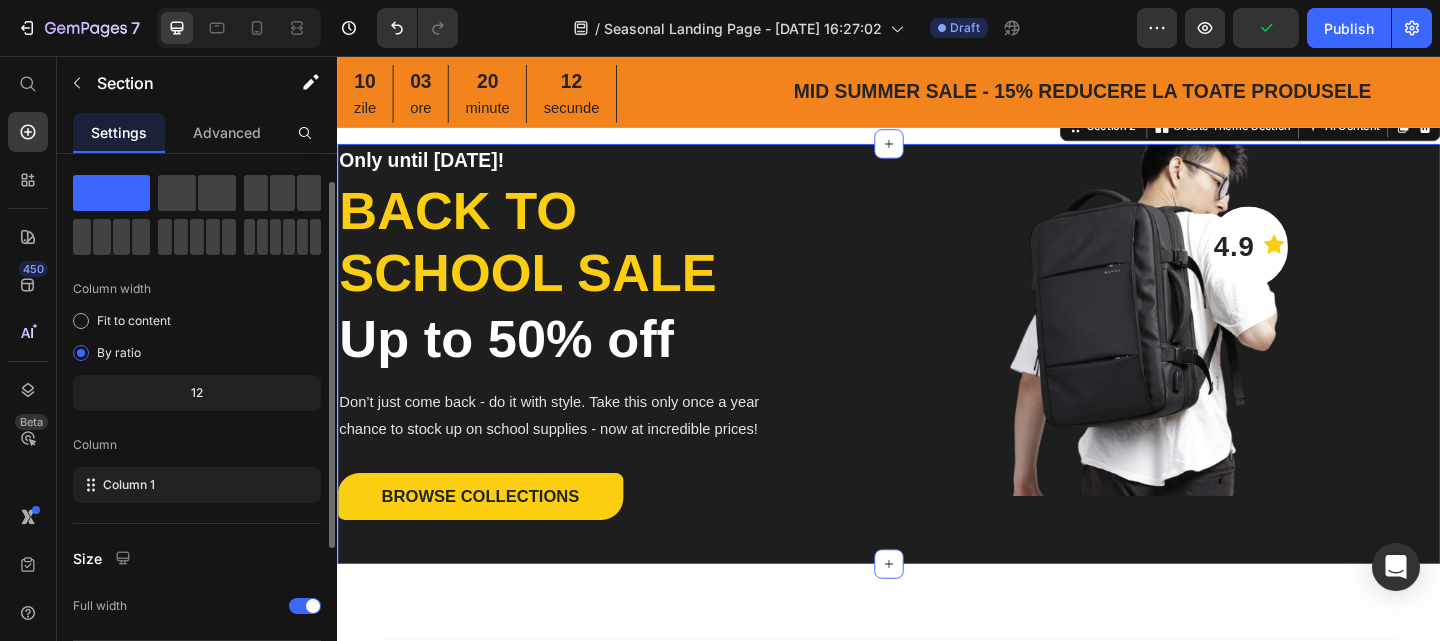 click on "12" 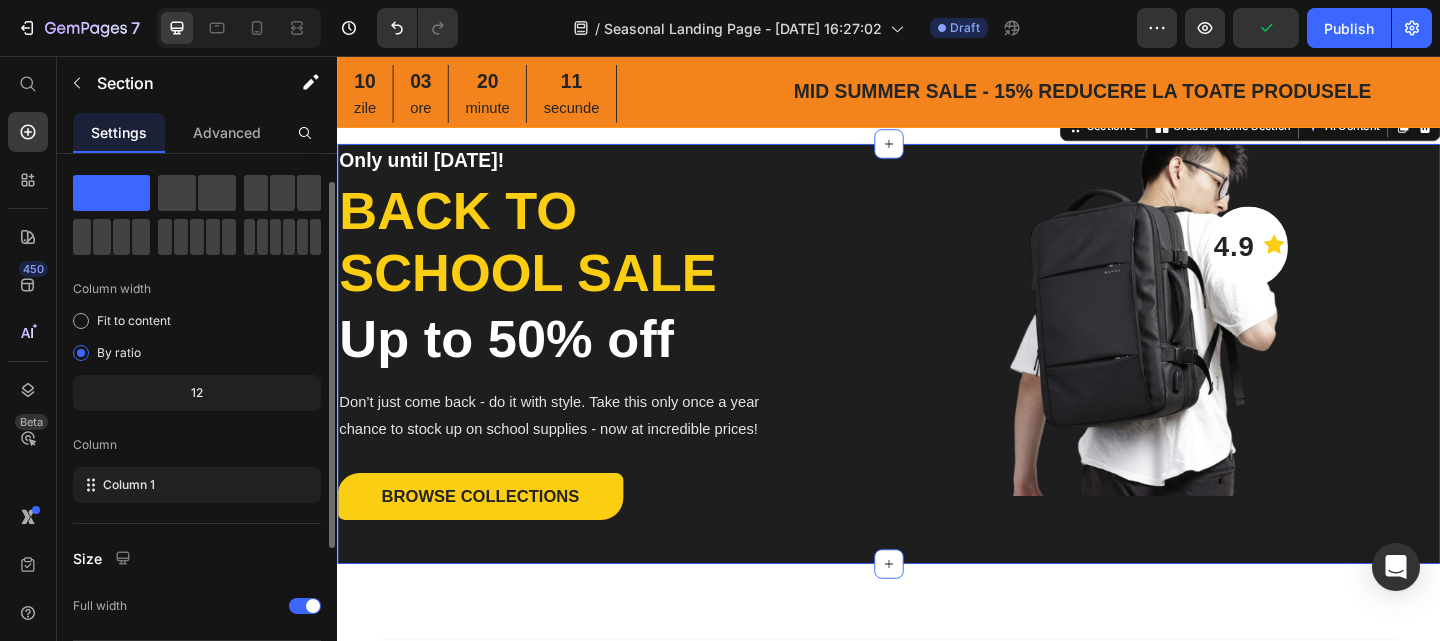 click on "12" 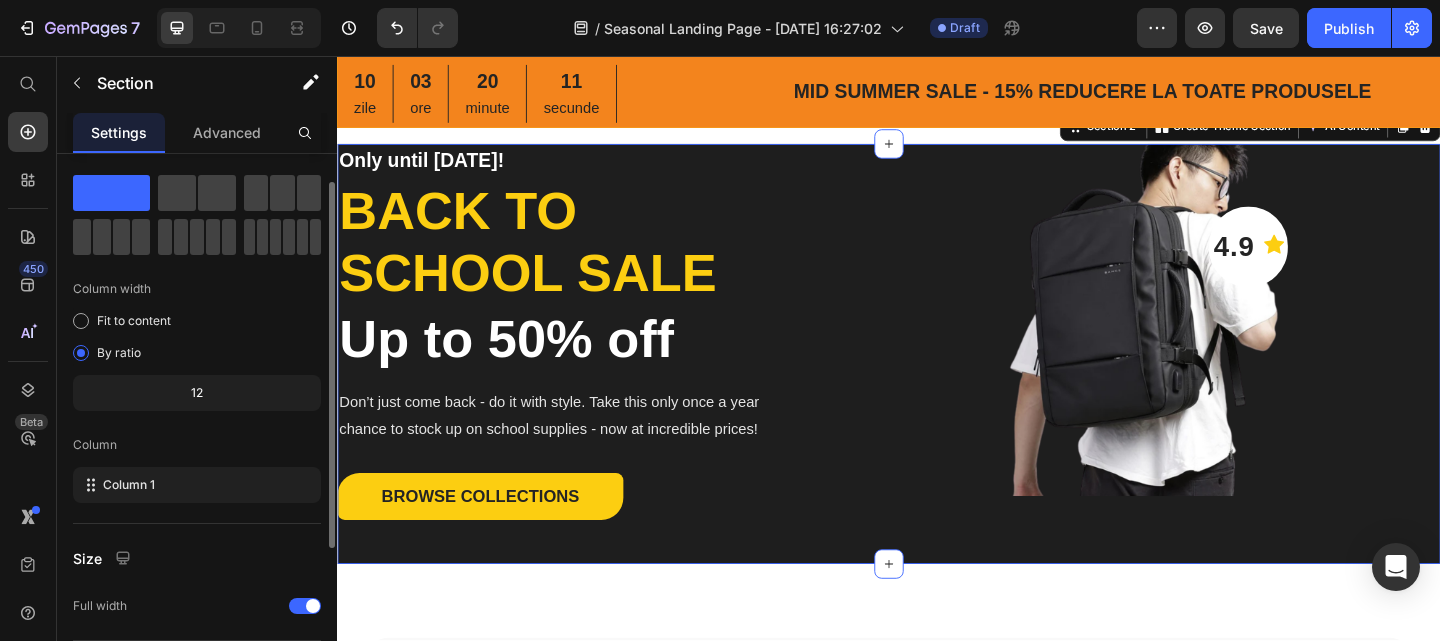 click on "12" 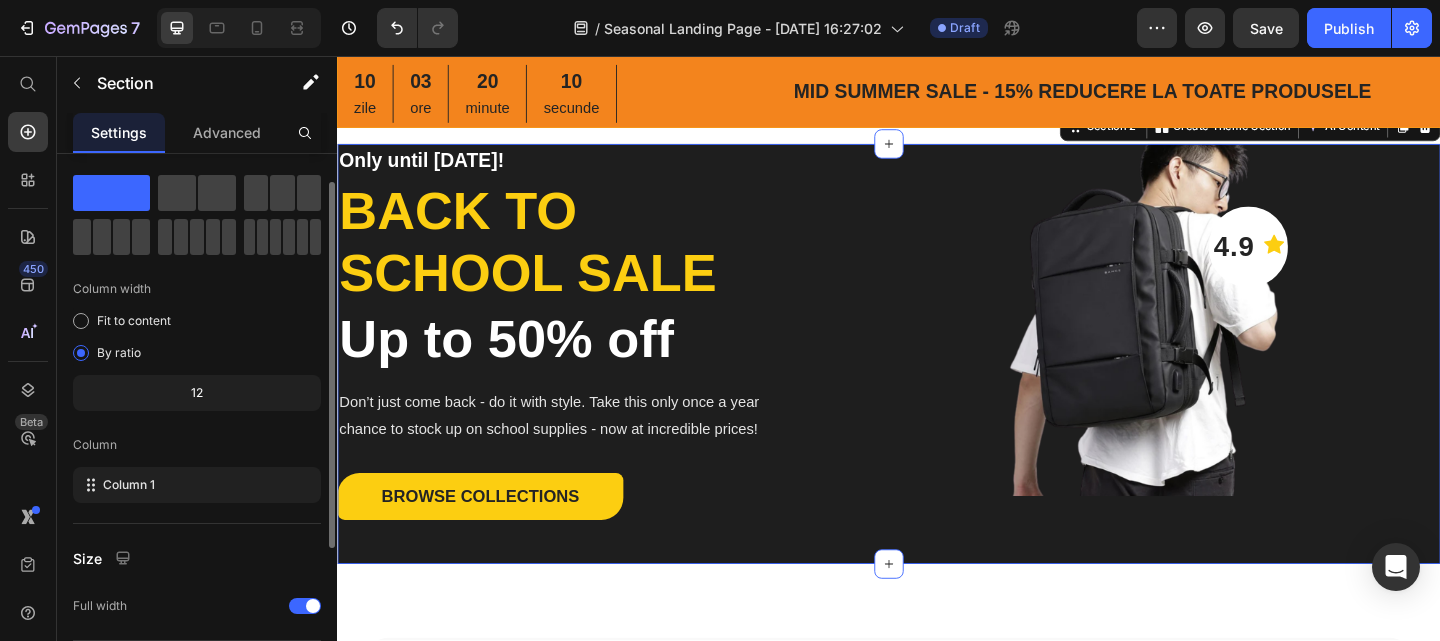 click on "12" 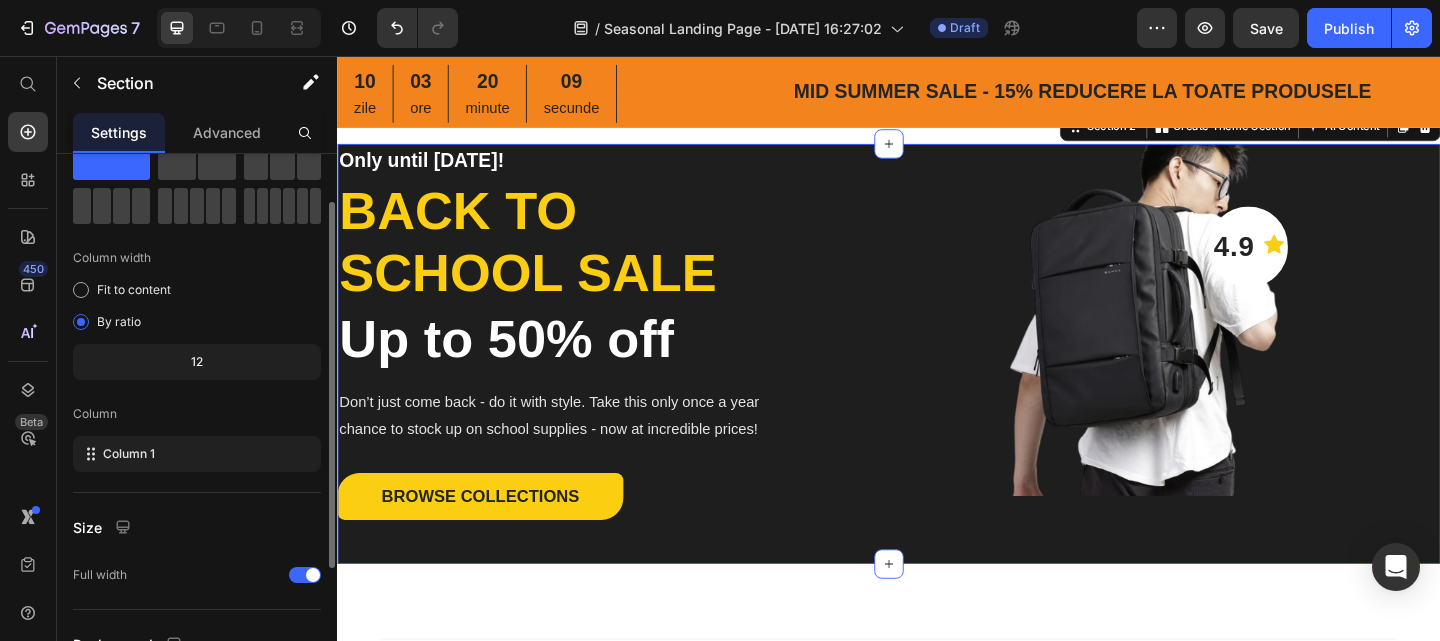 scroll, scrollTop: 73, scrollLeft: 0, axis: vertical 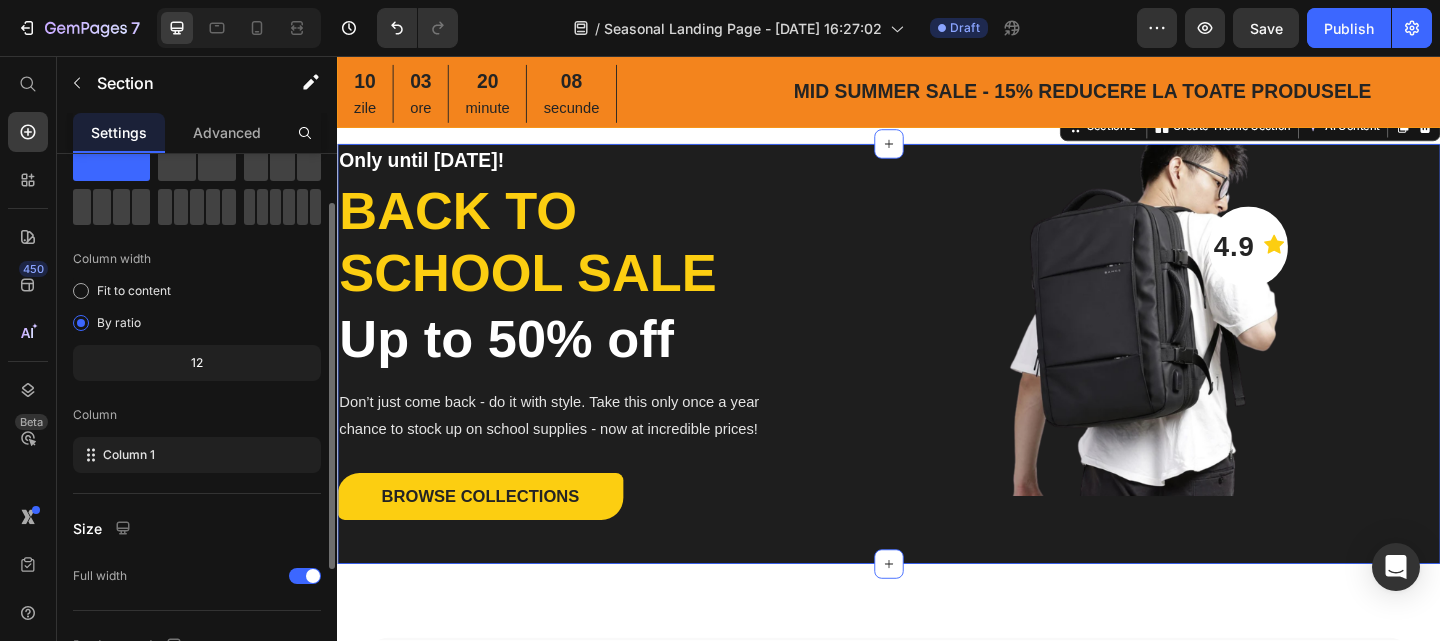 click on "12" 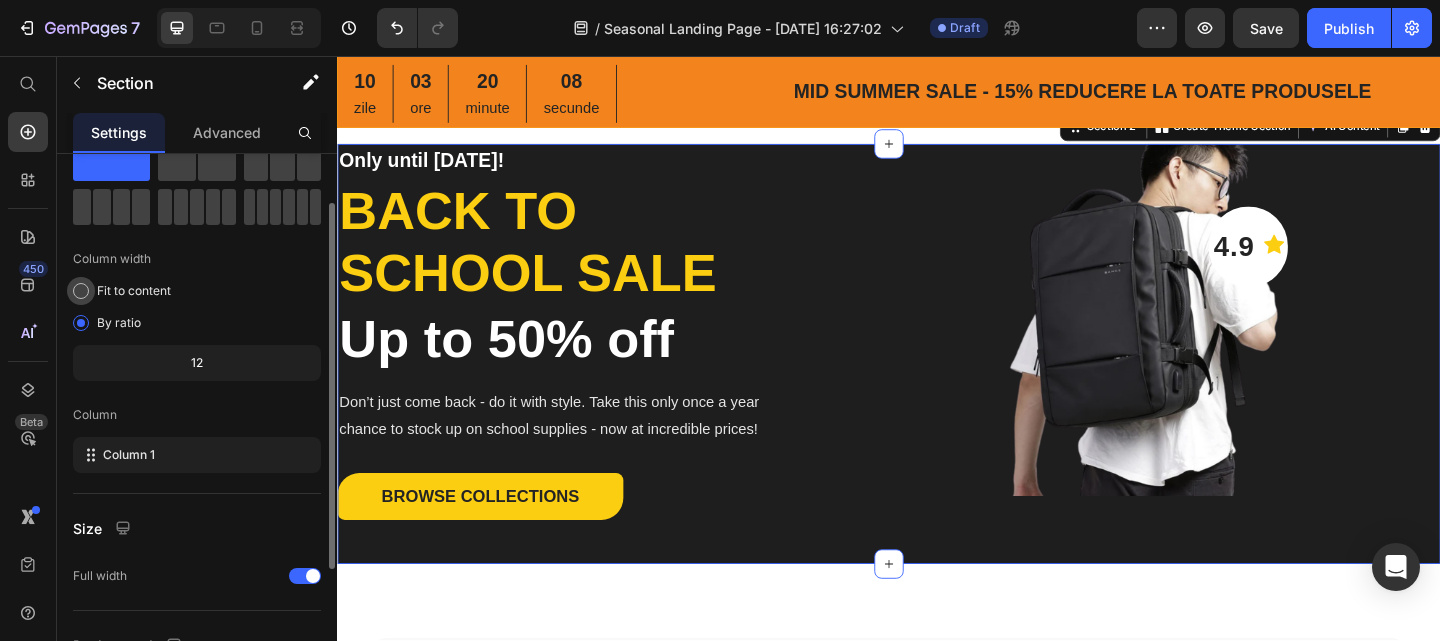 click on "Fit to content" at bounding box center [134, 291] 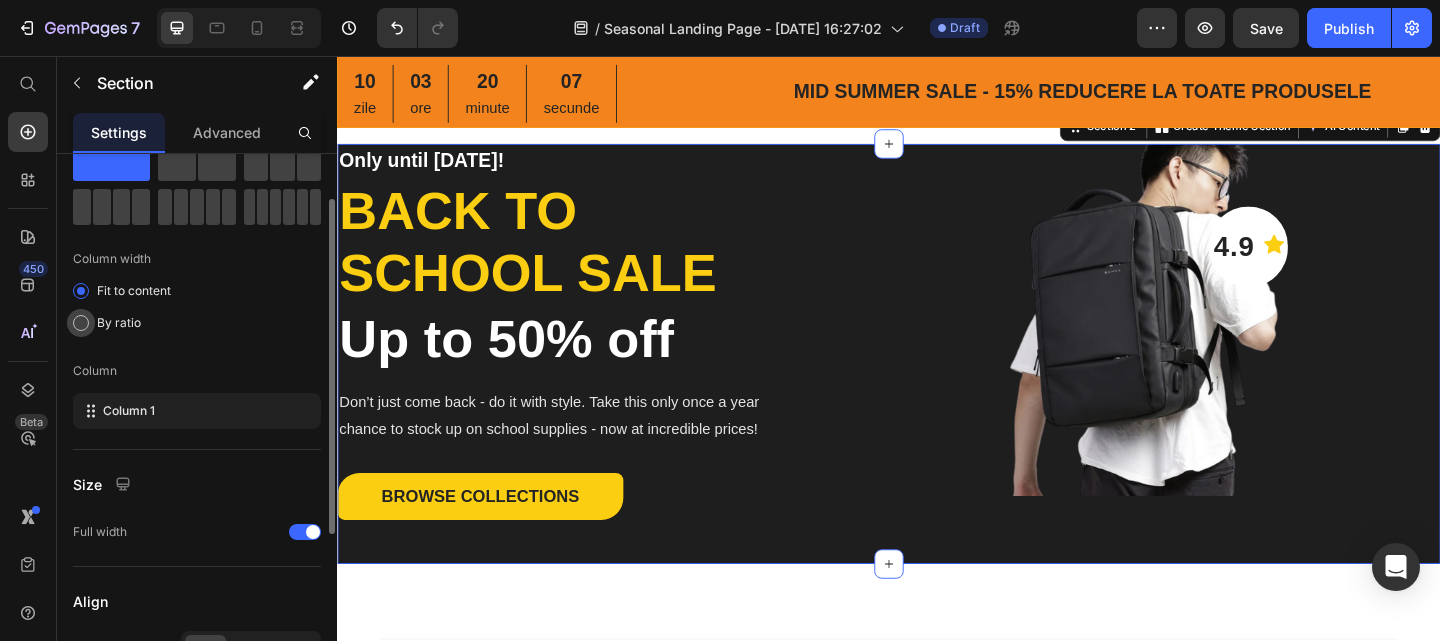 click on "By ratio" at bounding box center [119, 323] 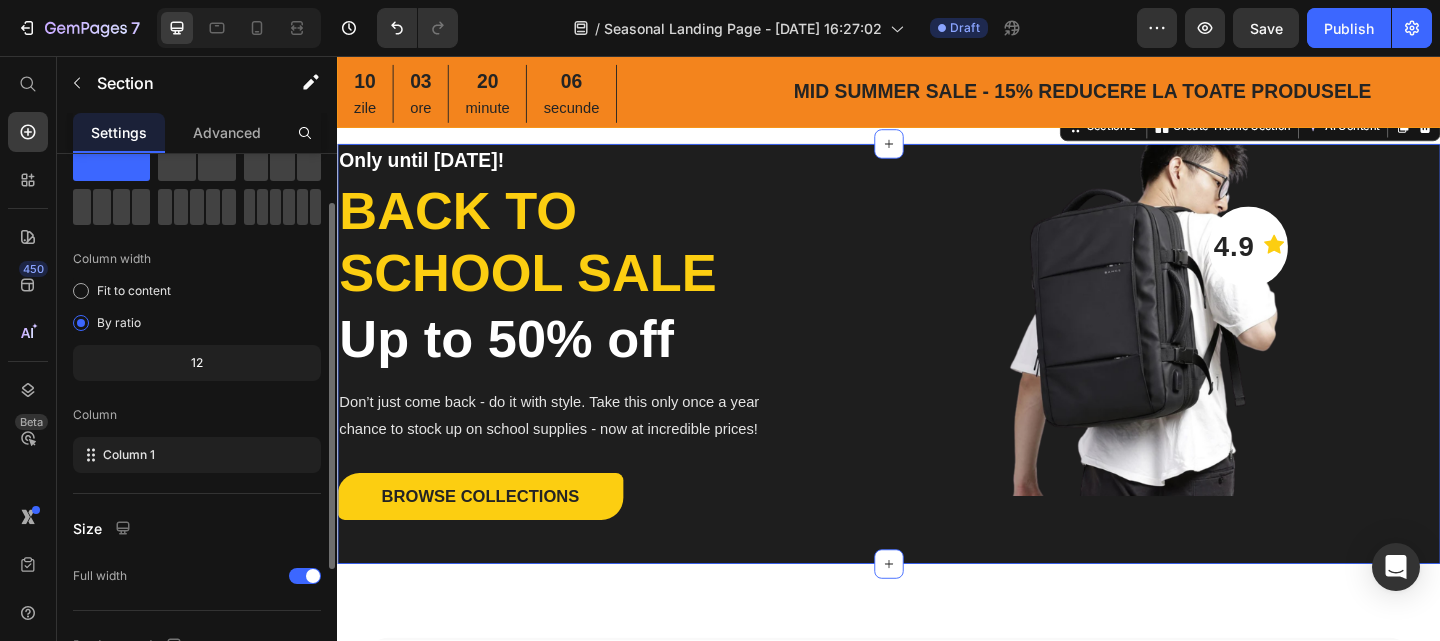 click on "12" 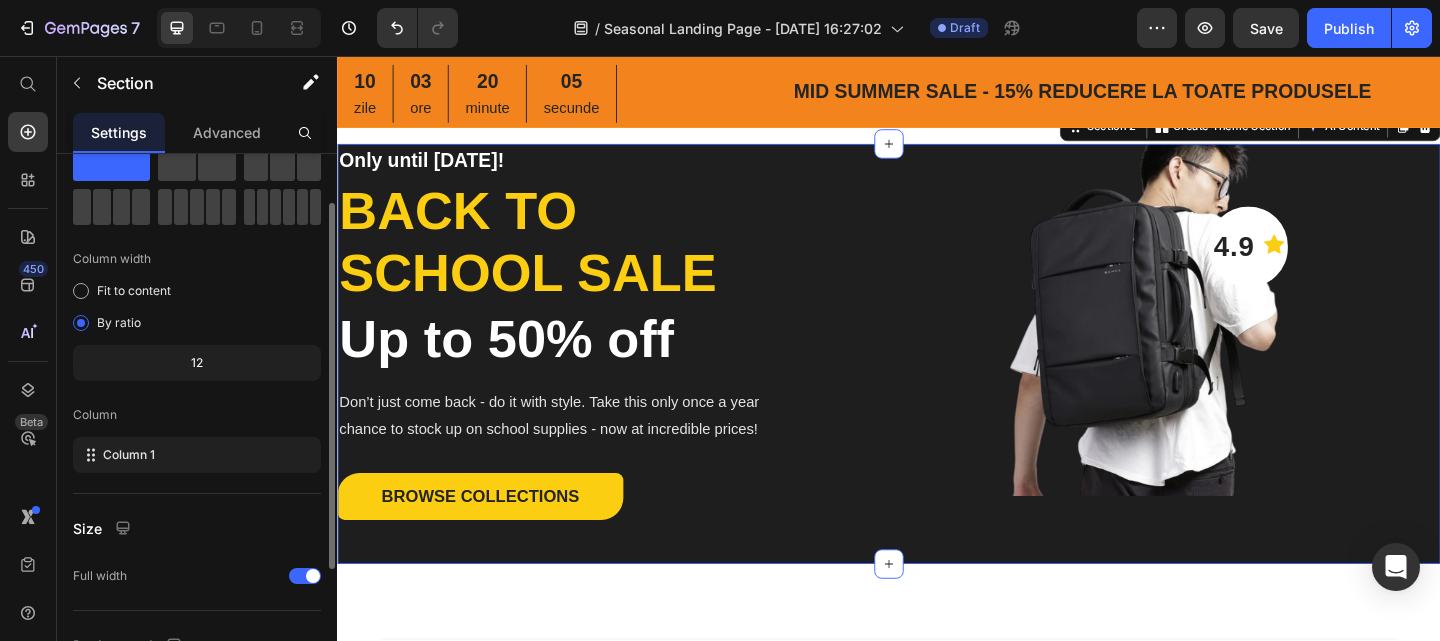 click on "12" 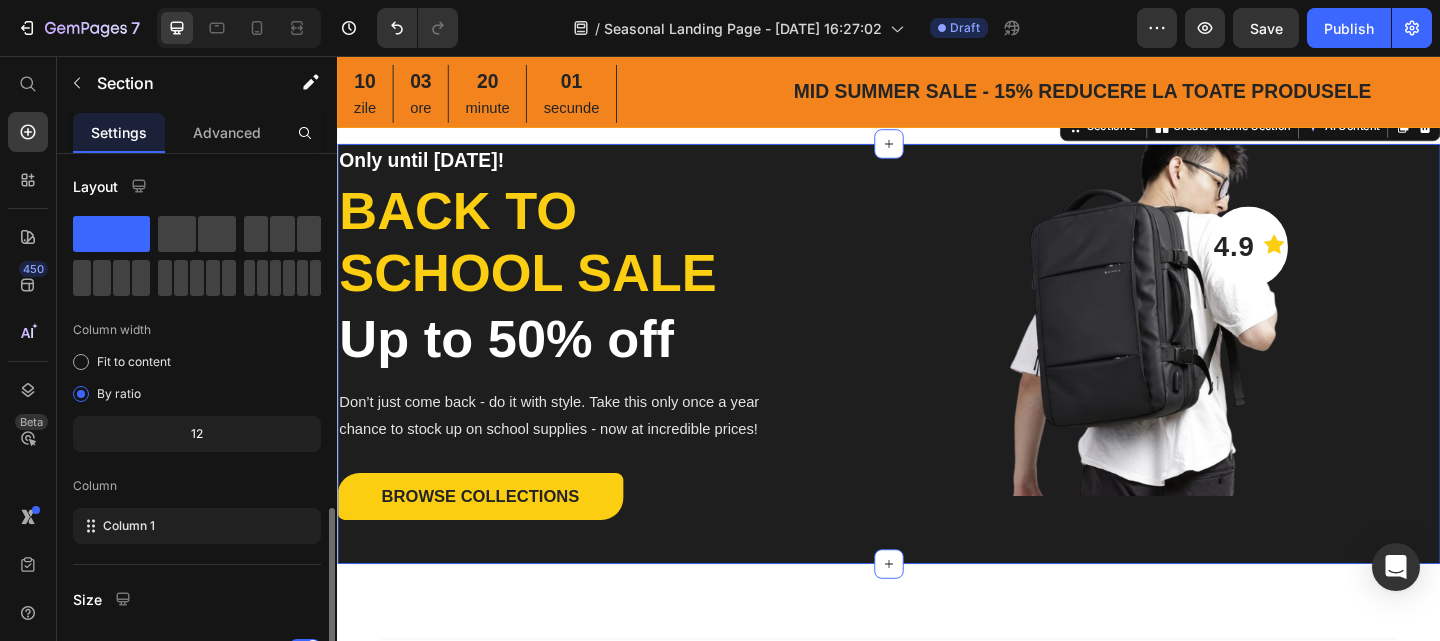 scroll, scrollTop: 0, scrollLeft: 0, axis: both 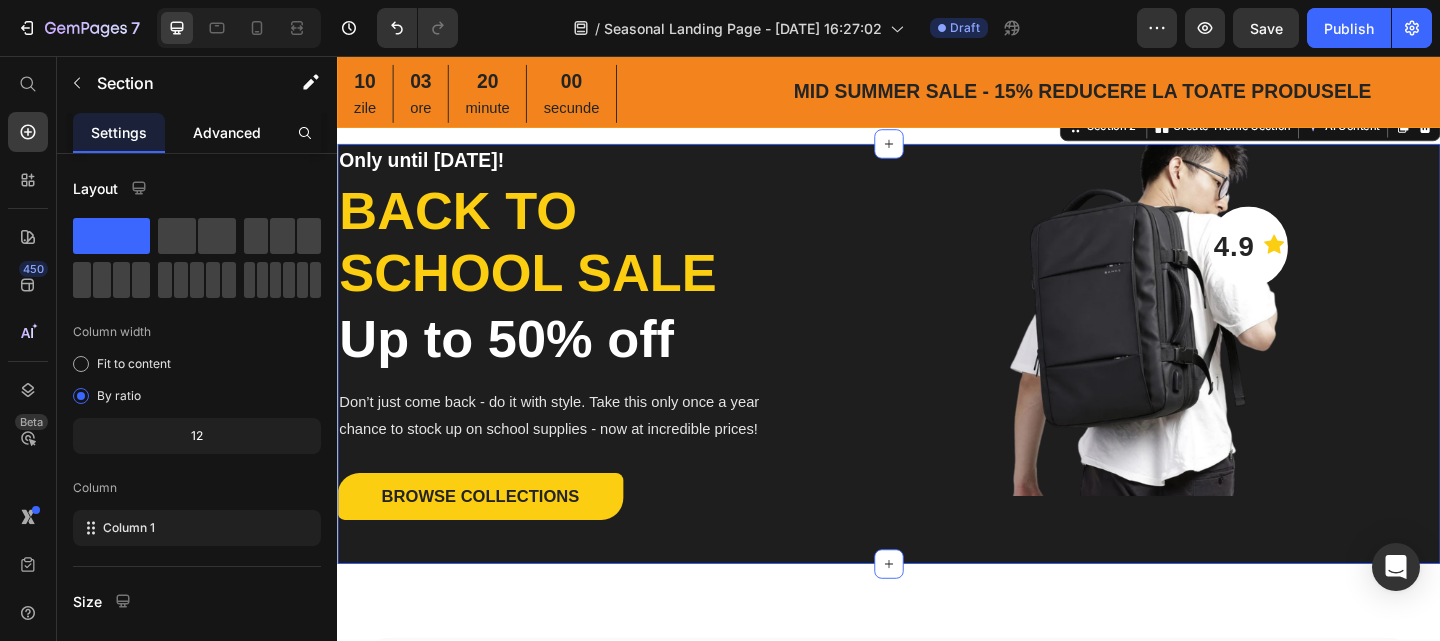 click on "Advanced" at bounding box center [227, 132] 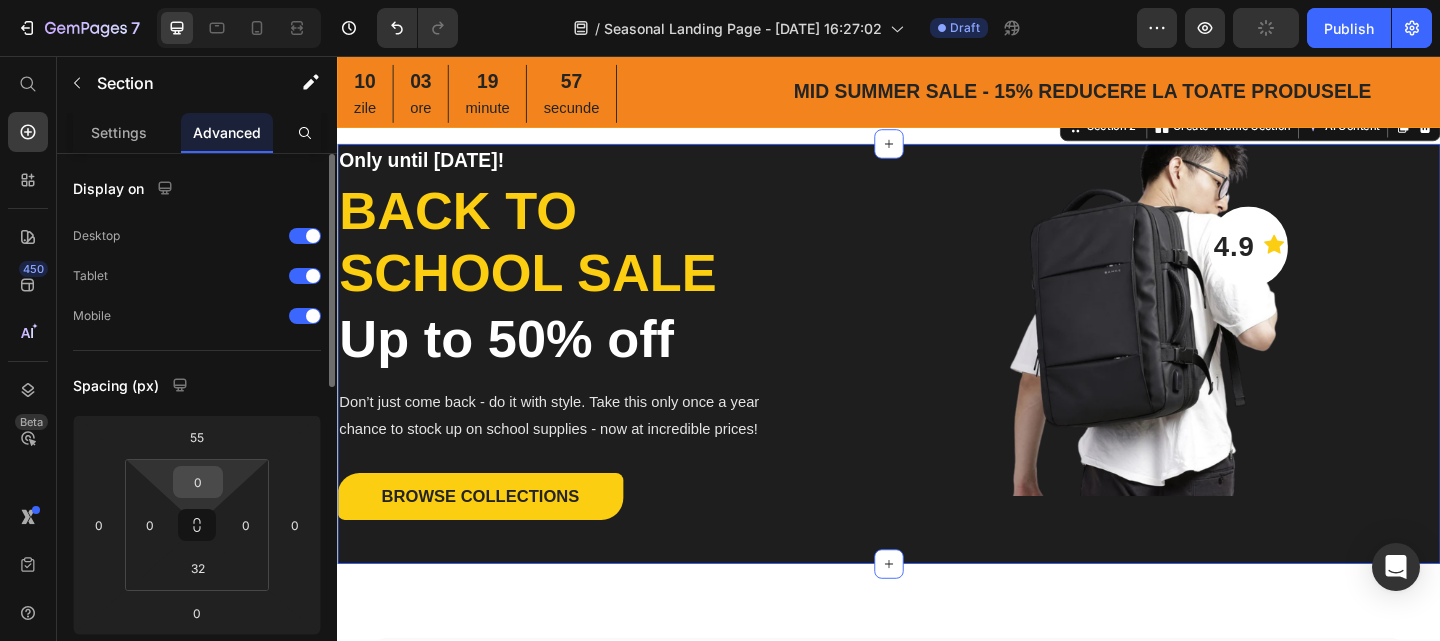 click on "0" at bounding box center [198, 482] 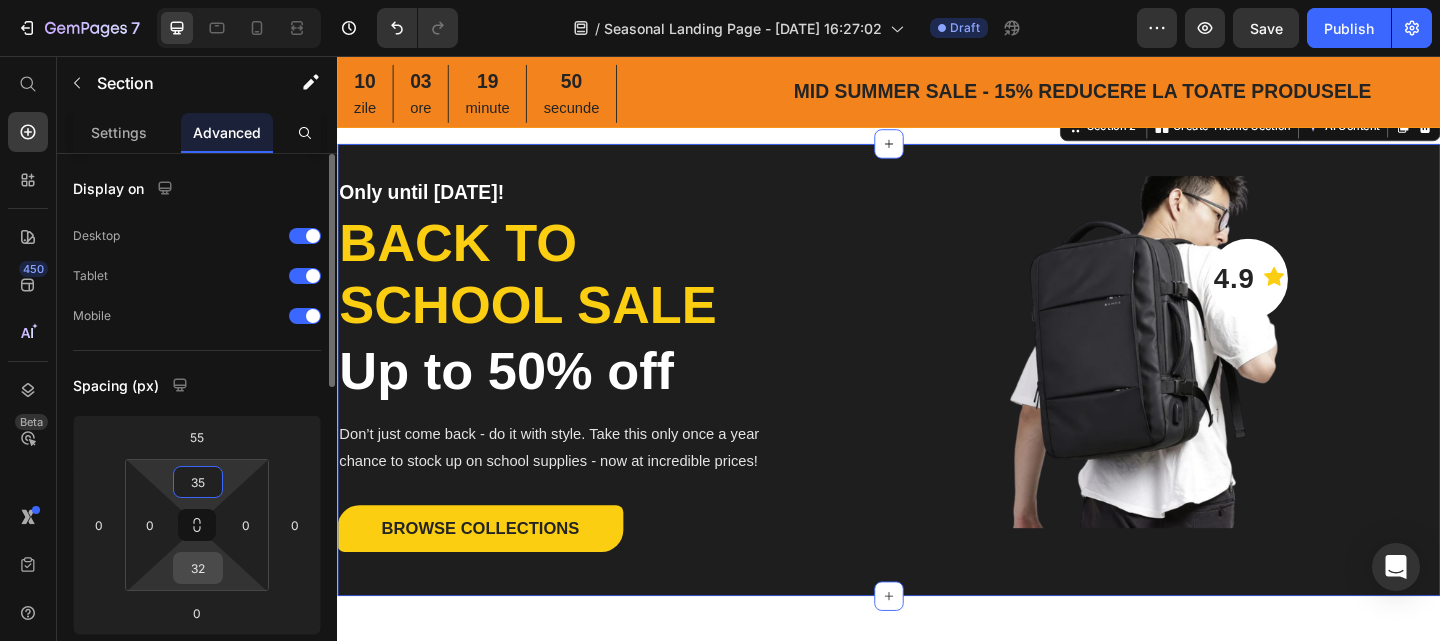 type on "35" 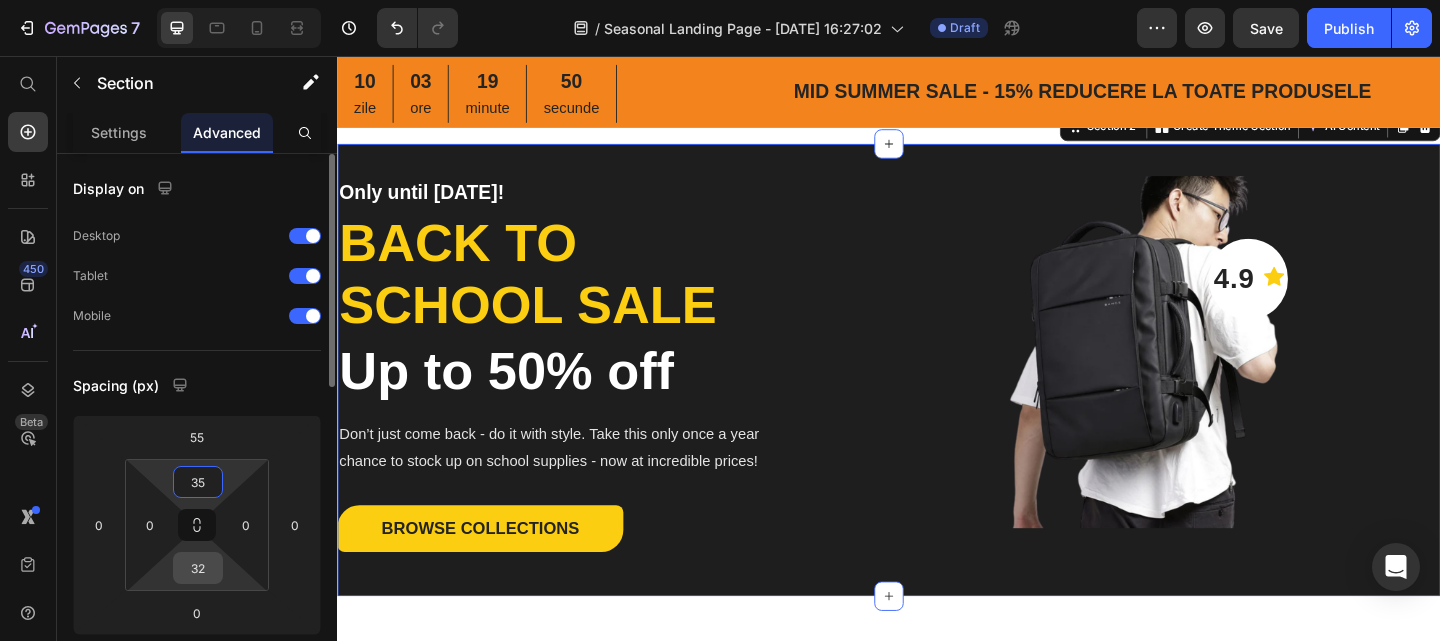 click on "32" at bounding box center [198, 568] 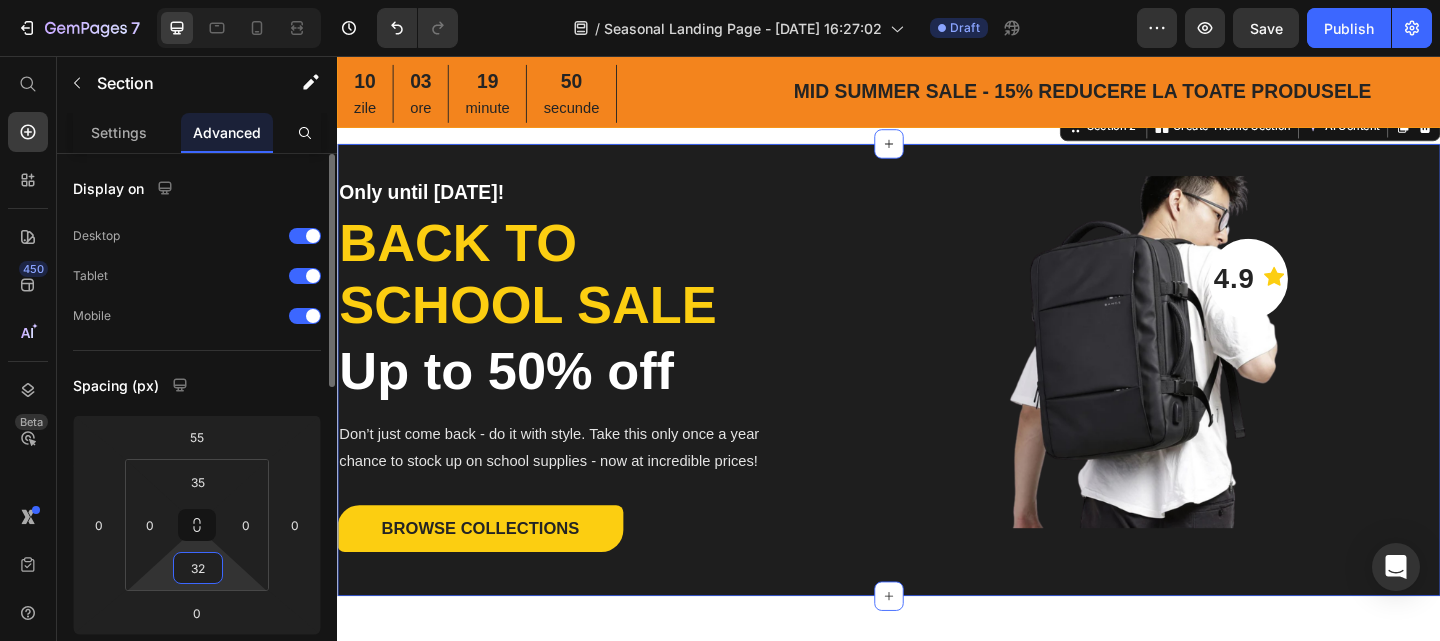 click on "32" at bounding box center [198, 568] 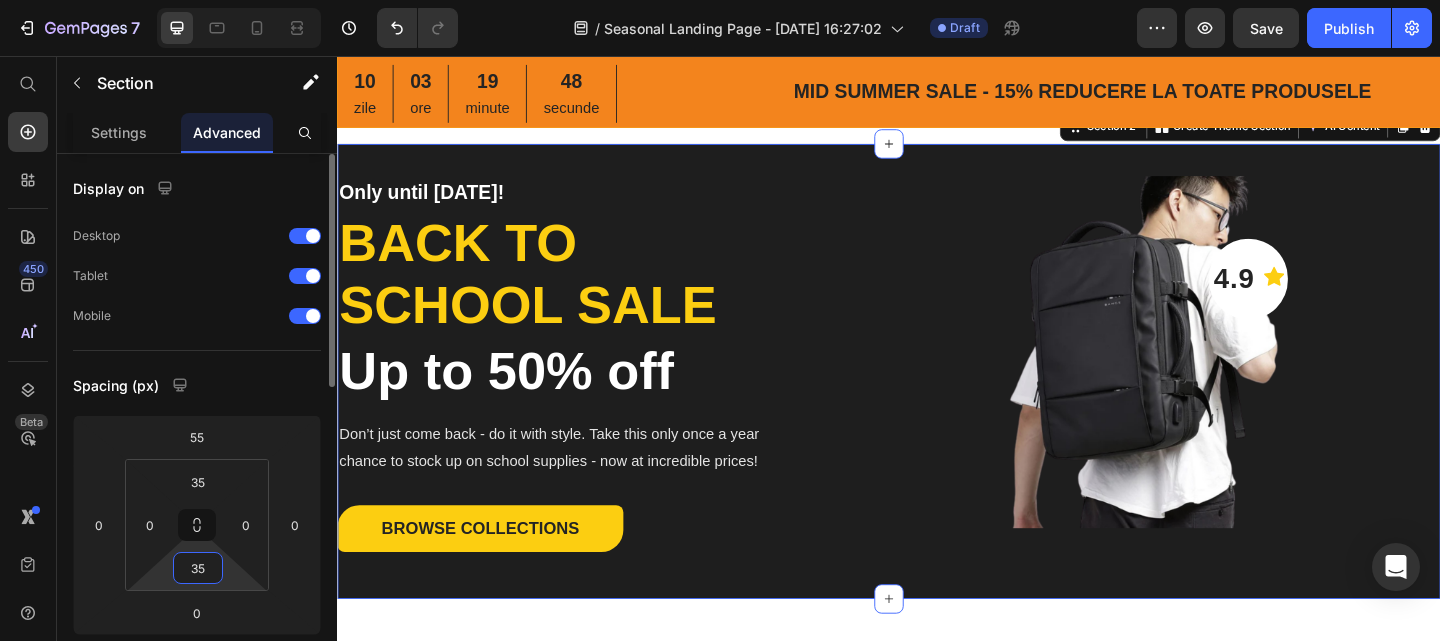 type on "35" 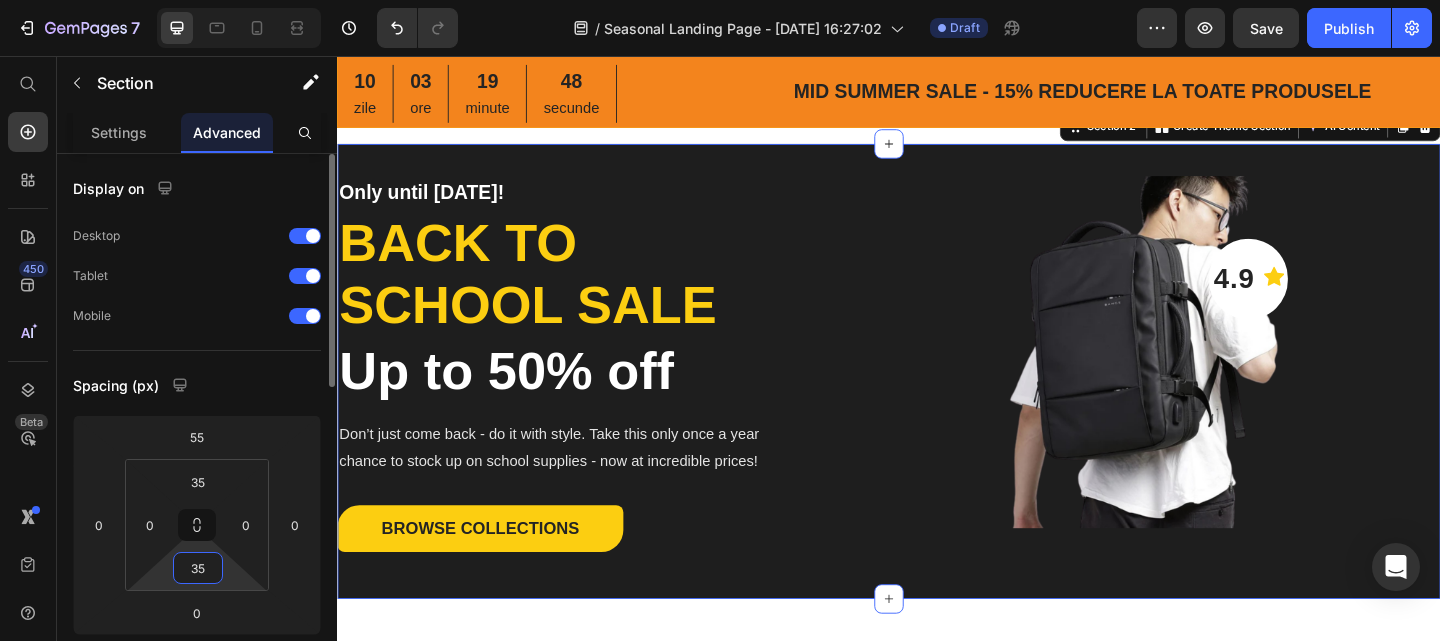 click on "Spacing (px)" at bounding box center [197, 385] 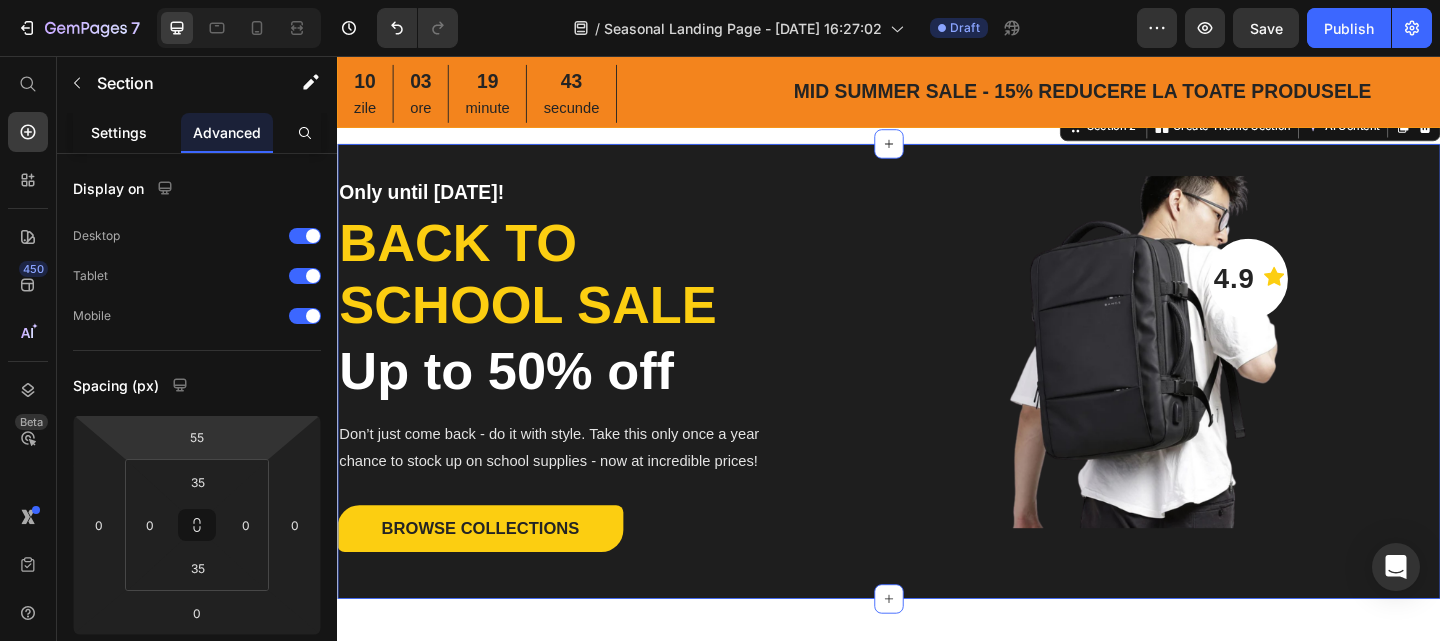 click on "Settings" at bounding box center (119, 132) 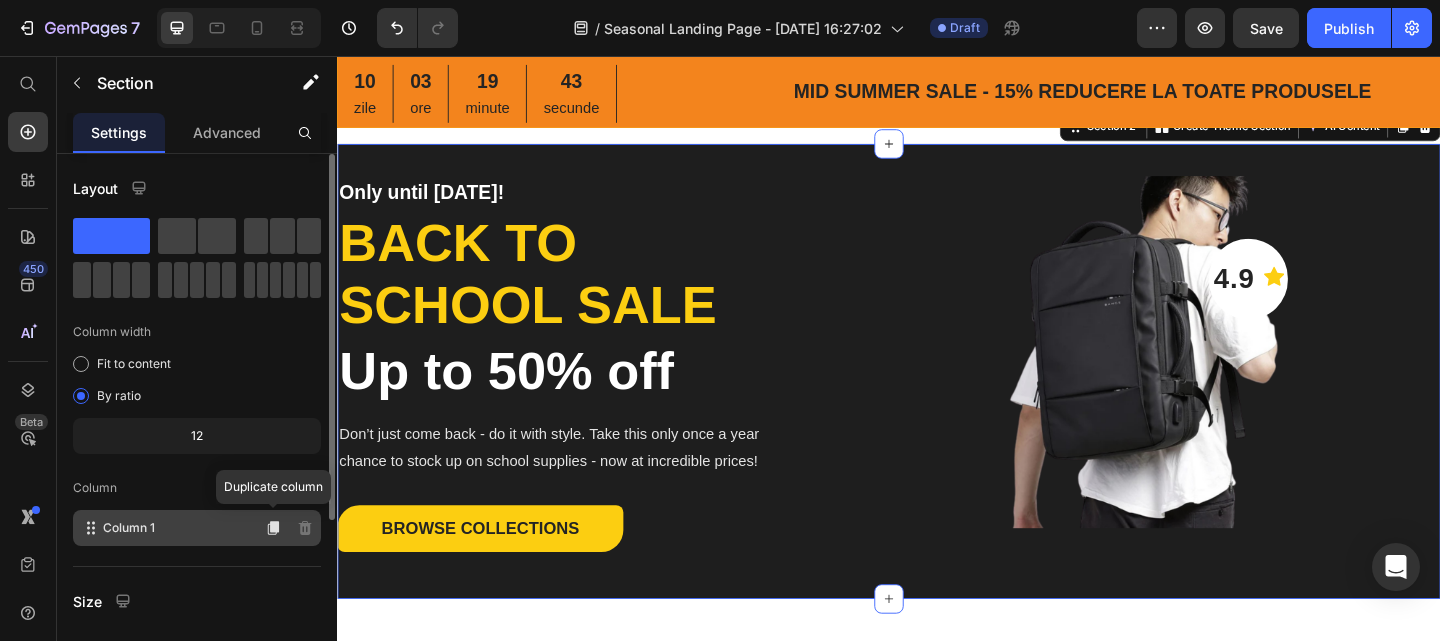 scroll, scrollTop: 264, scrollLeft: 0, axis: vertical 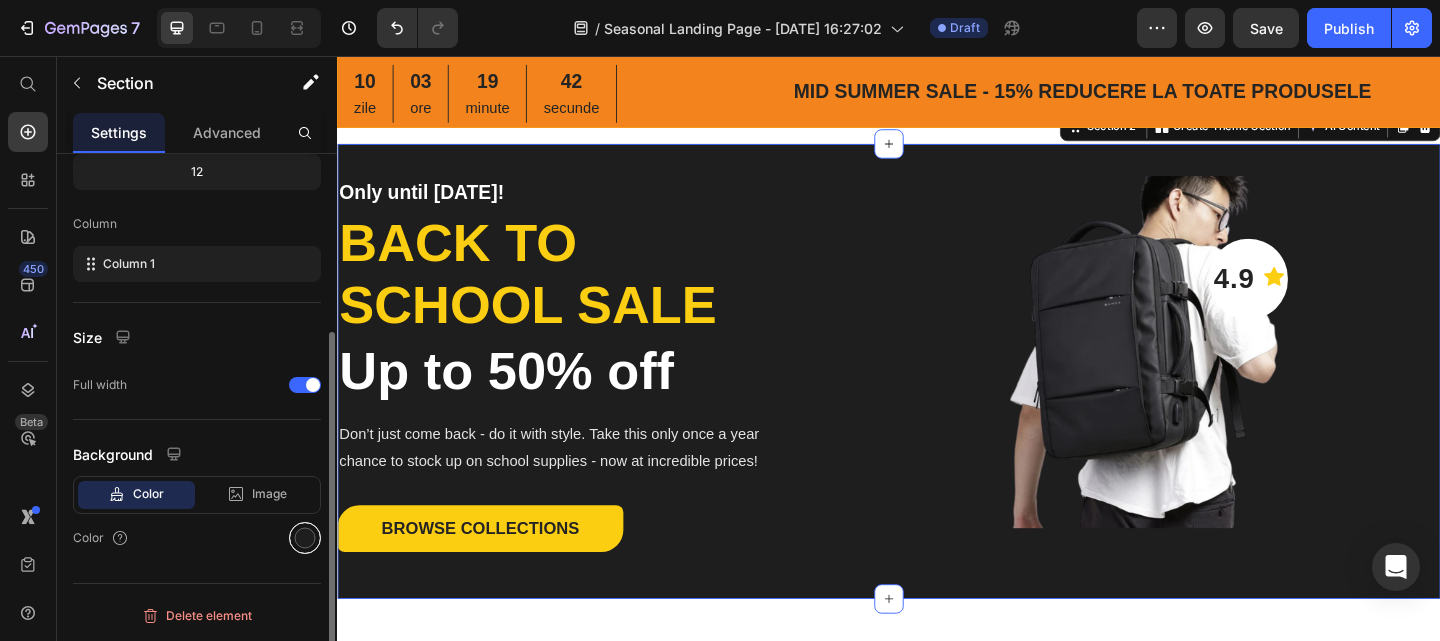 click at bounding box center (305, 538) 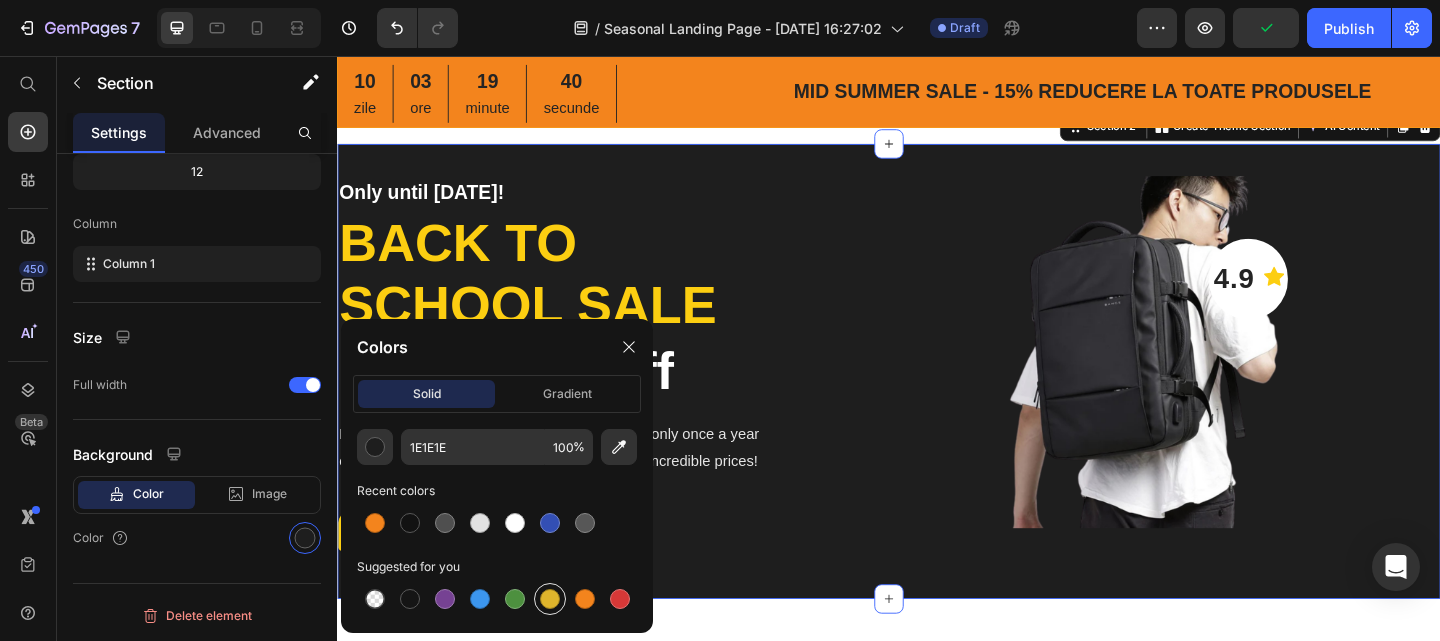 click at bounding box center (550, 599) 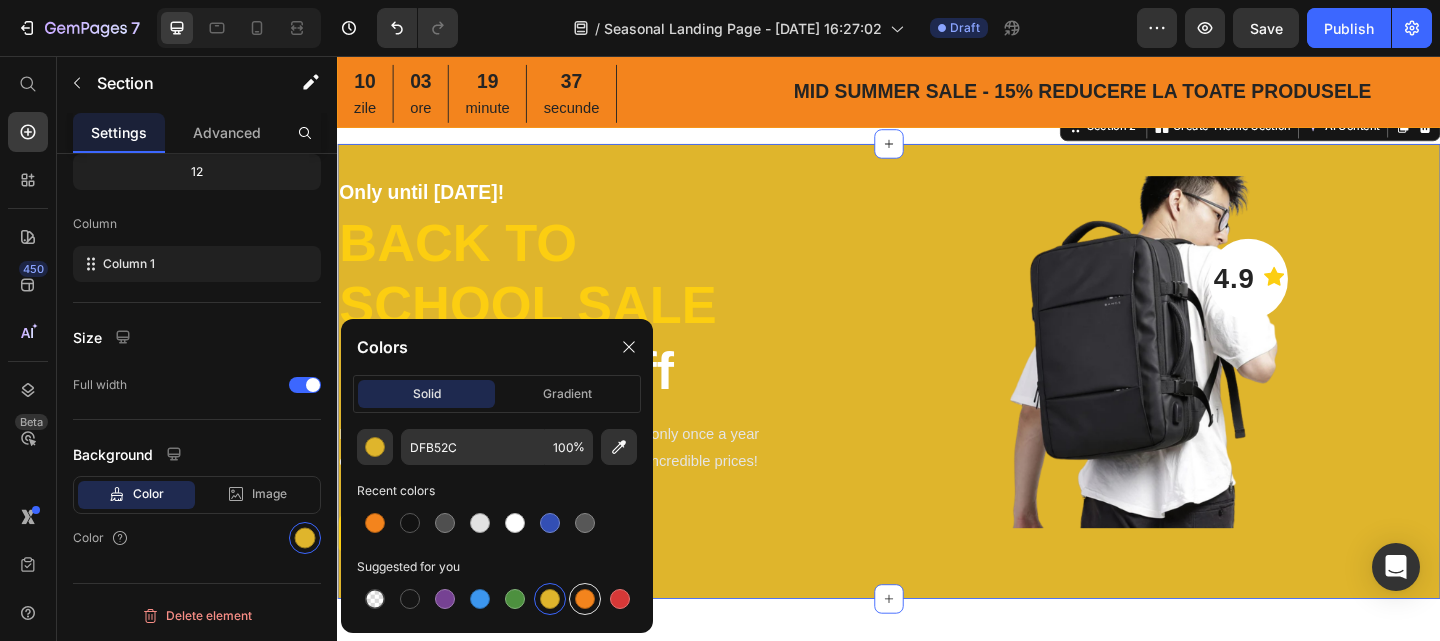 click at bounding box center [585, 599] 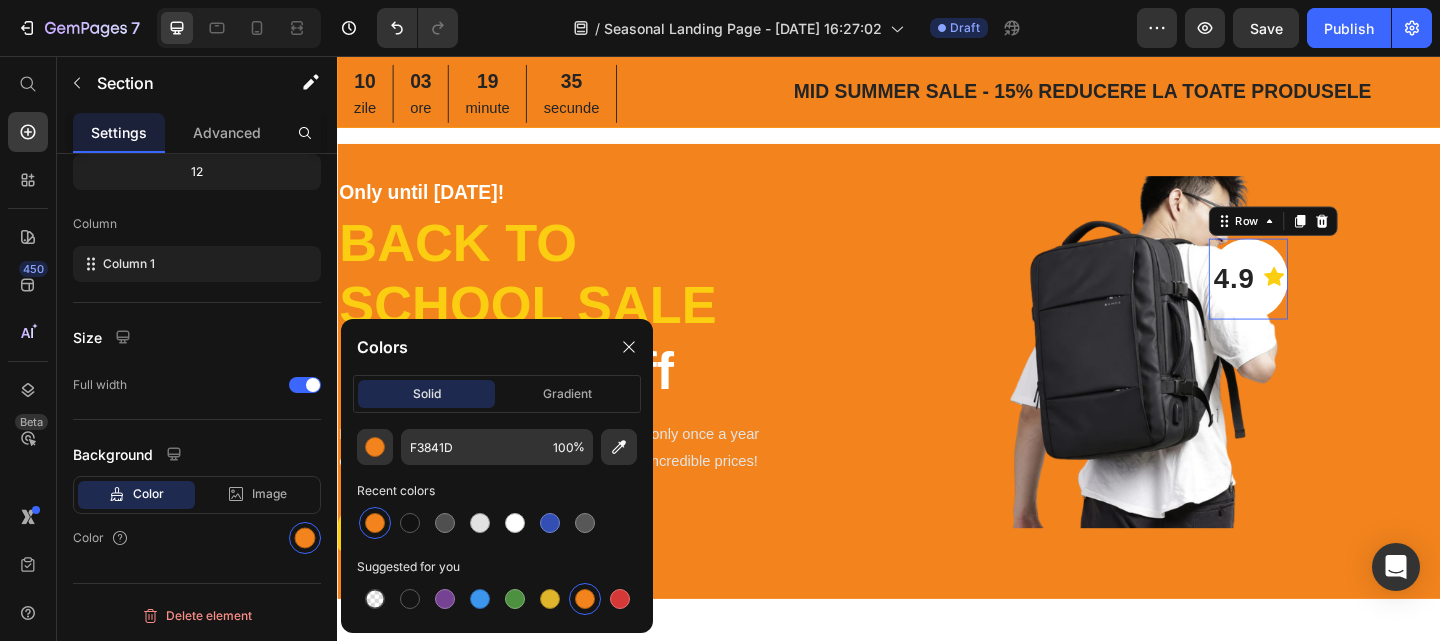 click on "4.9 Text block Icon Row   0" at bounding box center (1328, 299) 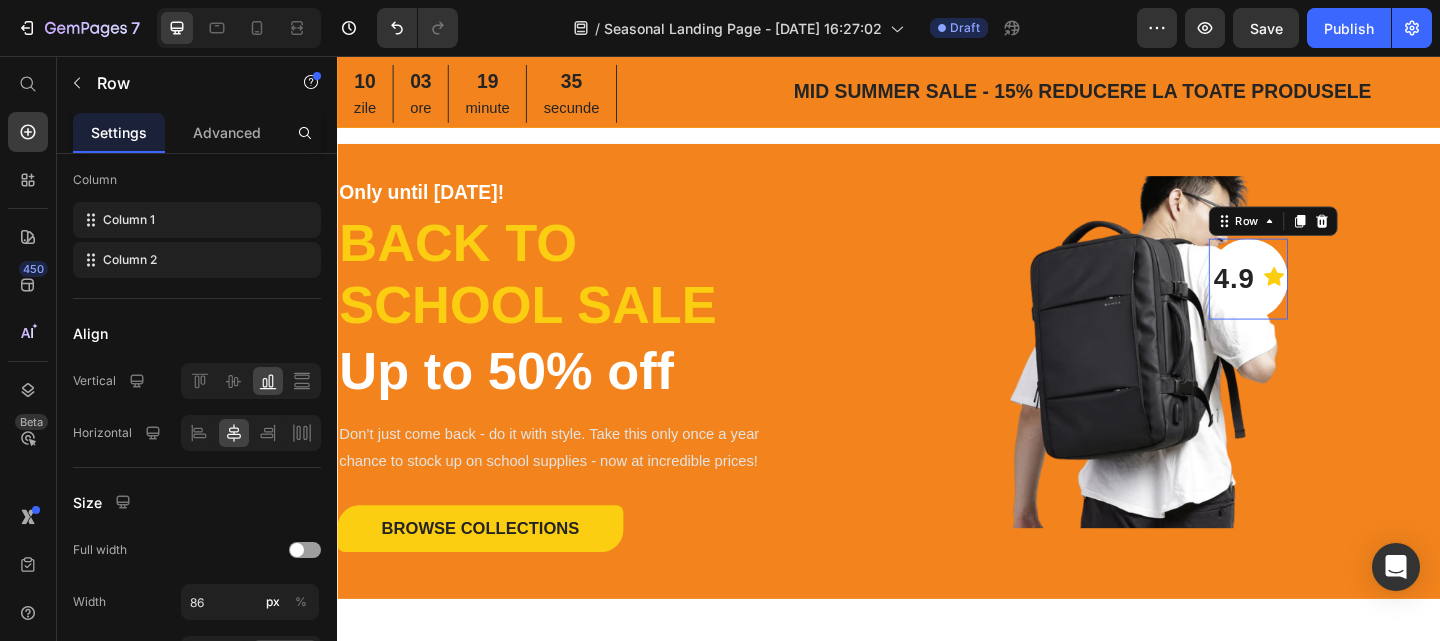 scroll, scrollTop: 0, scrollLeft: 0, axis: both 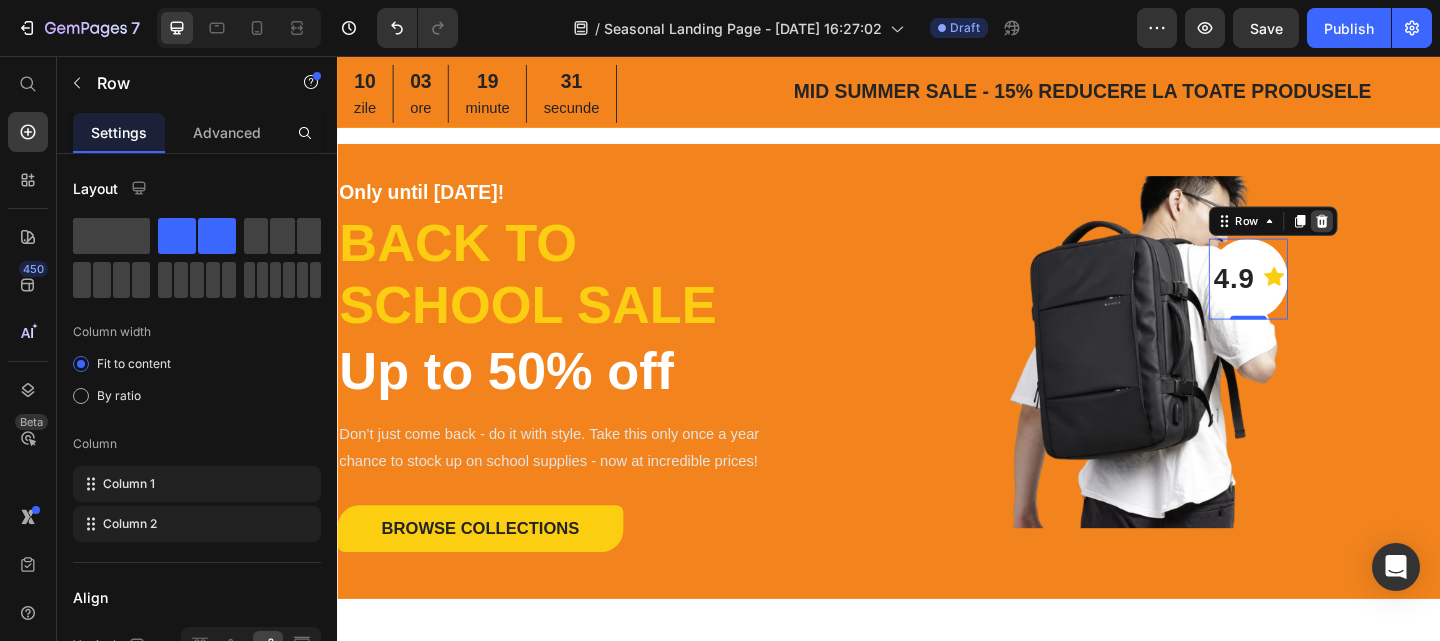 click 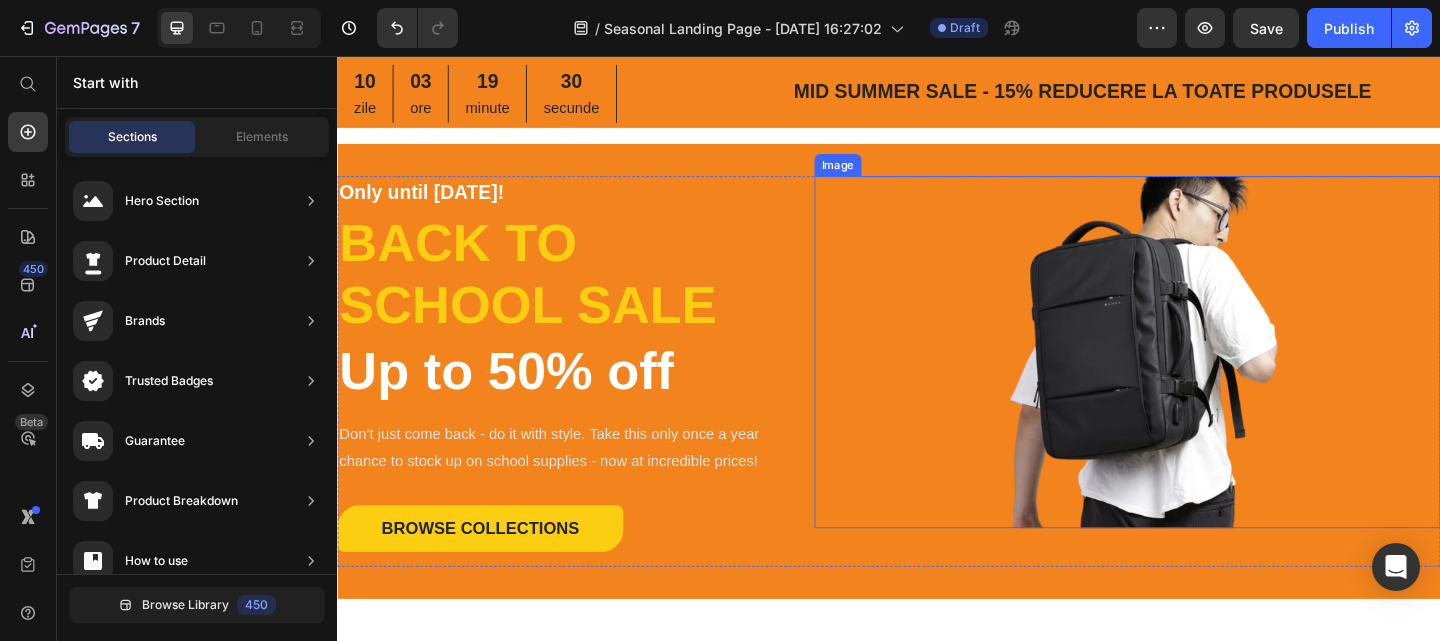 click at bounding box center [1196, 378] 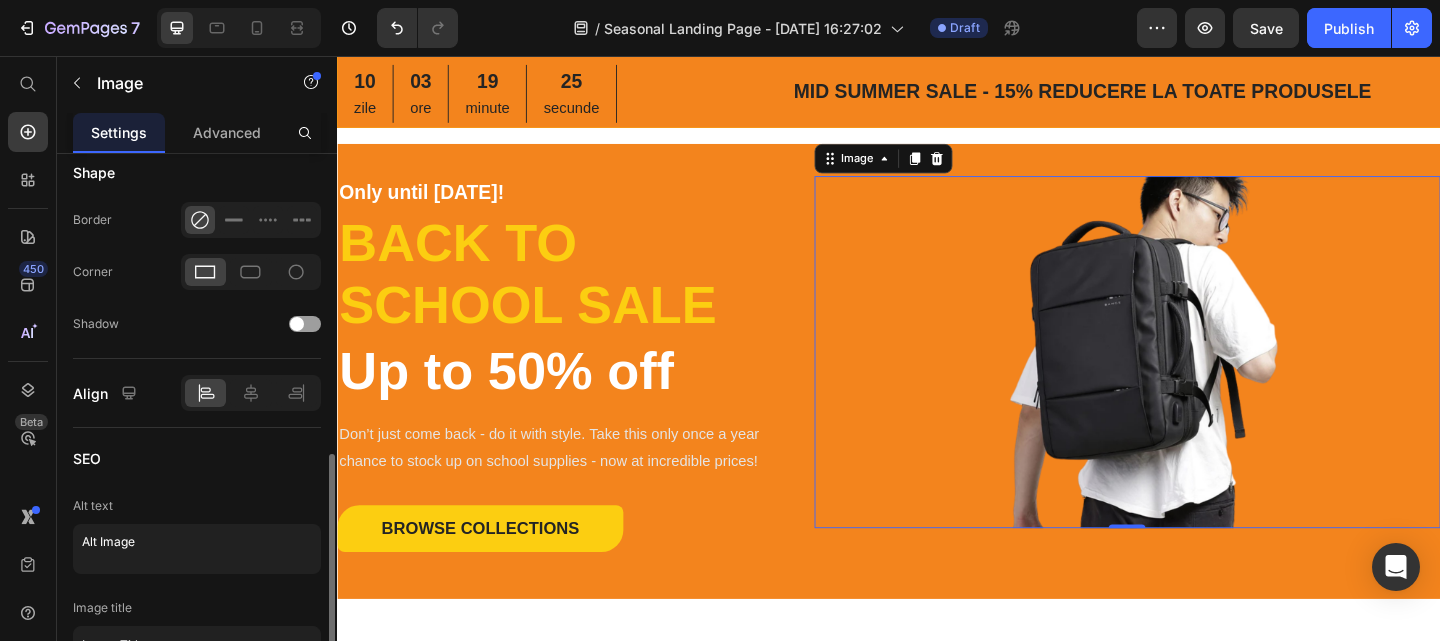 scroll, scrollTop: 801, scrollLeft: 0, axis: vertical 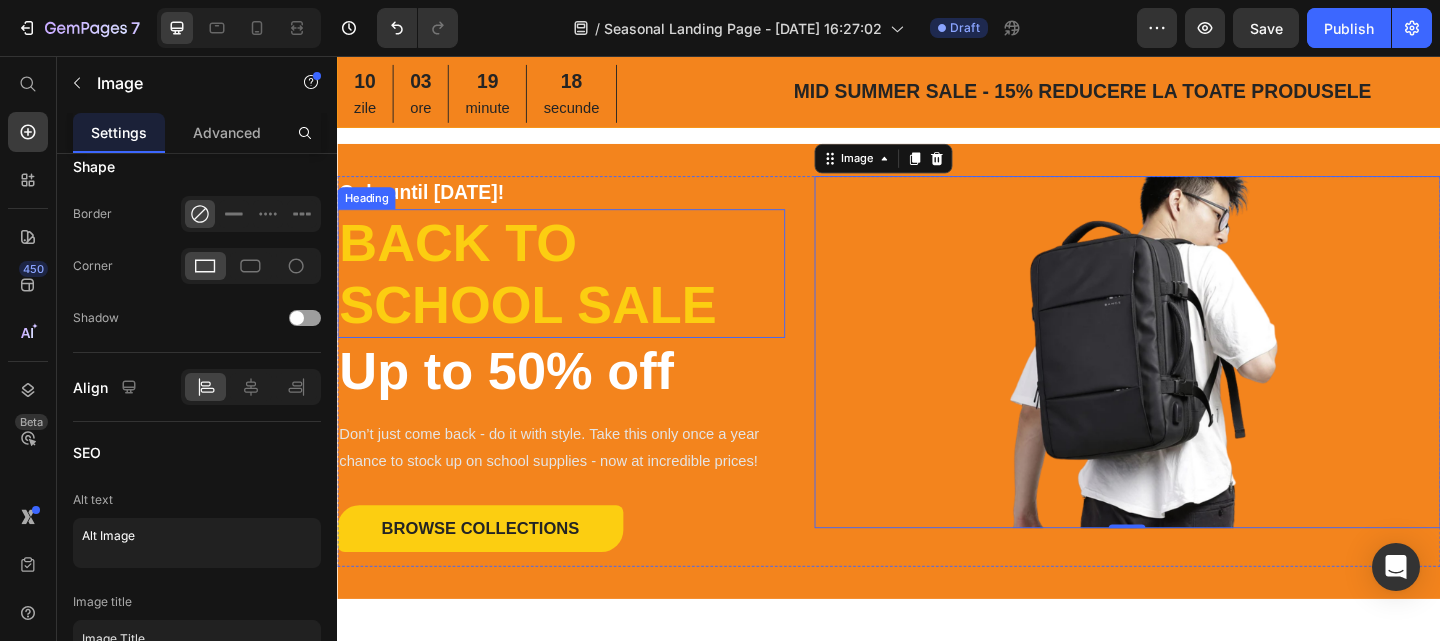 click on "Back to school sale" at bounding box center (580, 293) 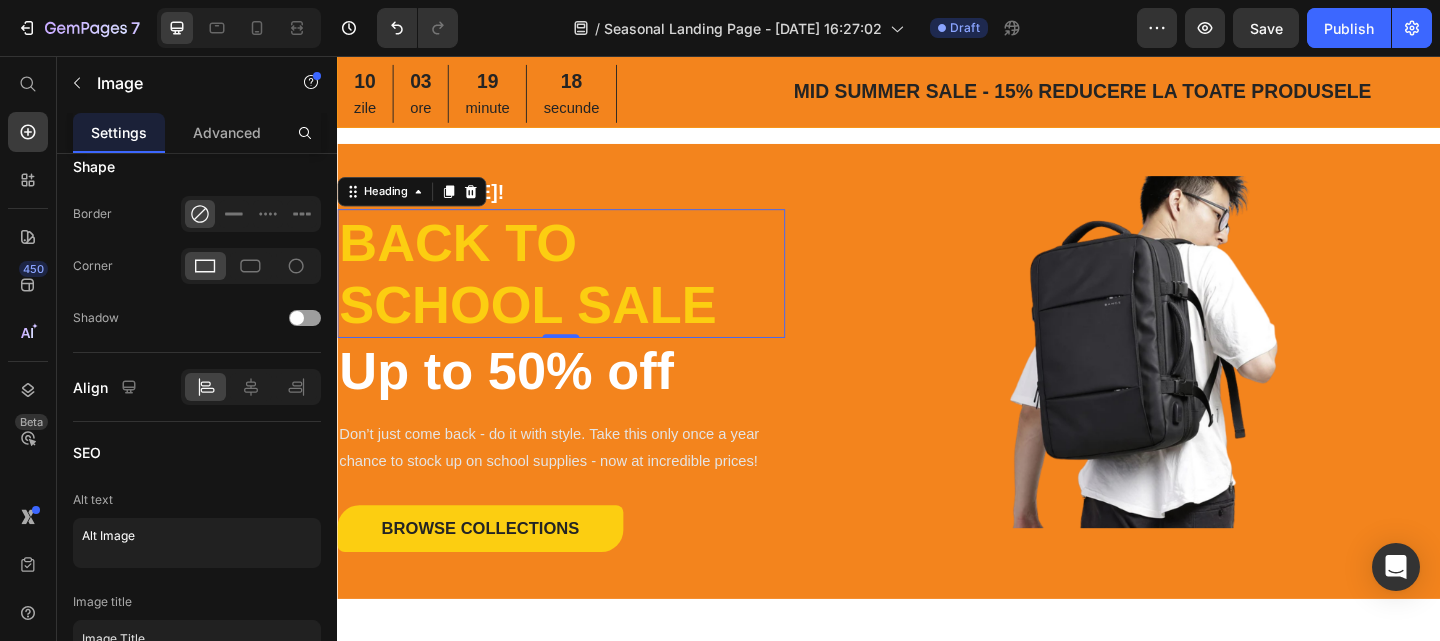 scroll, scrollTop: 0, scrollLeft: 0, axis: both 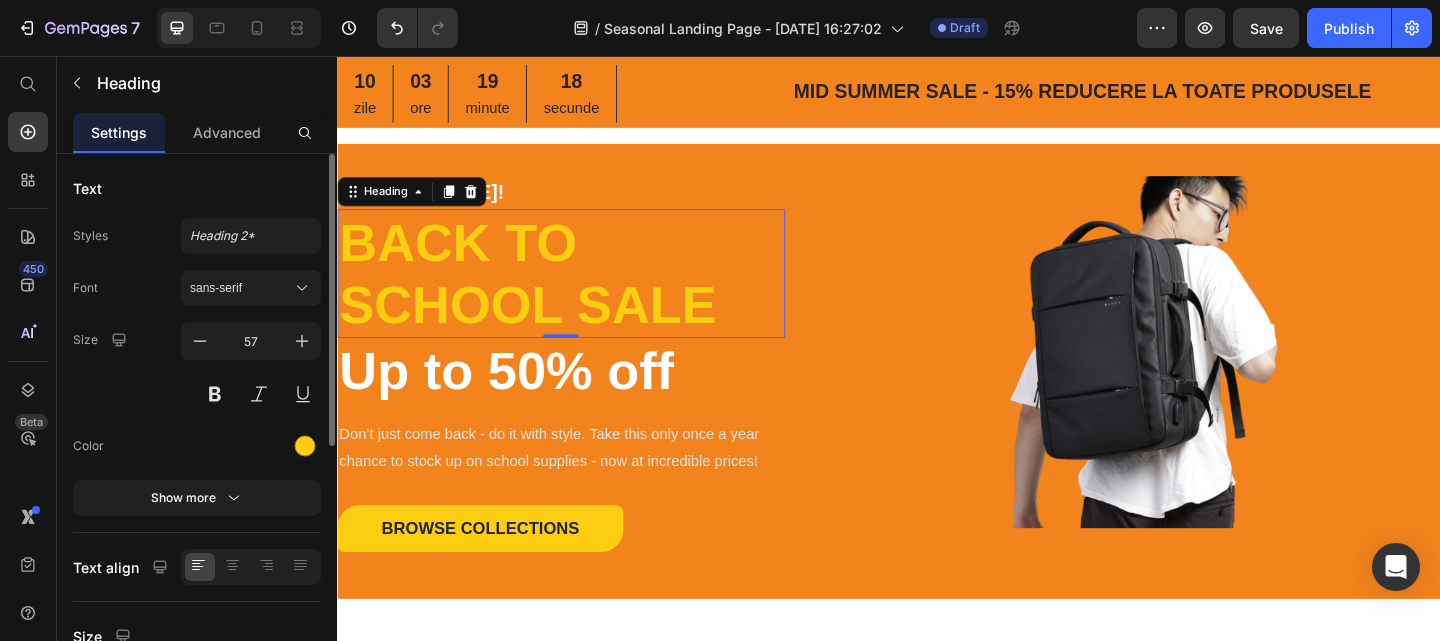 click on "Back to school sale" at bounding box center (580, 293) 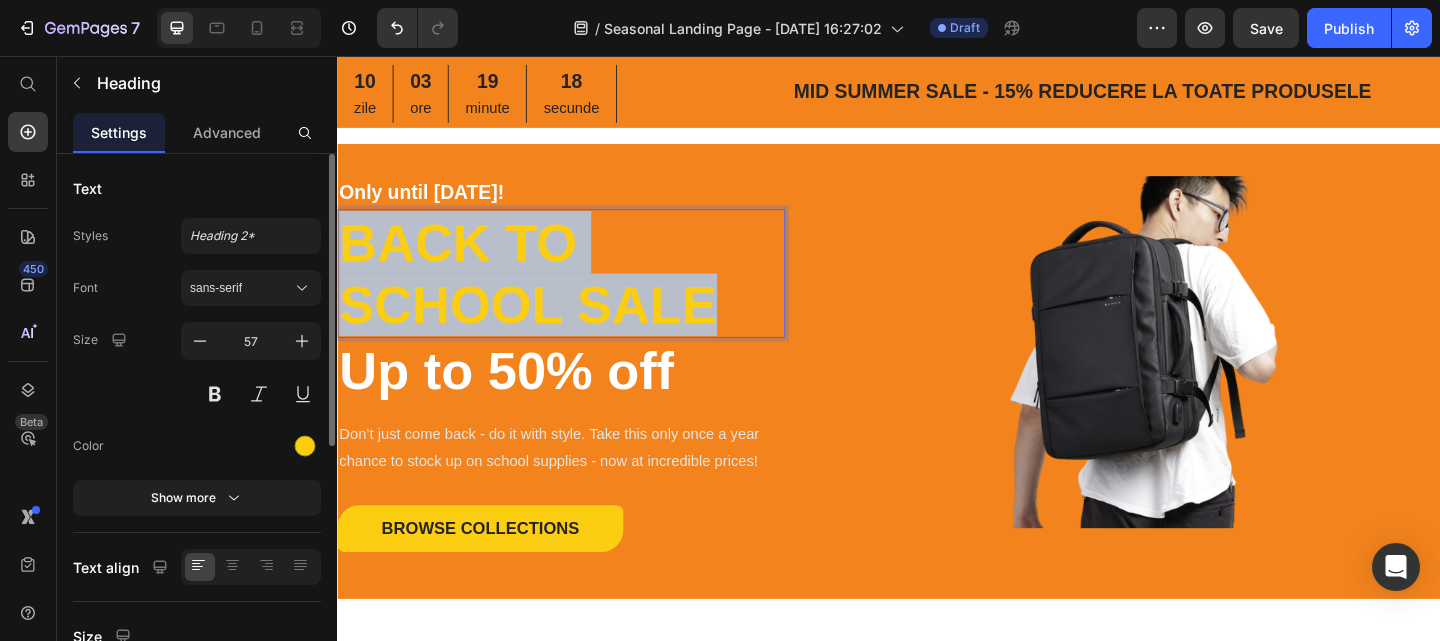 click on "Back to school sale" at bounding box center (580, 293) 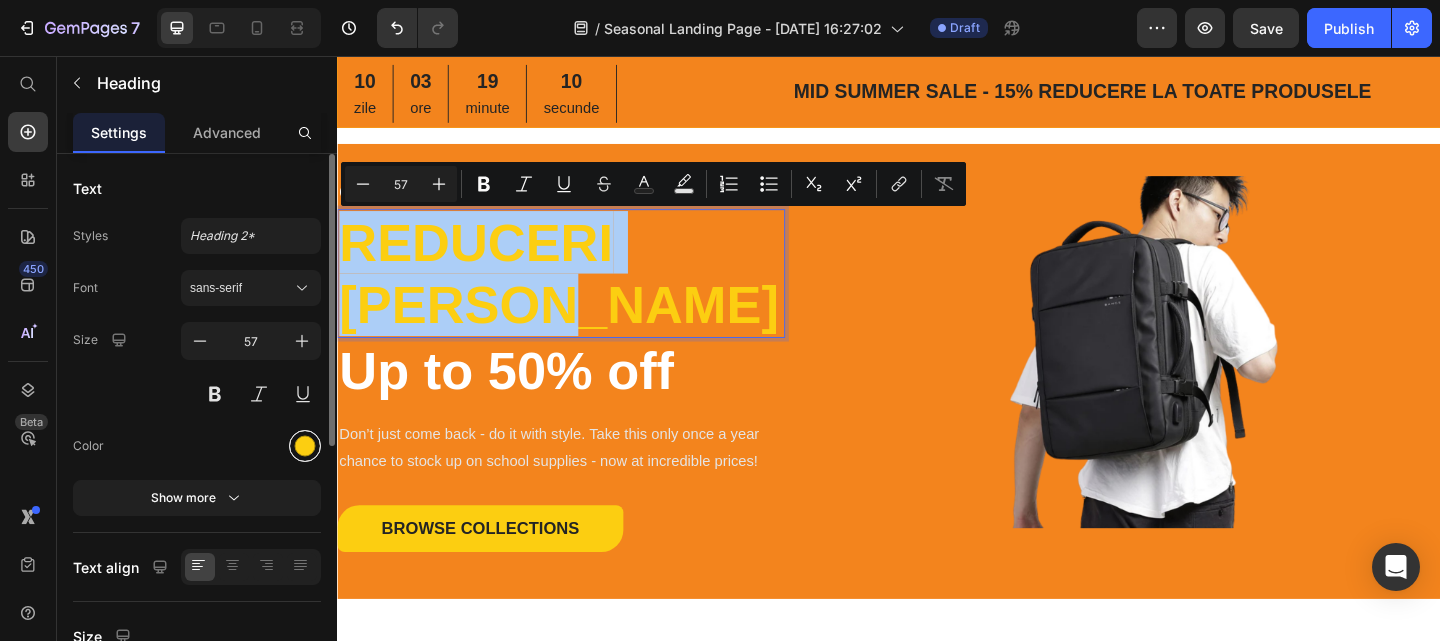 click at bounding box center (305, 446) 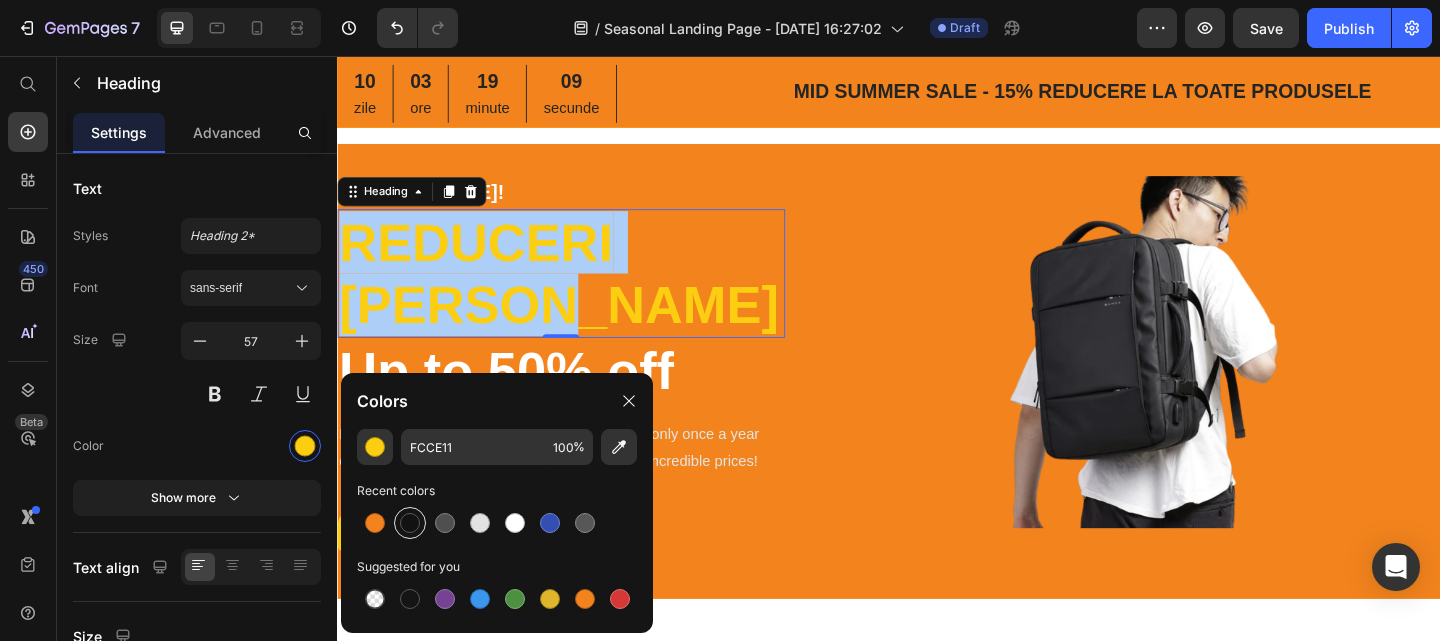 click at bounding box center [410, 523] 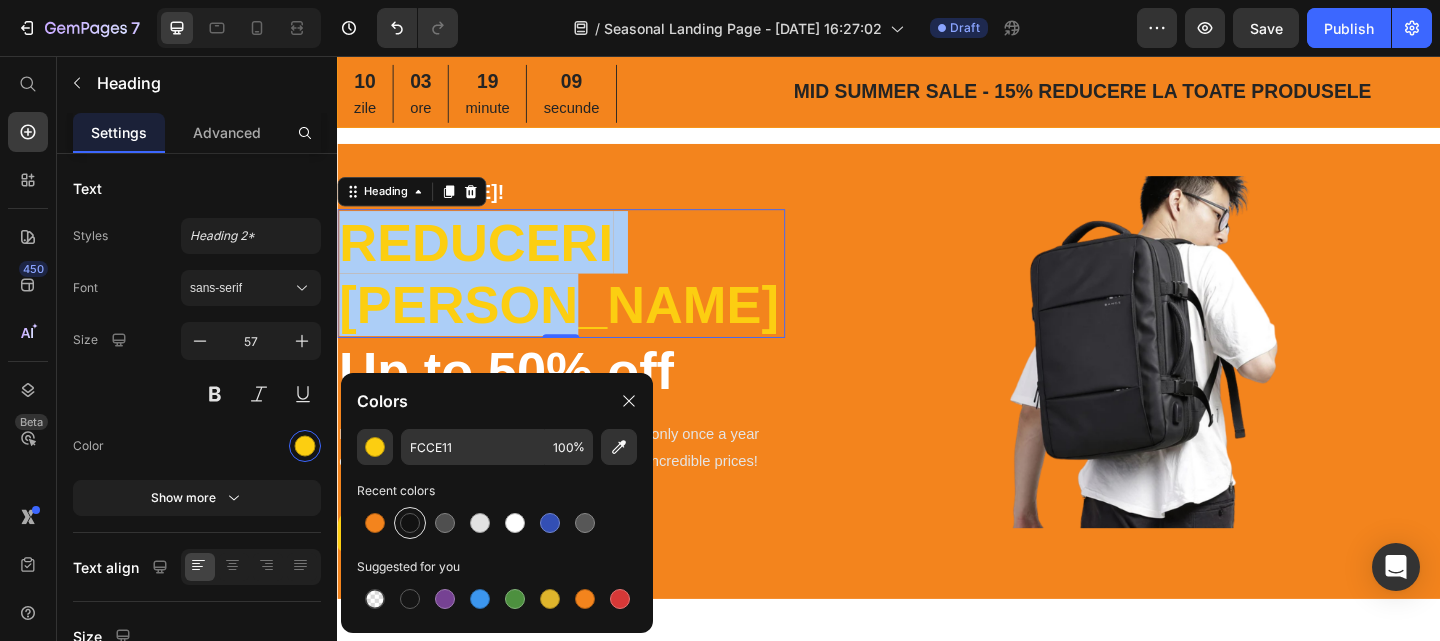 type on "121212" 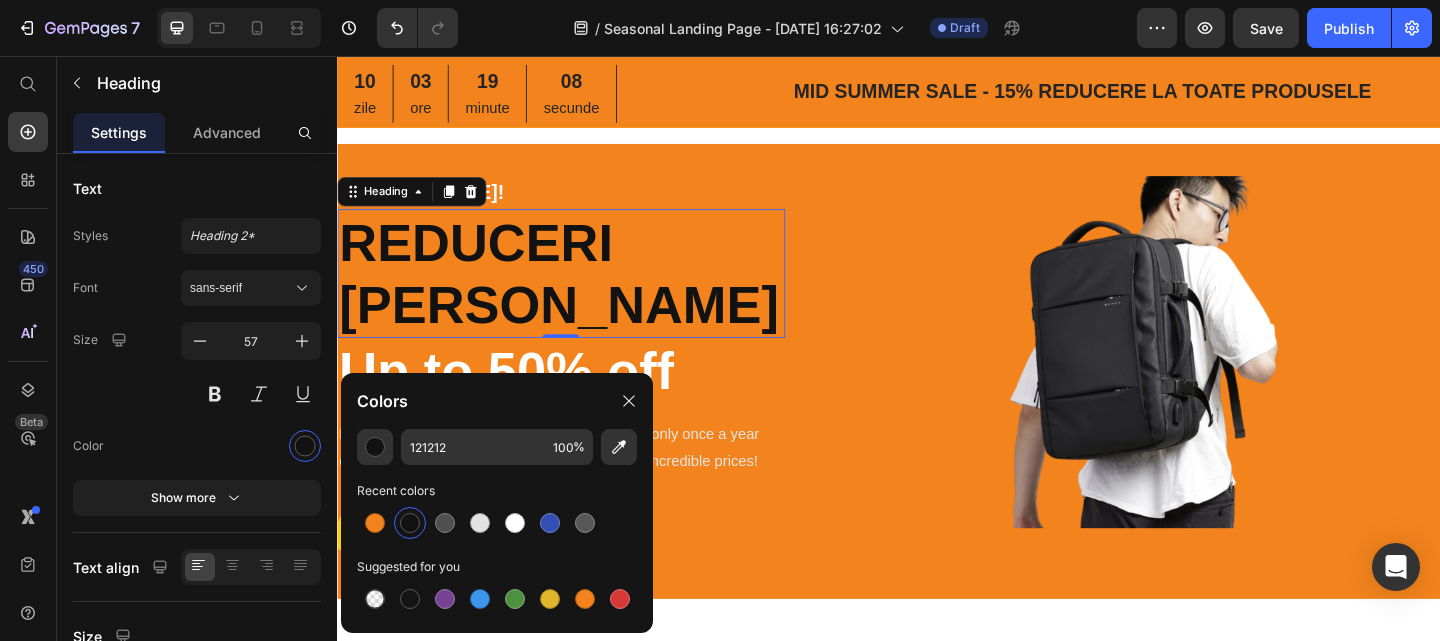 click on "REDUCERI [PERSON_NAME]" at bounding box center [580, 293] 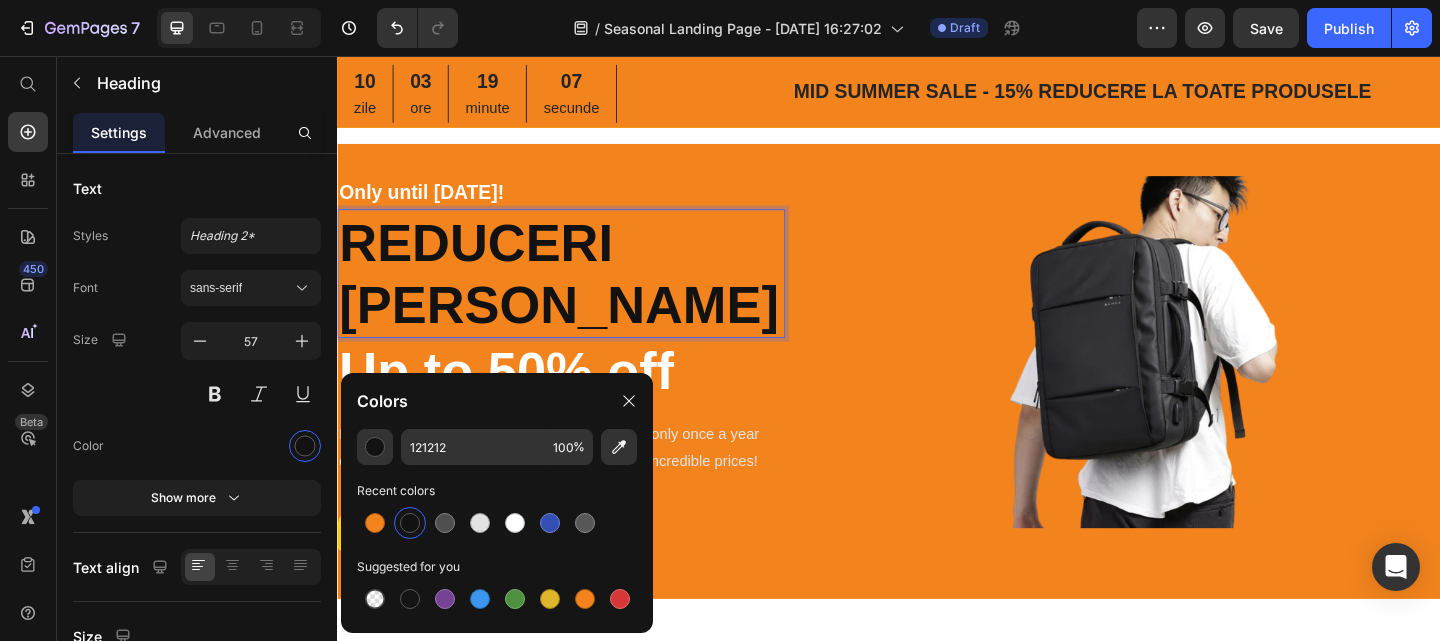 click on "Only until [DATE]!" at bounding box center (580, 205) 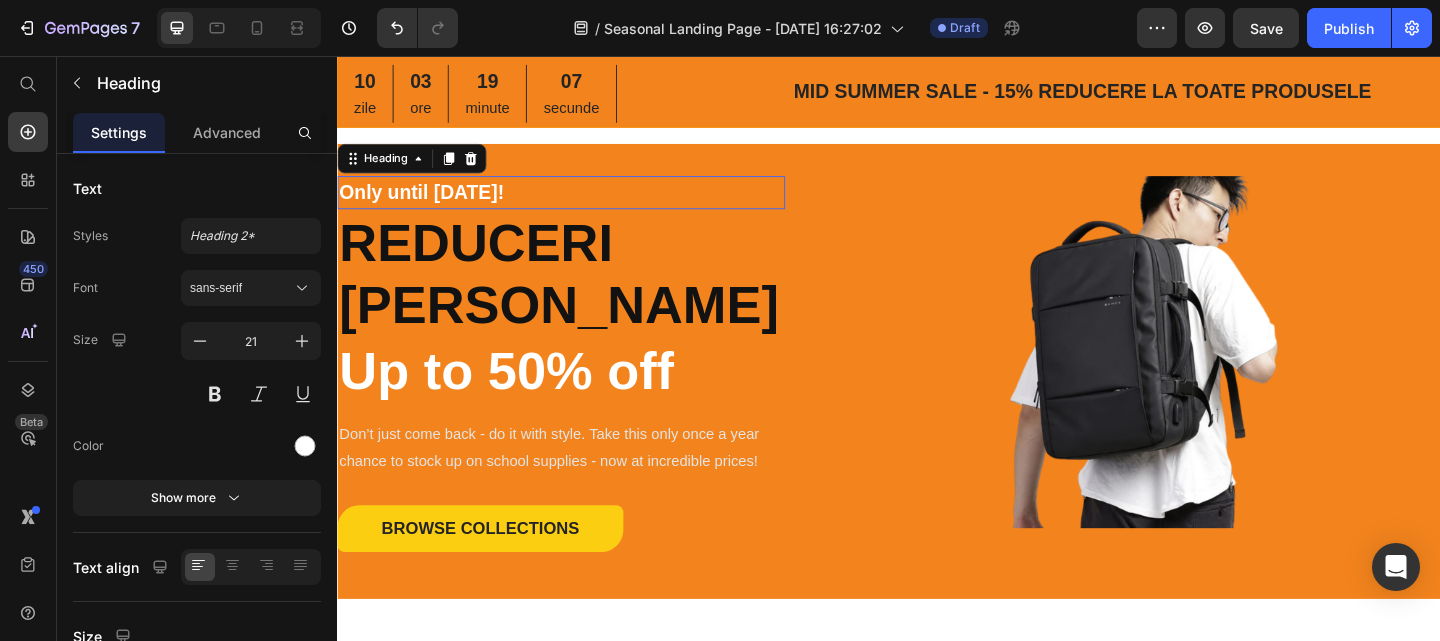 click on "Only until [DATE]!" at bounding box center [580, 205] 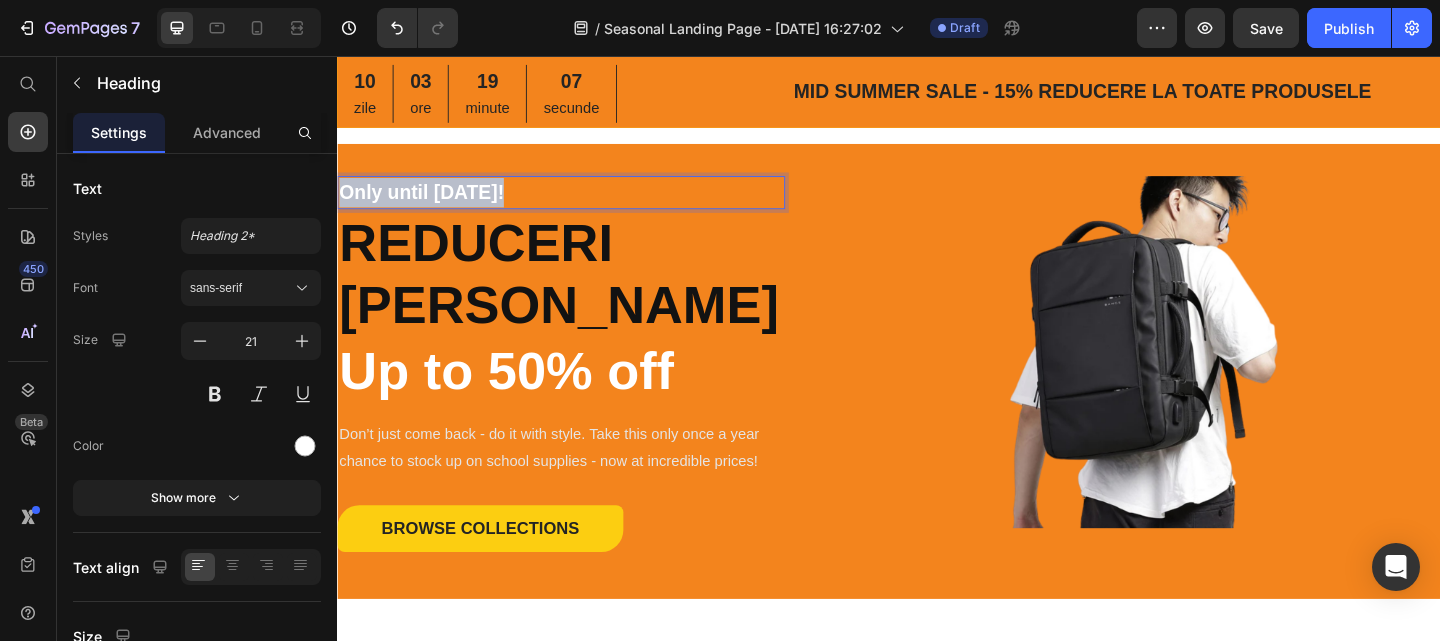click on "Only until [DATE]!" at bounding box center (580, 205) 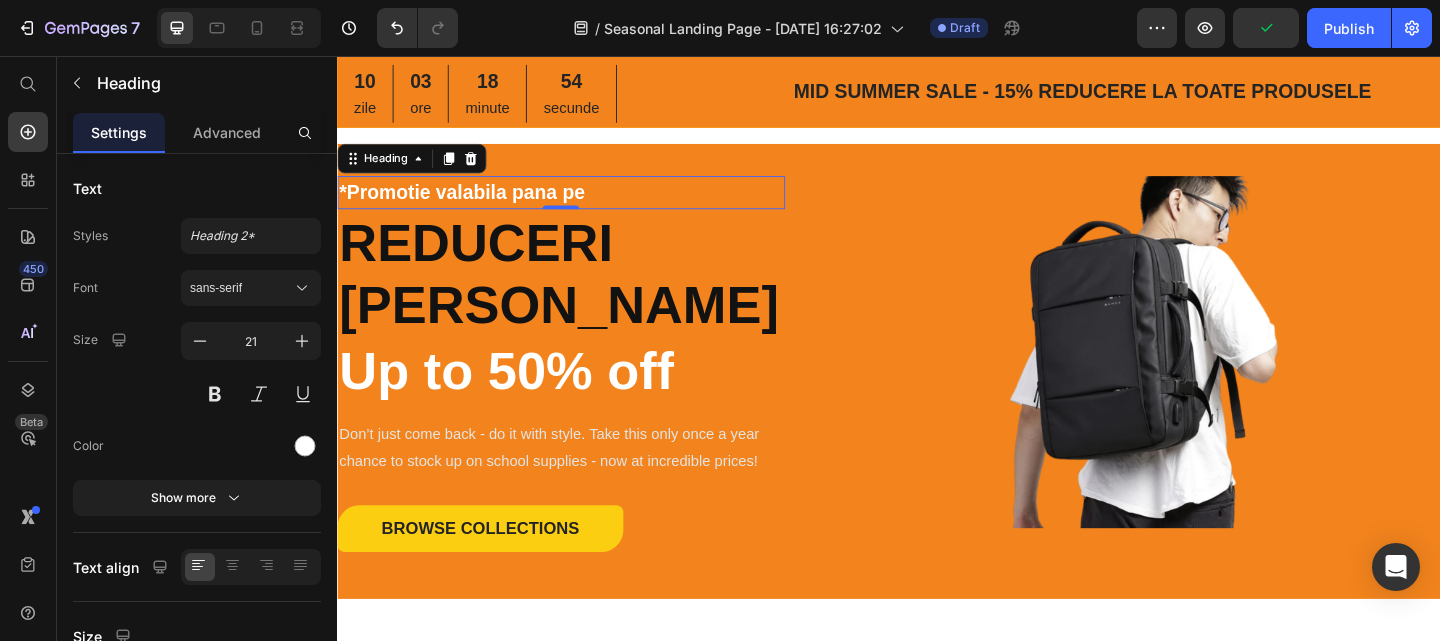 click on "*Promotie valabila pana pe" at bounding box center (580, 205) 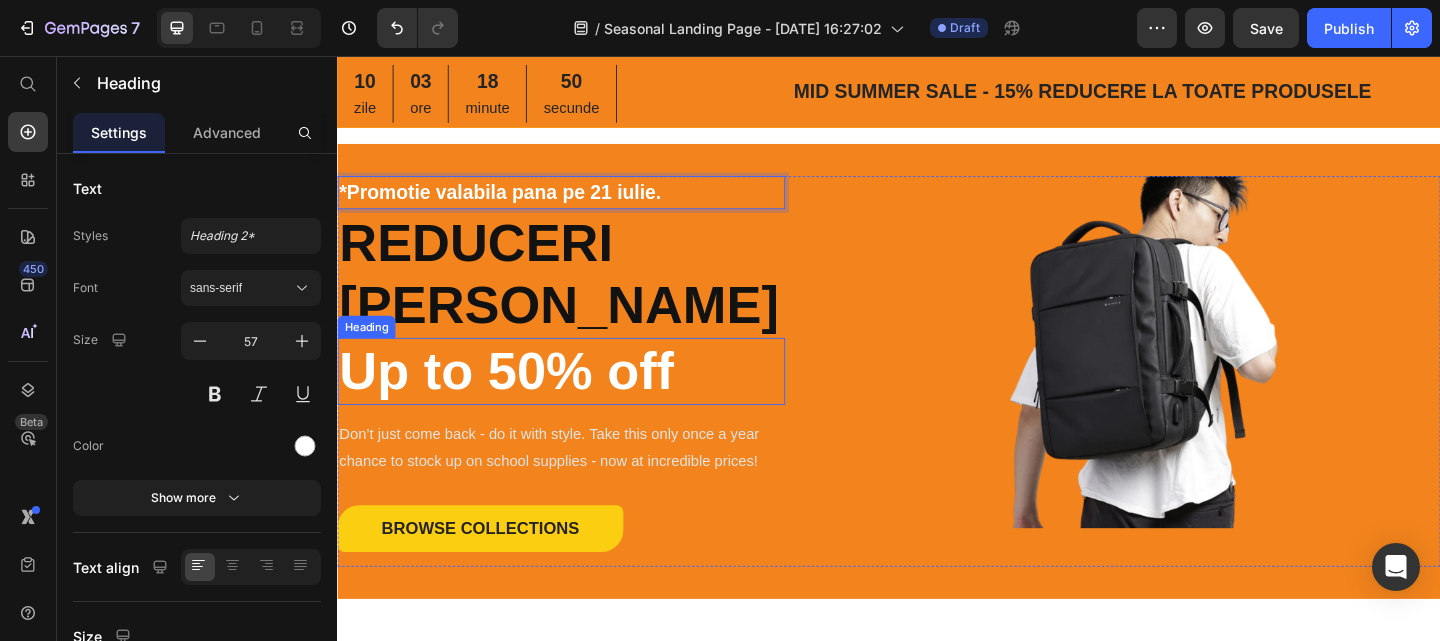 click on "Up to 50% off" at bounding box center [580, 399] 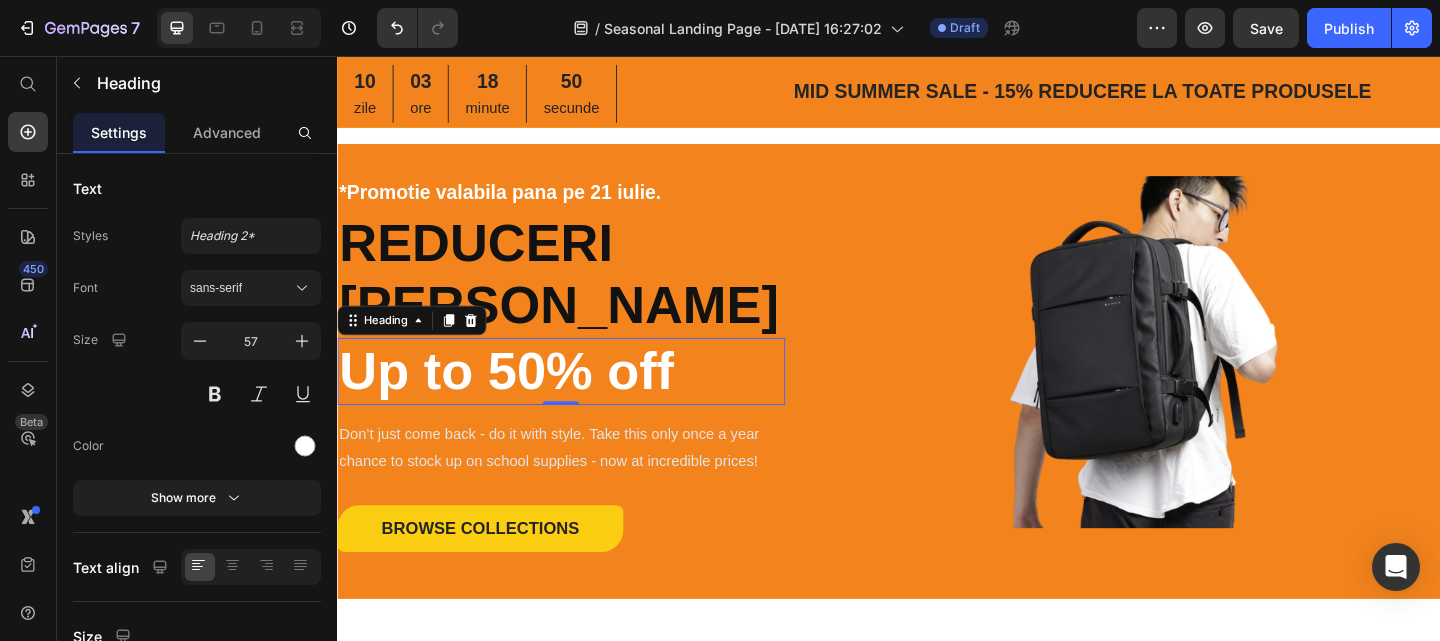 click on "Up to 50% off" at bounding box center (580, 399) 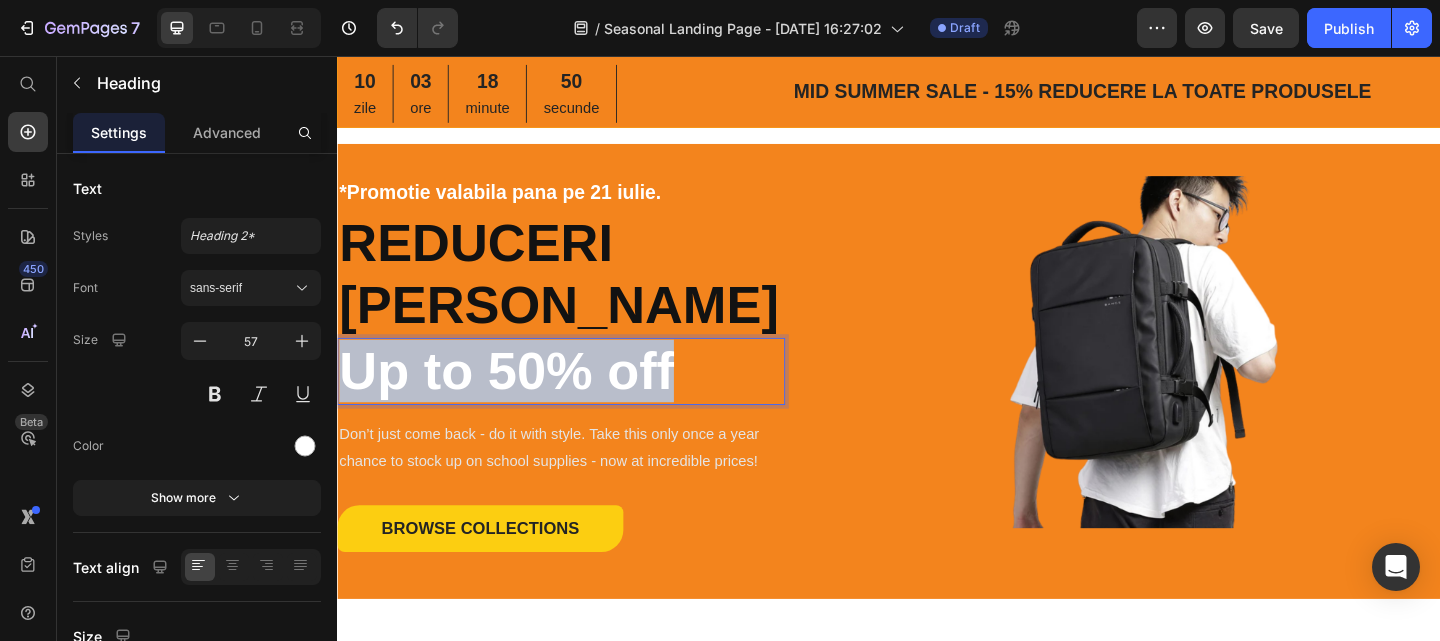 click on "Up to 50% off" at bounding box center [580, 399] 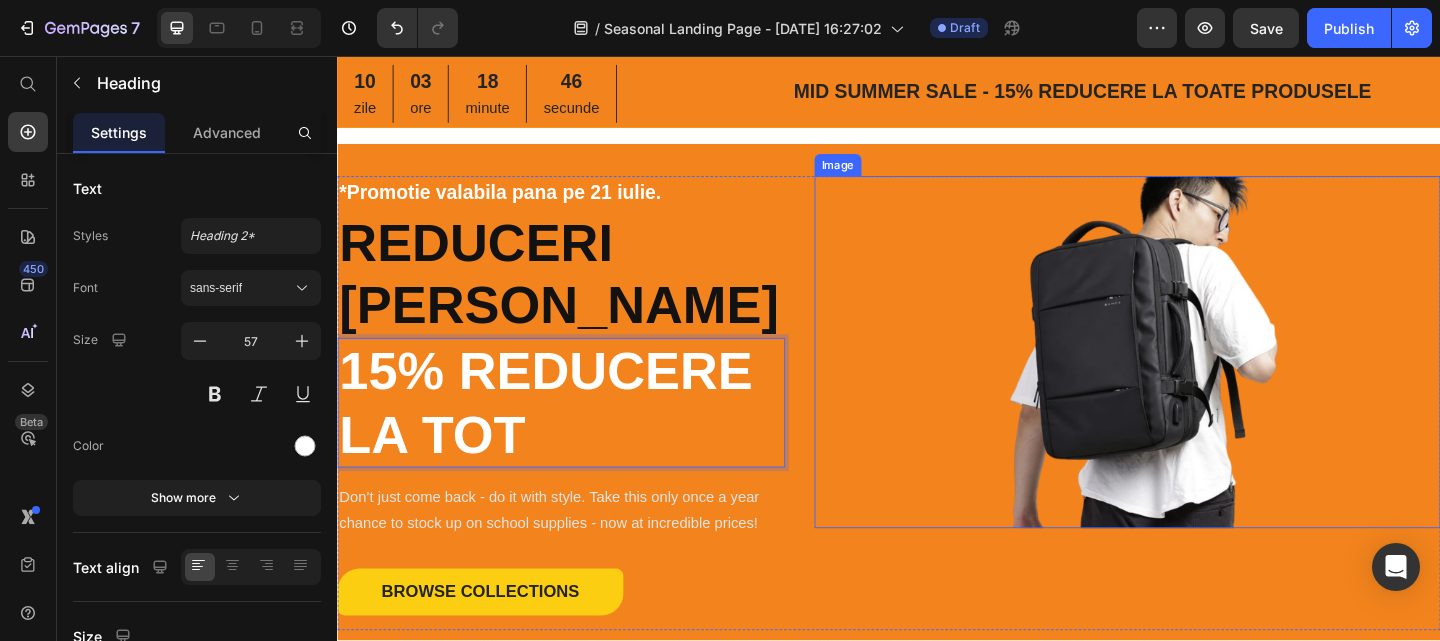 click at bounding box center (1196, 378) 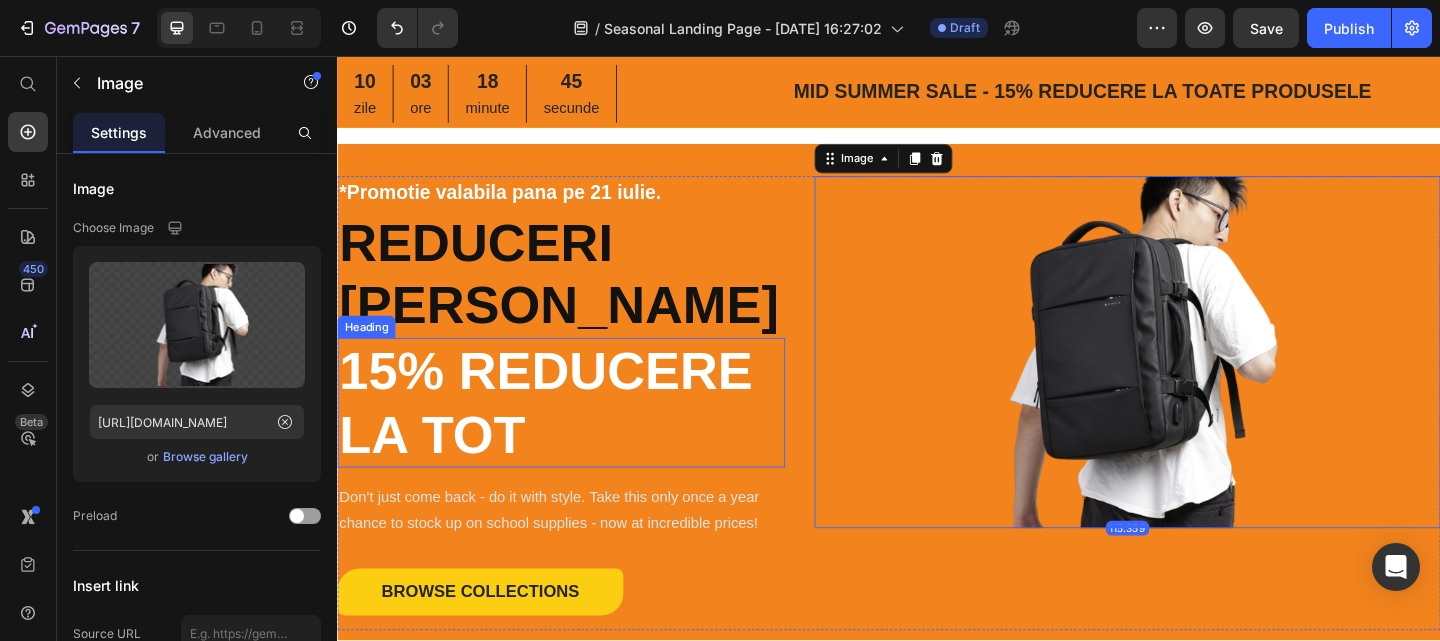 click on "Don’t just come back - do it with style. Take this only once a year chance to stock up on school supplies - now at incredible prices!" at bounding box center [580, 551] 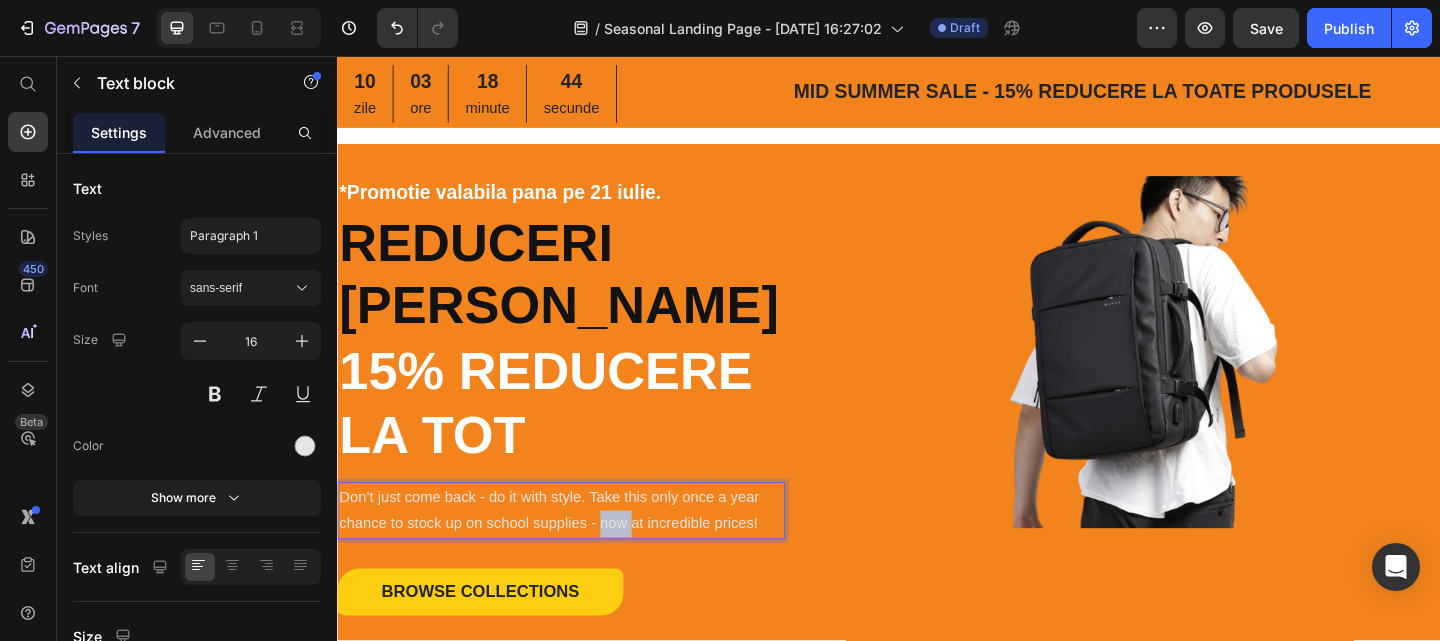 click on "Don’t just come back - do it with style. Take this only once a year chance to stock up on school supplies - now at incredible prices!" at bounding box center [580, 551] 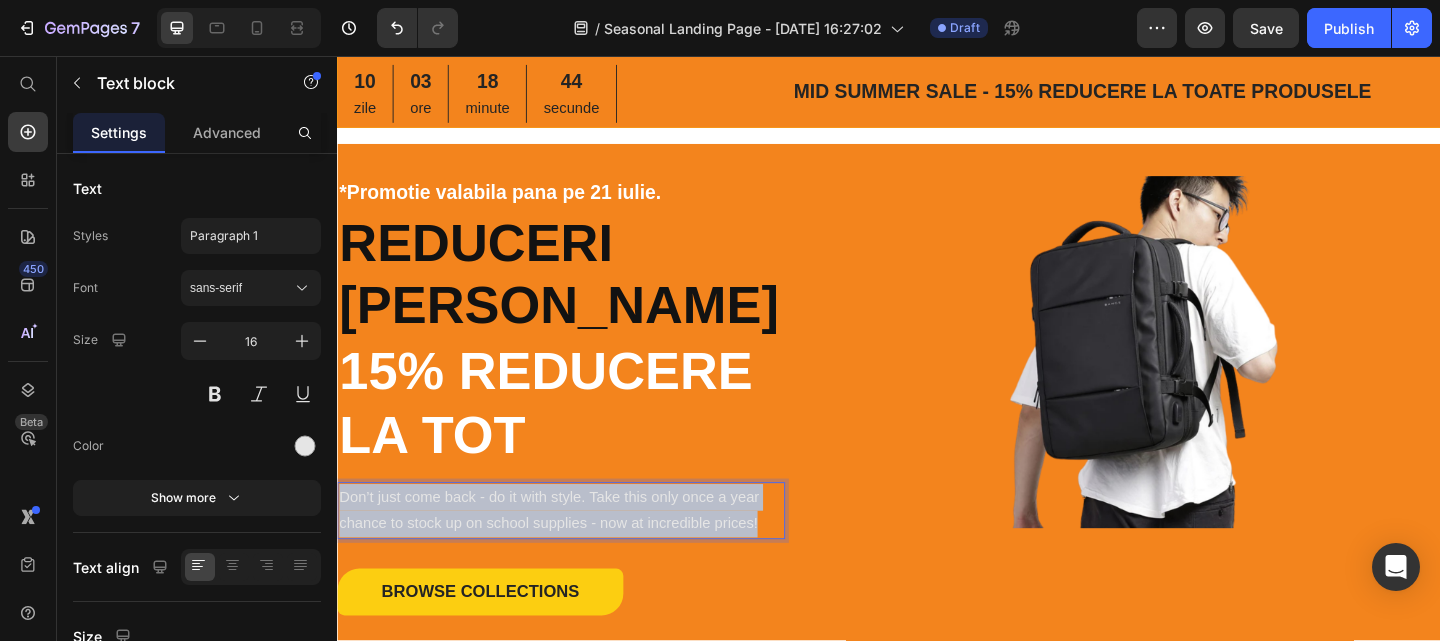 click on "Don’t just come back - do it with style. Take this only once a year chance to stock up on school supplies - now at incredible prices!" at bounding box center [580, 551] 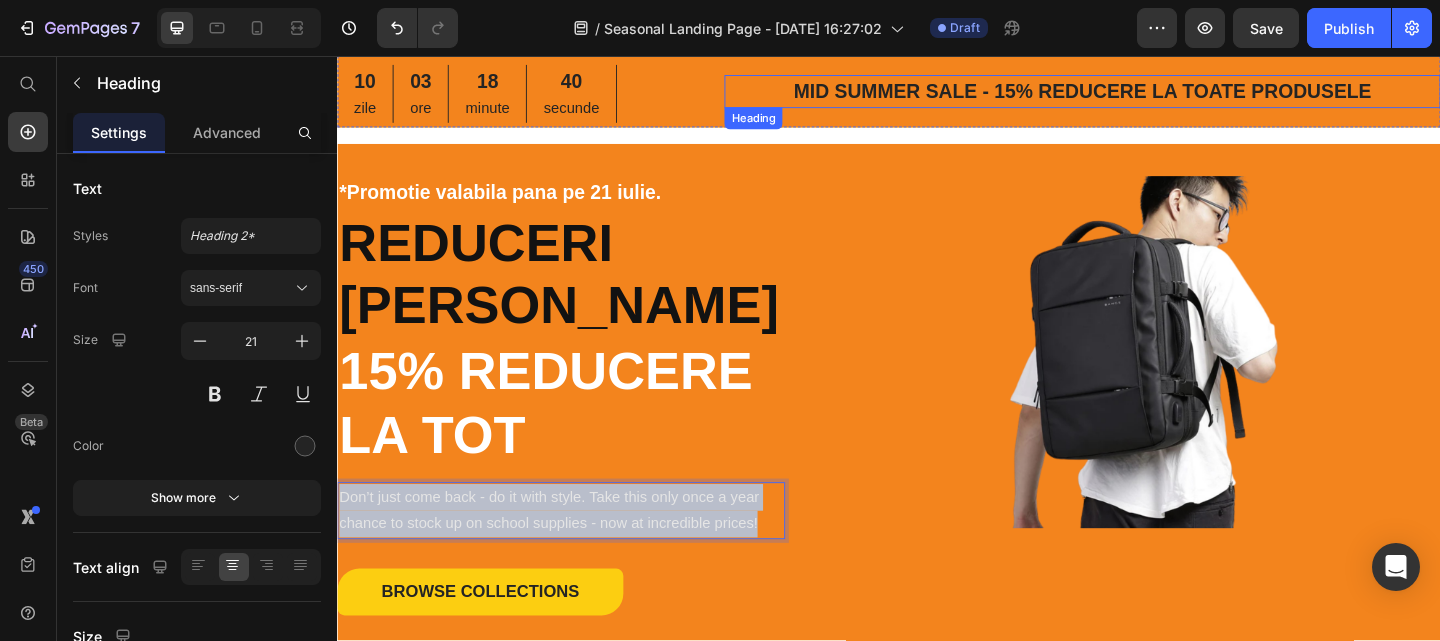 click on "MID SUMMER SALE - 15% REDUCERE LA TOATE PRODUSELE" at bounding box center [1147, 95] 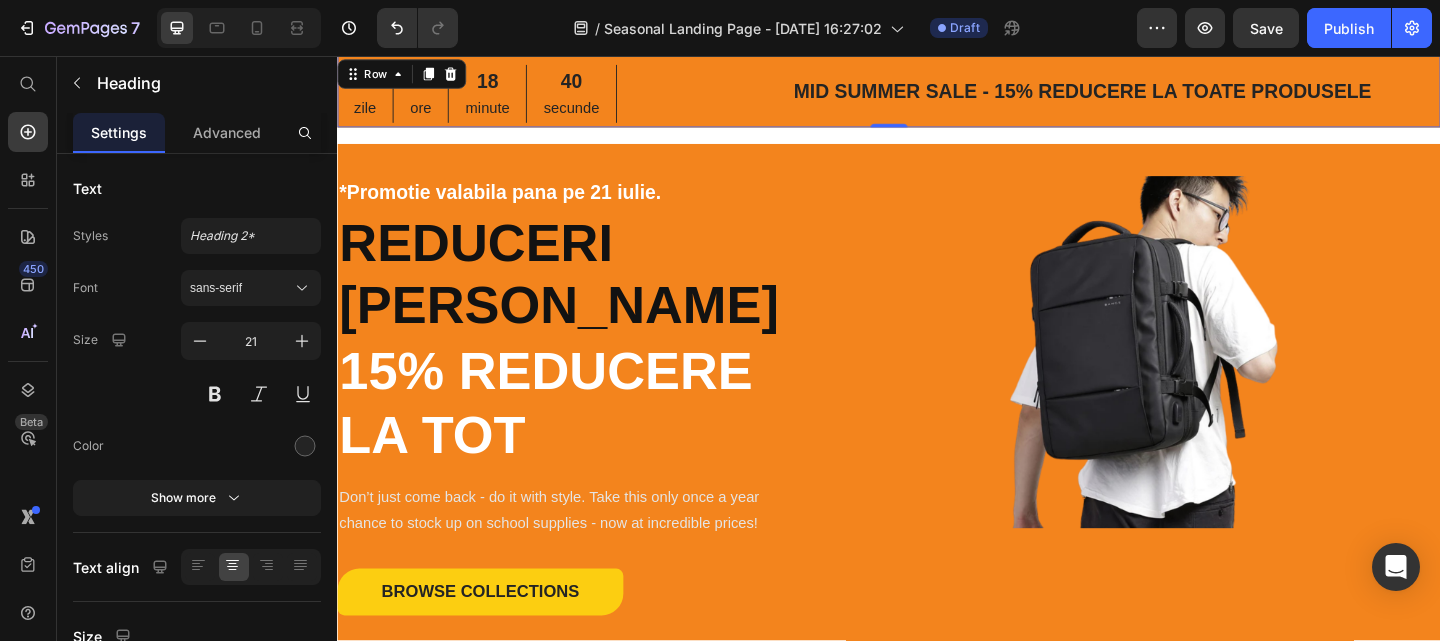 click on "10 zile 03 ore 18 minute 40 secunde CountDown Timer MID SUMMER SALE - 15% REDUCERE LA TOATE PRODUSELE Heading Row   0" at bounding box center (937, 95) 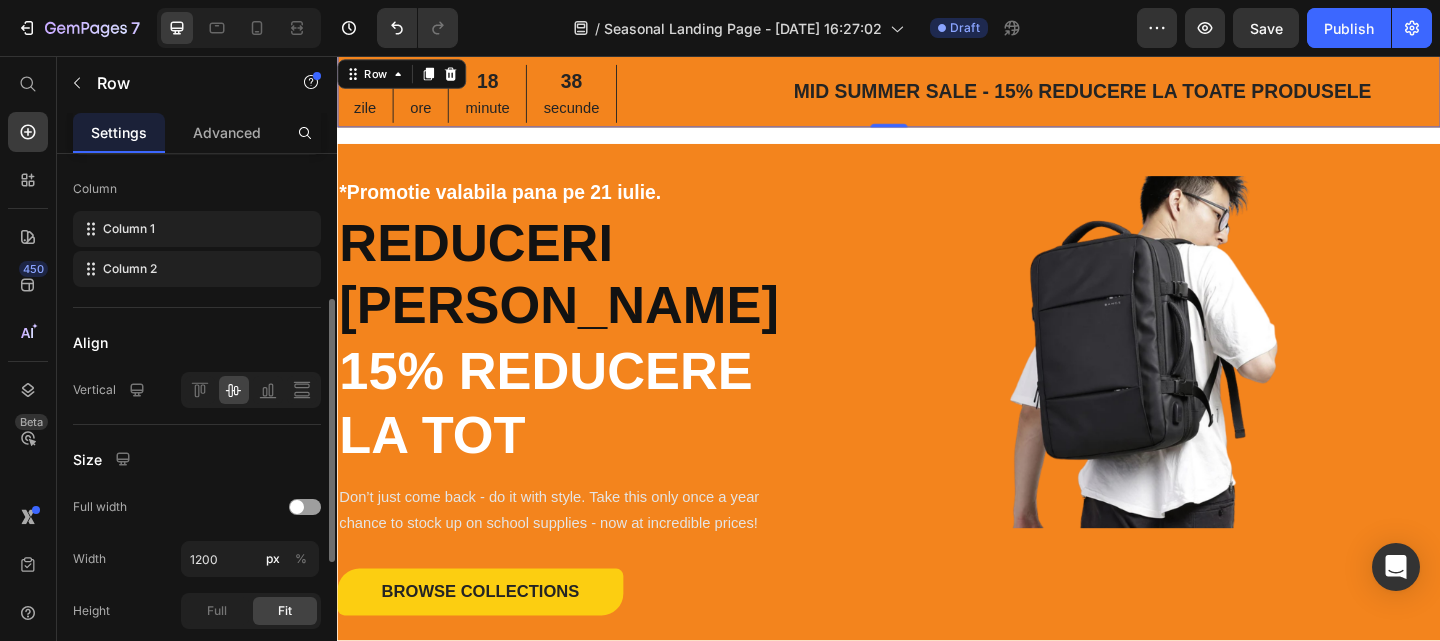 scroll, scrollTop: 577, scrollLeft: 0, axis: vertical 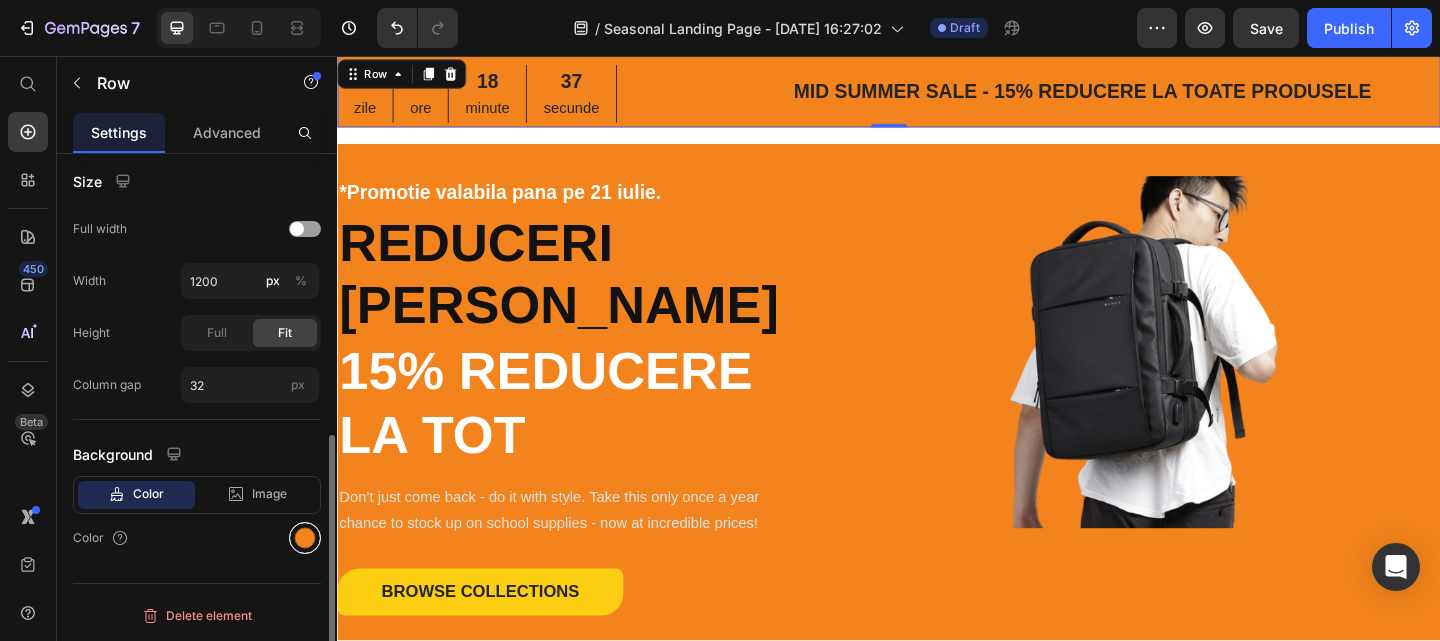 click at bounding box center (305, 538) 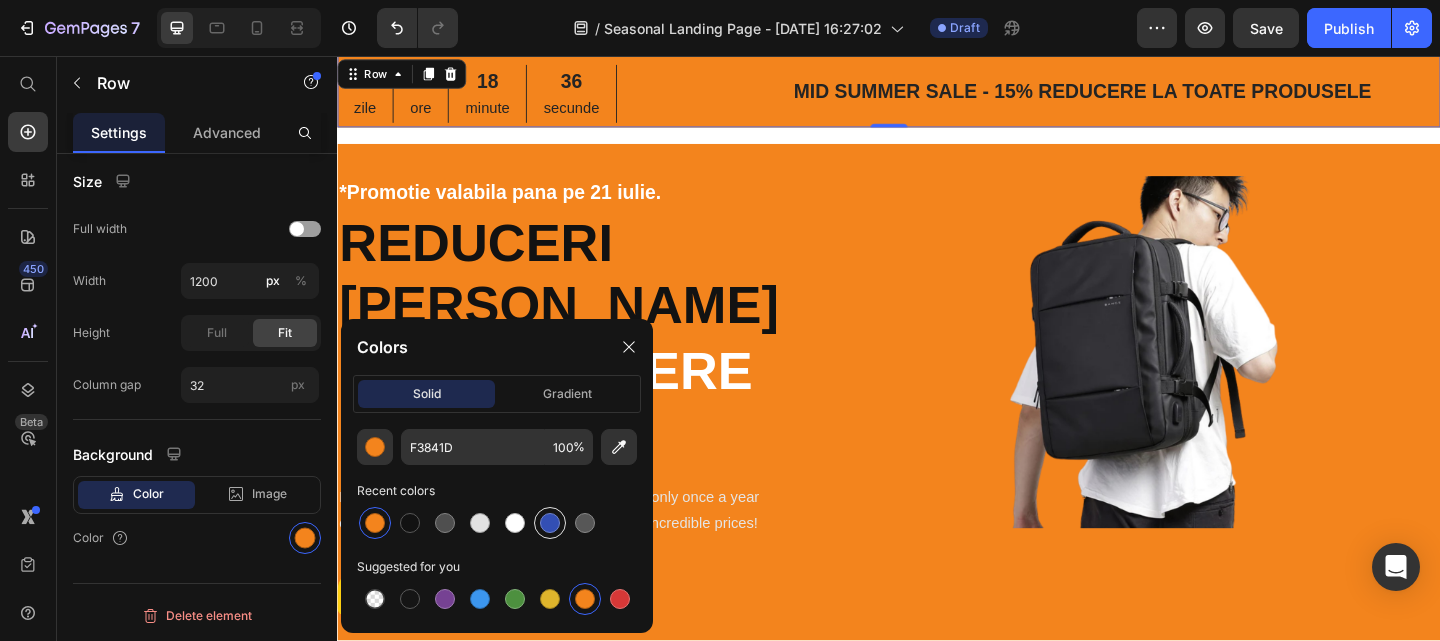 click at bounding box center [550, 523] 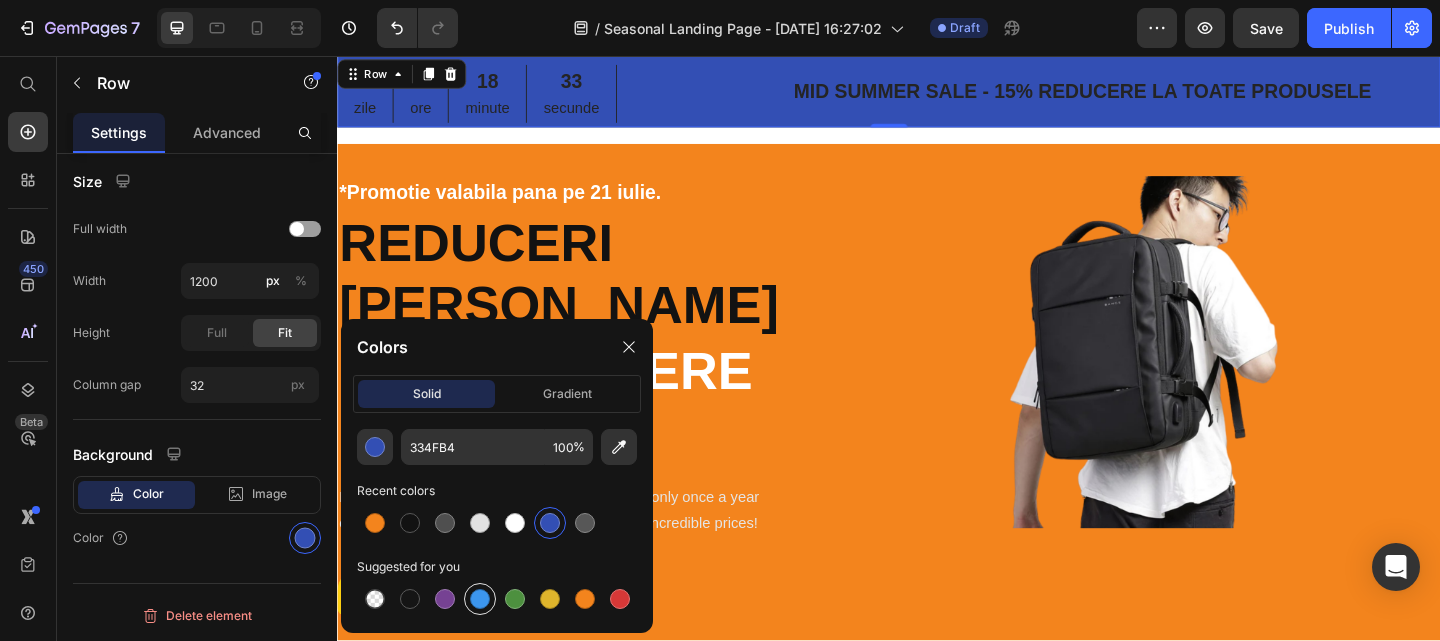 click at bounding box center (480, 599) 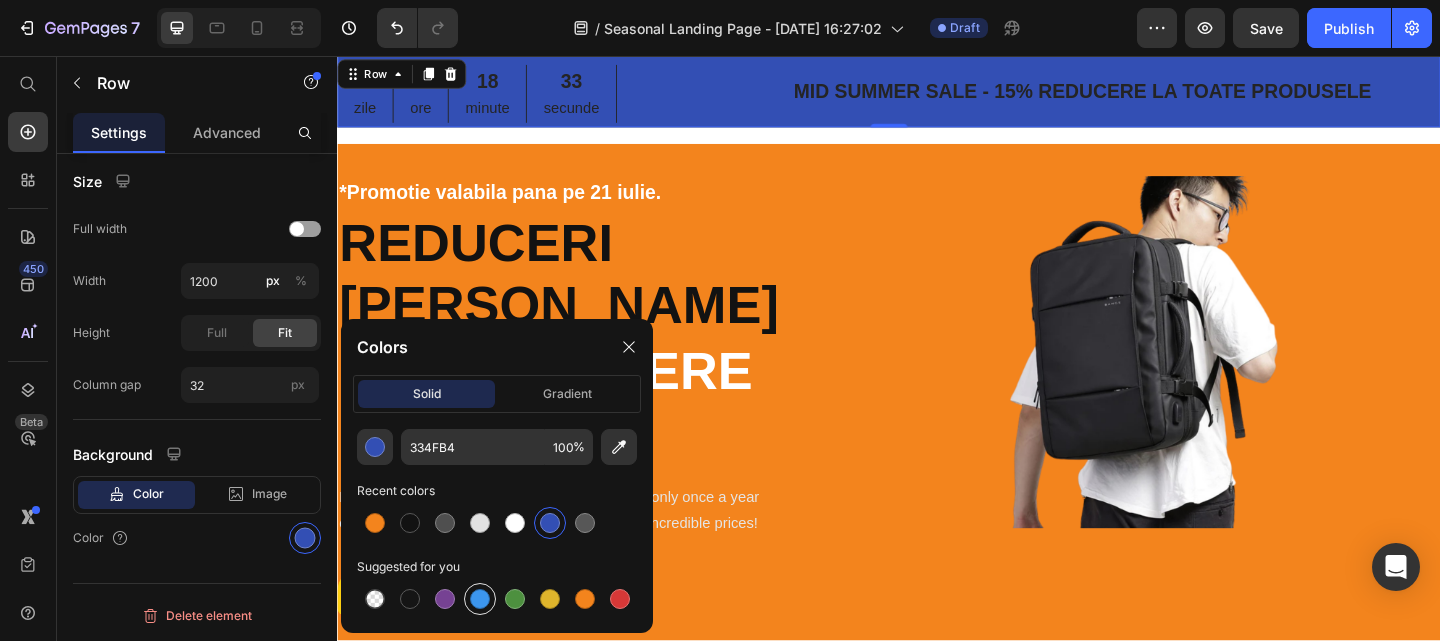 type on "3C96EE" 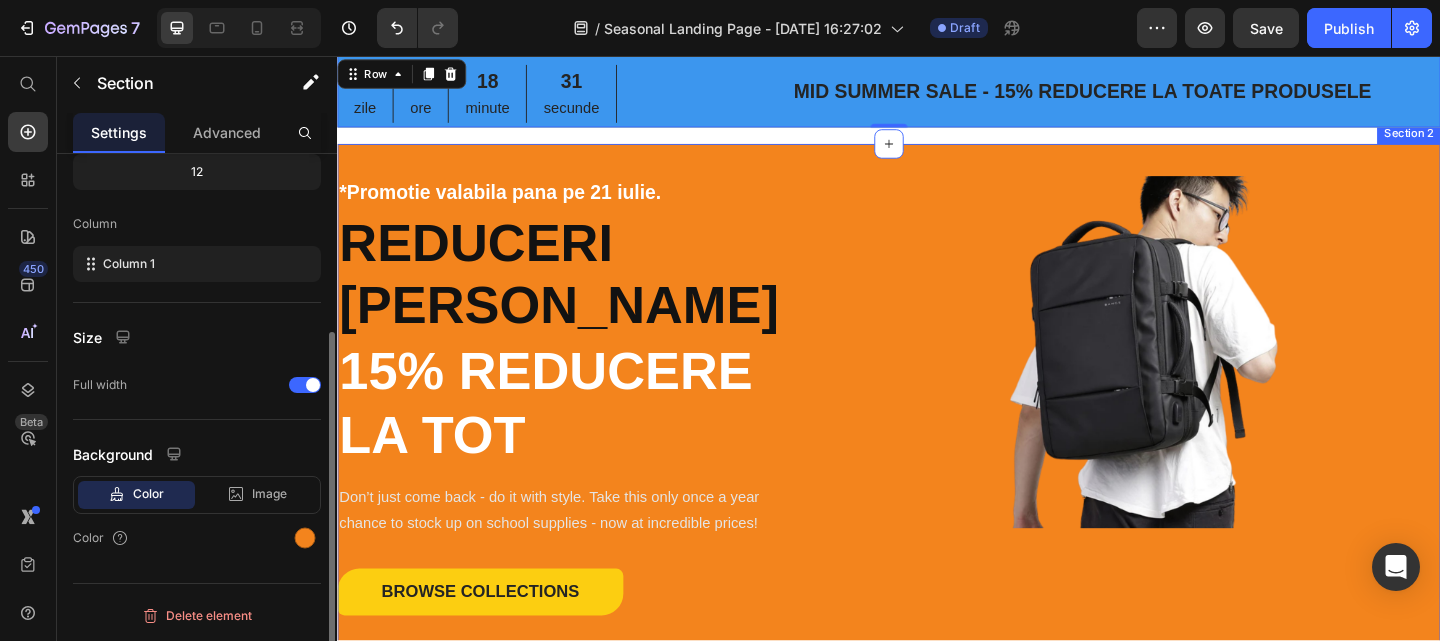 click on "*Promotie valabila pana pe 21 iulie. Heading REDUCERI [PERSON_NAME] Heading 15% REDUCERE LA TOT Heading Don’t just come back - do it with style. Take this only once a year chance to stock up on school supplies - now at incredible prices! Text block Browse Collections Button Image Image 3099+  Heading Satisfied Customers Text block Row Row Section 2" at bounding box center [937, 434] 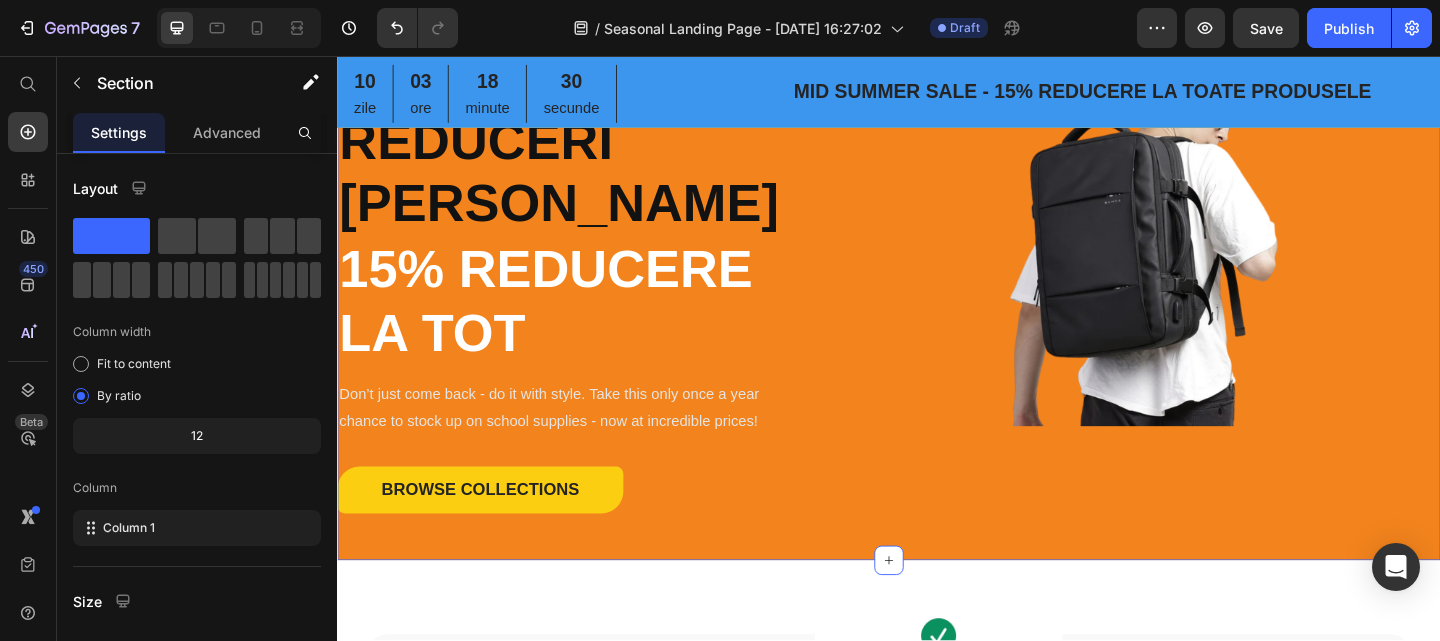 scroll, scrollTop: 112, scrollLeft: 0, axis: vertical 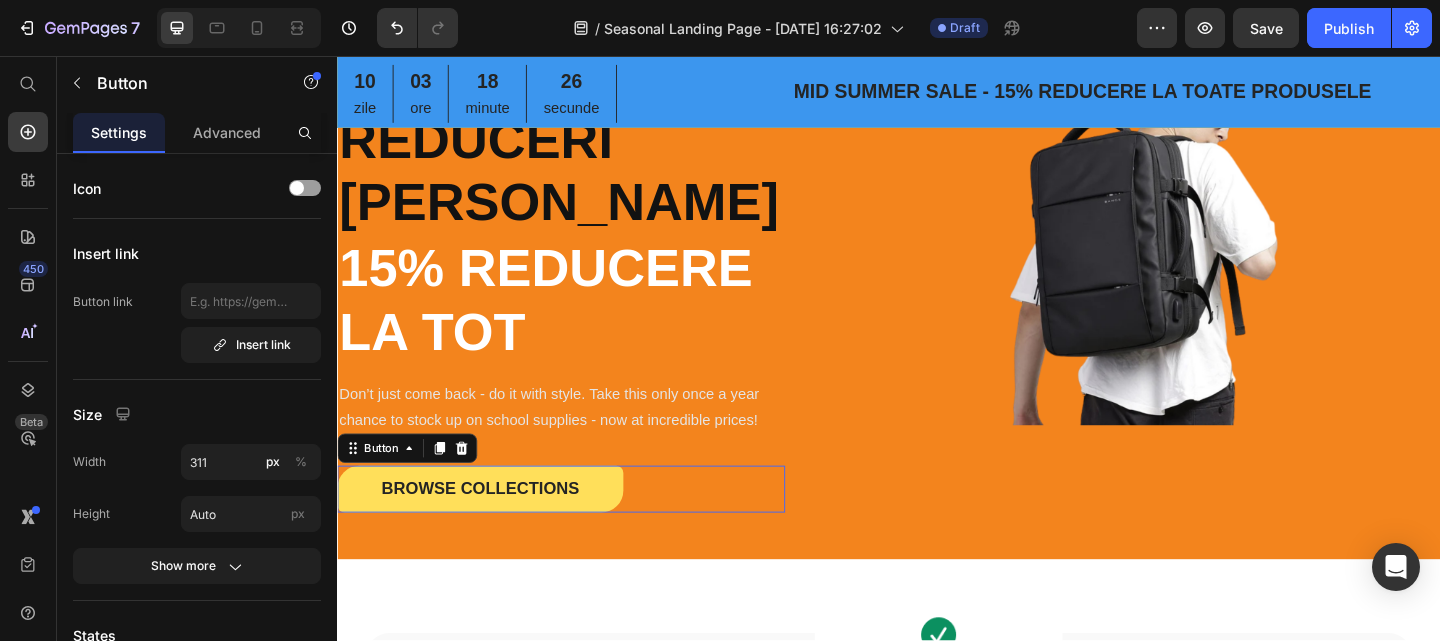 click on "Browse Collections" at bounding box center (492, 527) 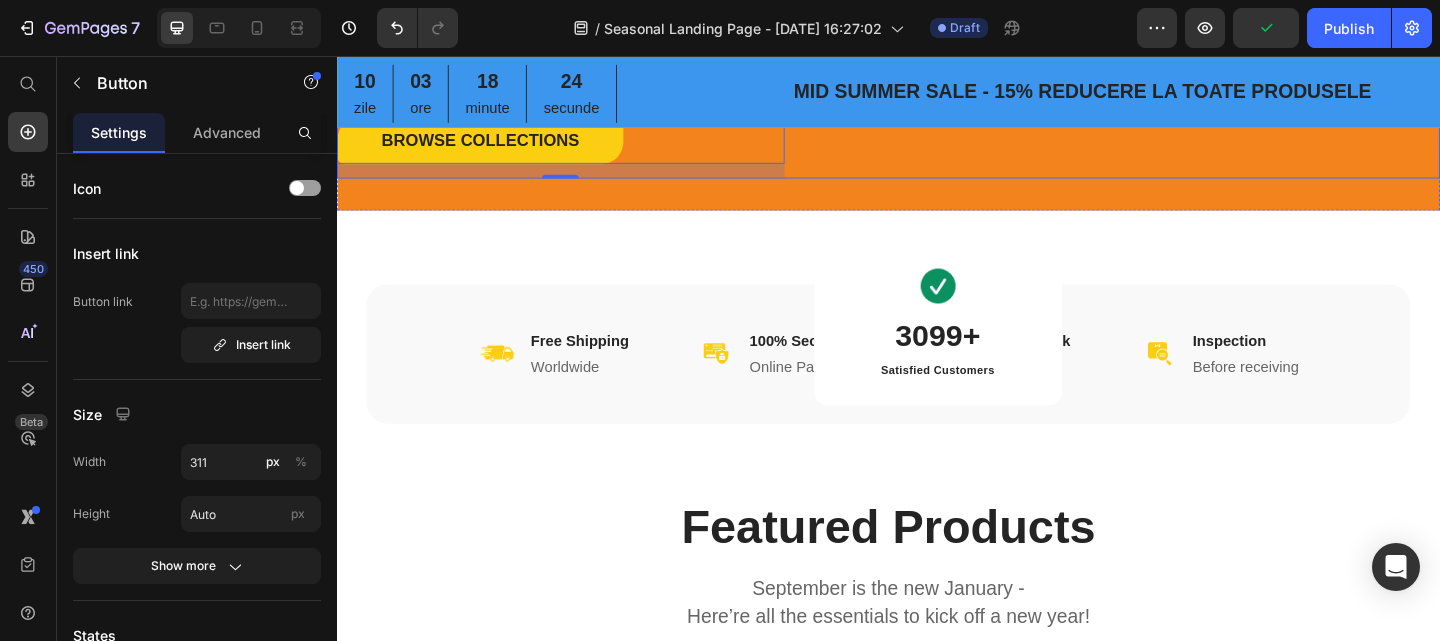 scroll, scrollTop: 497, scrollLeft: 0, axis: vertical 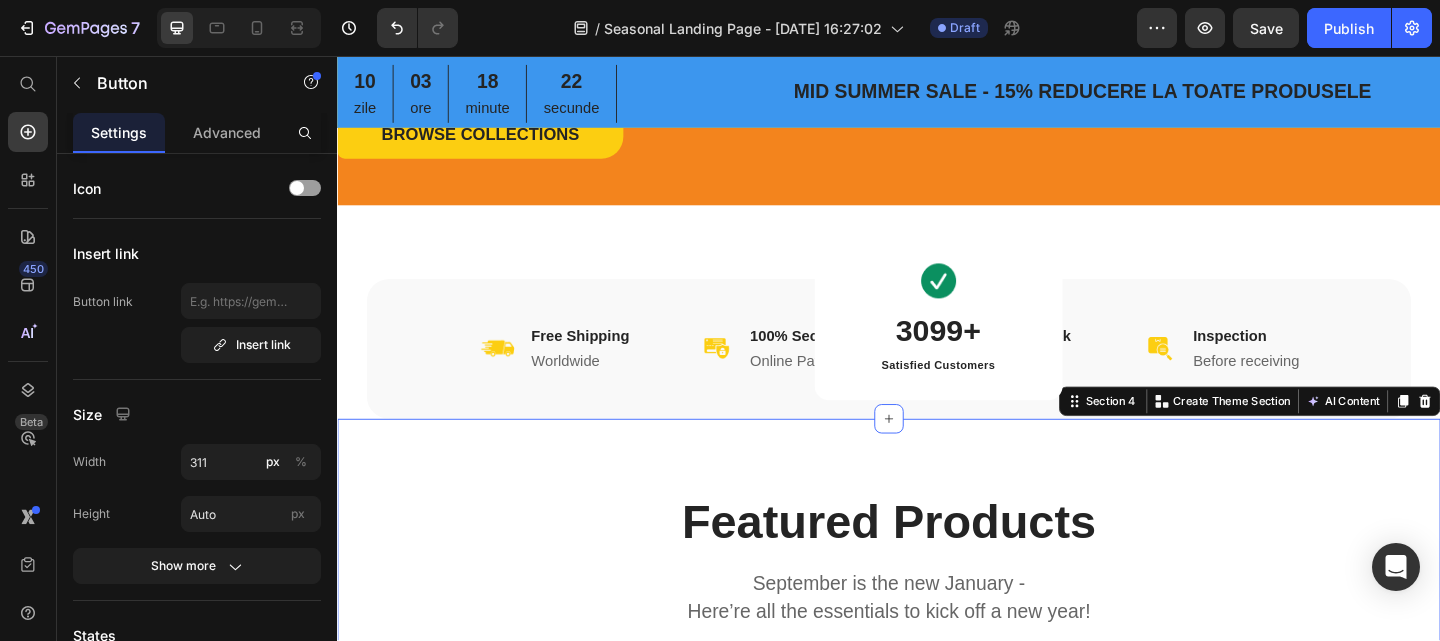 click on "Featured Products Heading September is the new January -  Here’re all the essentials to kick off a new year! Text block Row NOW  50%  OFF  Heading  2021 BEST  DESK LAMP   Heading CHECK IT OUT Button Hero Banner Best-Seller Heading Row Genti de Calatorie - Cumperi mai mult - Economisesti mai mult Product Title
Icon
Icon
Icon
Icon
Icon Icon List Hoz 32,30 lei Product Price 38,00 lei (P) Price Row Product Images Add to cart (P) Cart Button Product Row Genti de Calatorie - Cumperi mai mult - Economisesti mai mult (P) Title
Icon
Icon
Icon
Icon
Icon Icon List Hoz 32,30 lei (P) Price Row Product Images Add to cart (P) Cart Button Product Row Row 10% OFF Heading Row Genti de Calatorie - Cumperi mai mult - Economisesti mai mult (P) Title
Icon
Icon
Icon
Icon
Icon Icon List Hoz" at bounding box center (937, 1223) 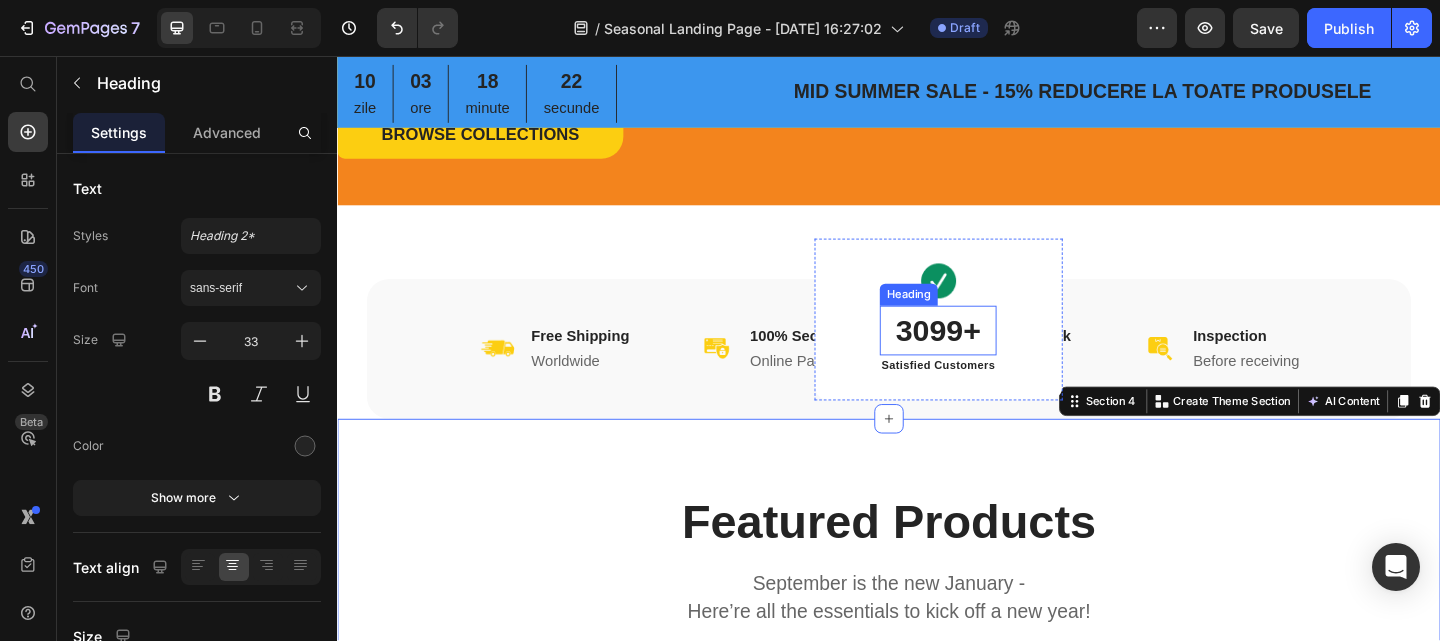 click on "3099+" at bounding box center (991, 355) 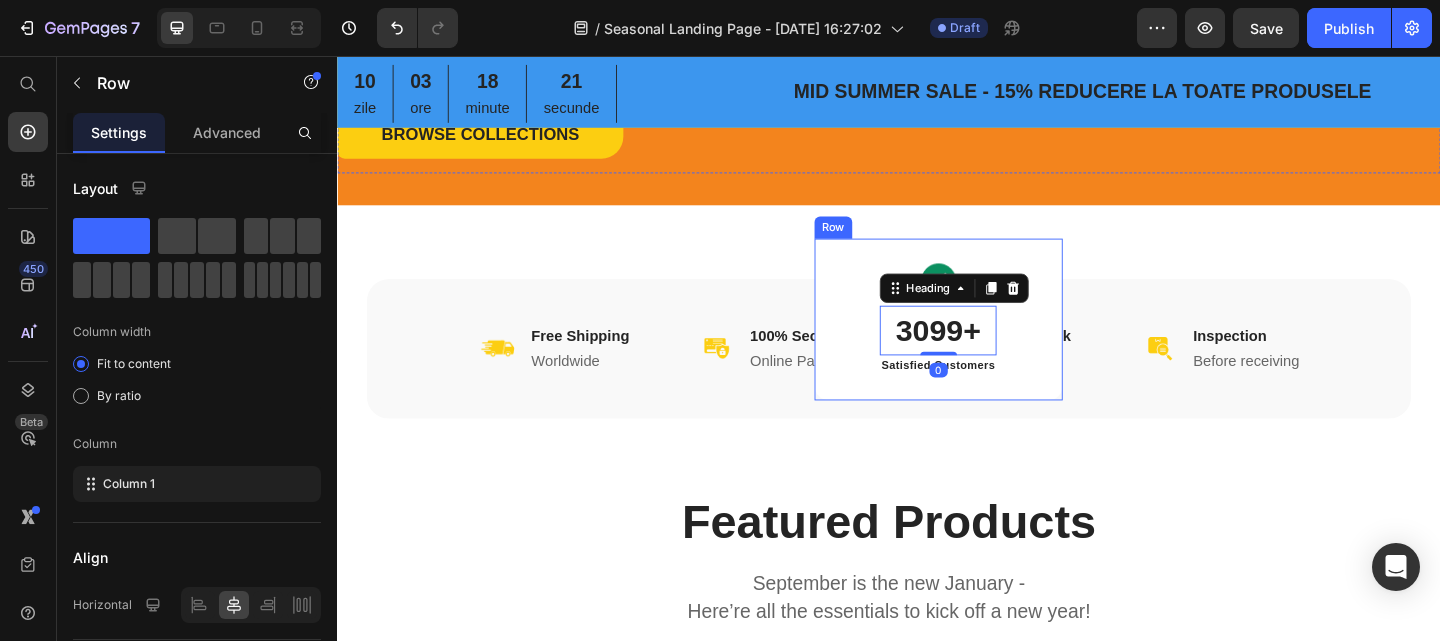 click on "Image 3099+  Heading   0 Satisfied Customers Text block Row" at bounding box center [991, 343] 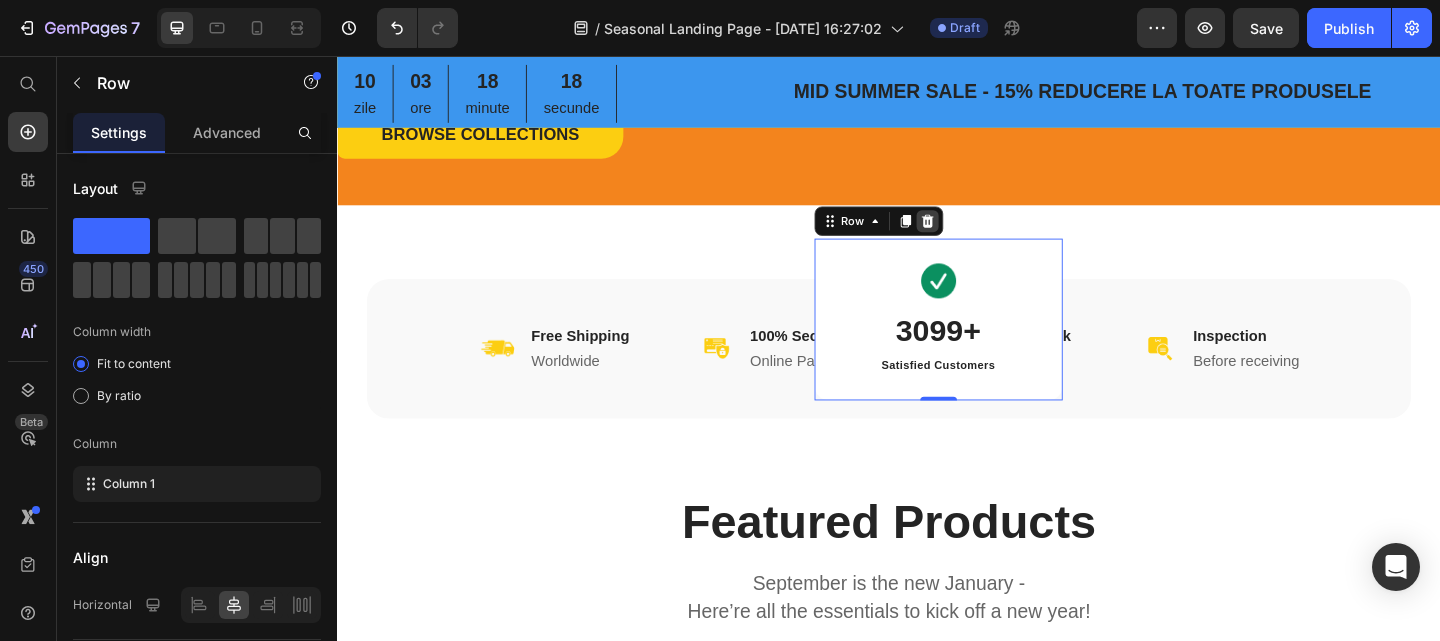 click 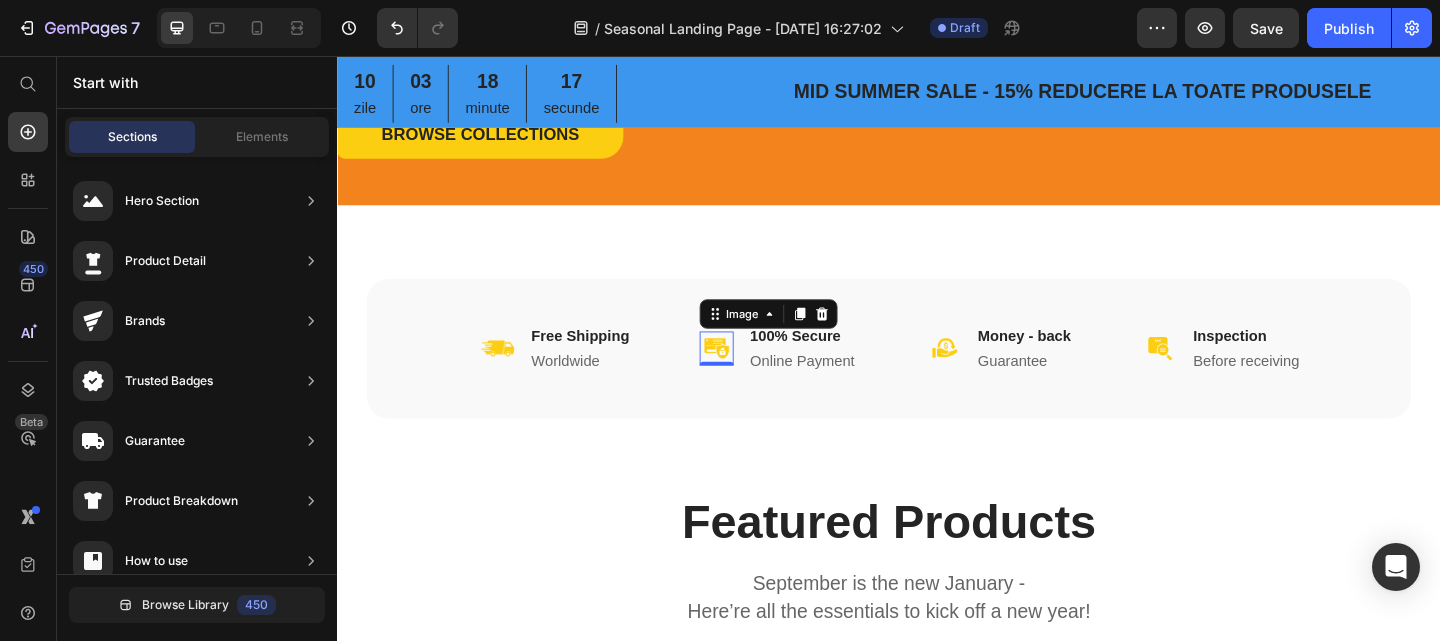 click at bounding box center (749, 374) 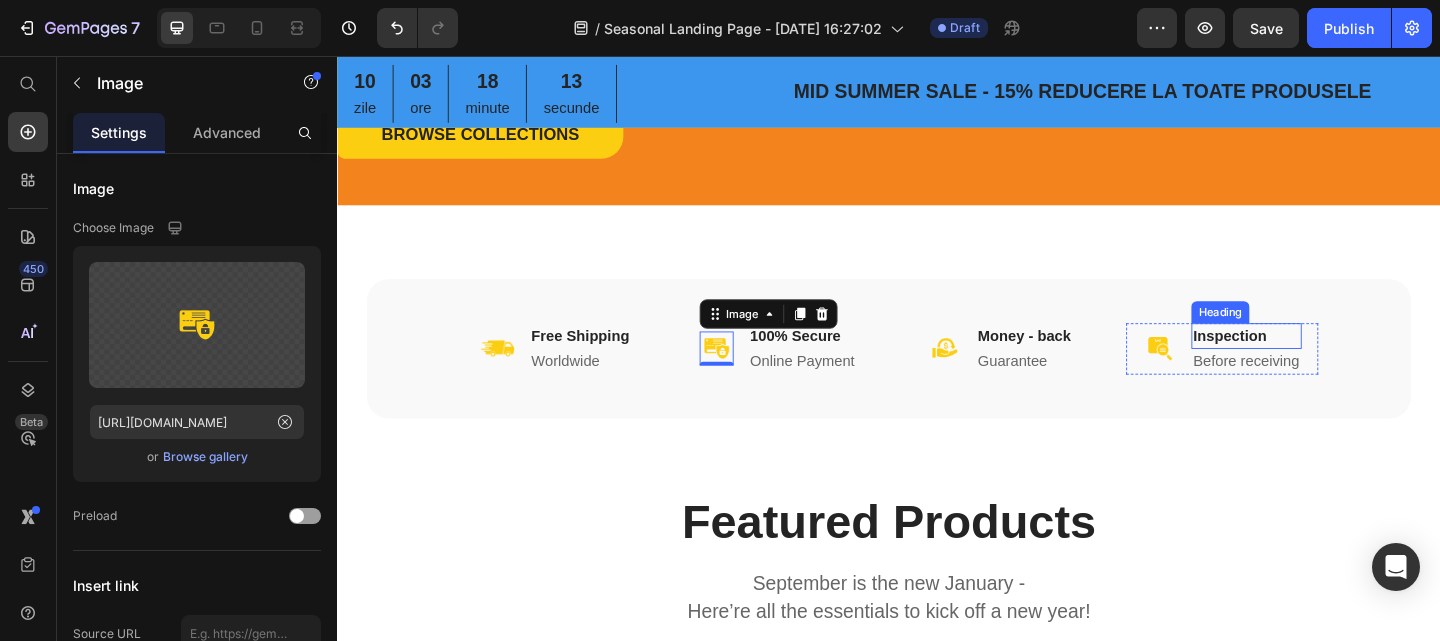click on "Inspection" at bounding box center [1326, 361] 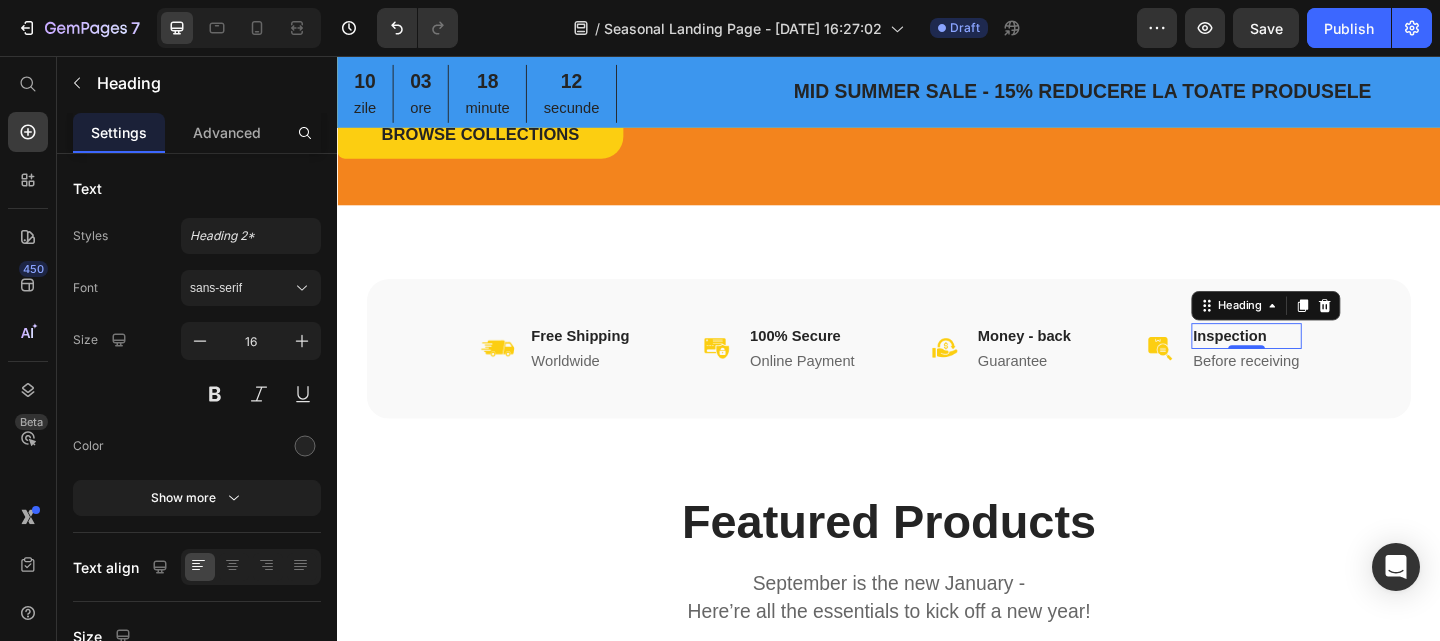 click on "Inspection" at bounding box center [1326, 361] 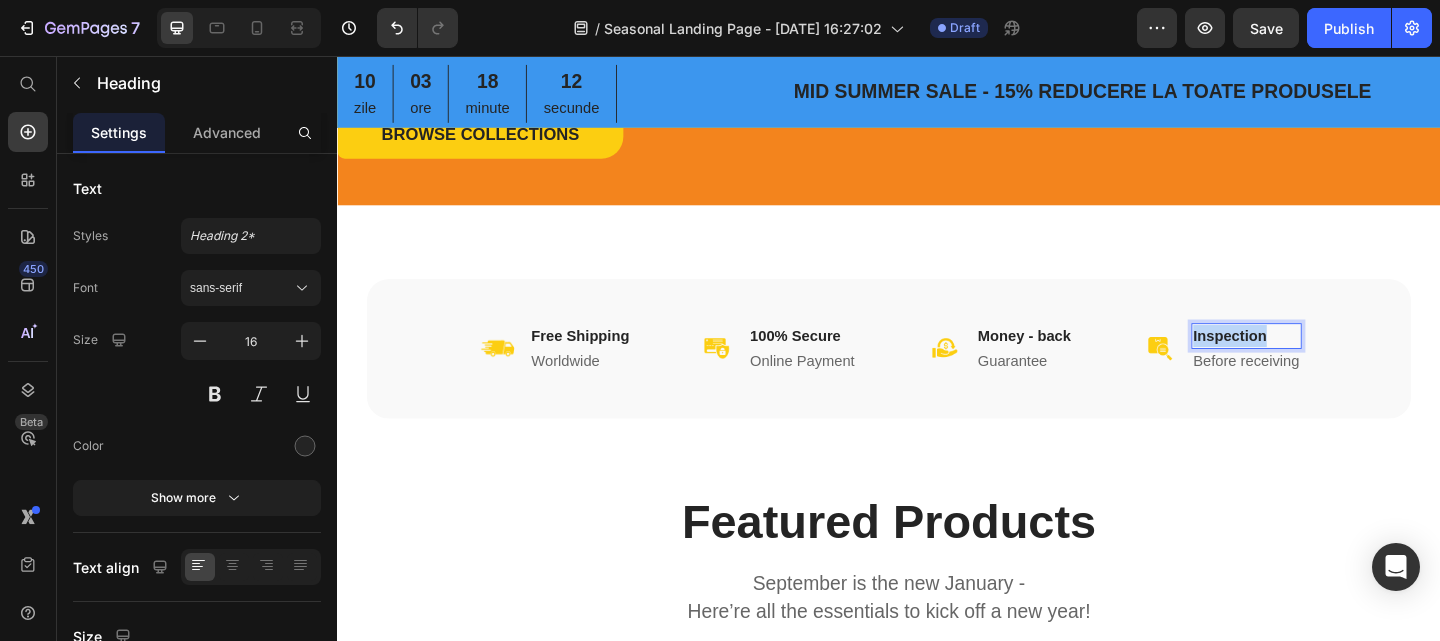 click on "Inspection" at bounding box center [1326, 361] 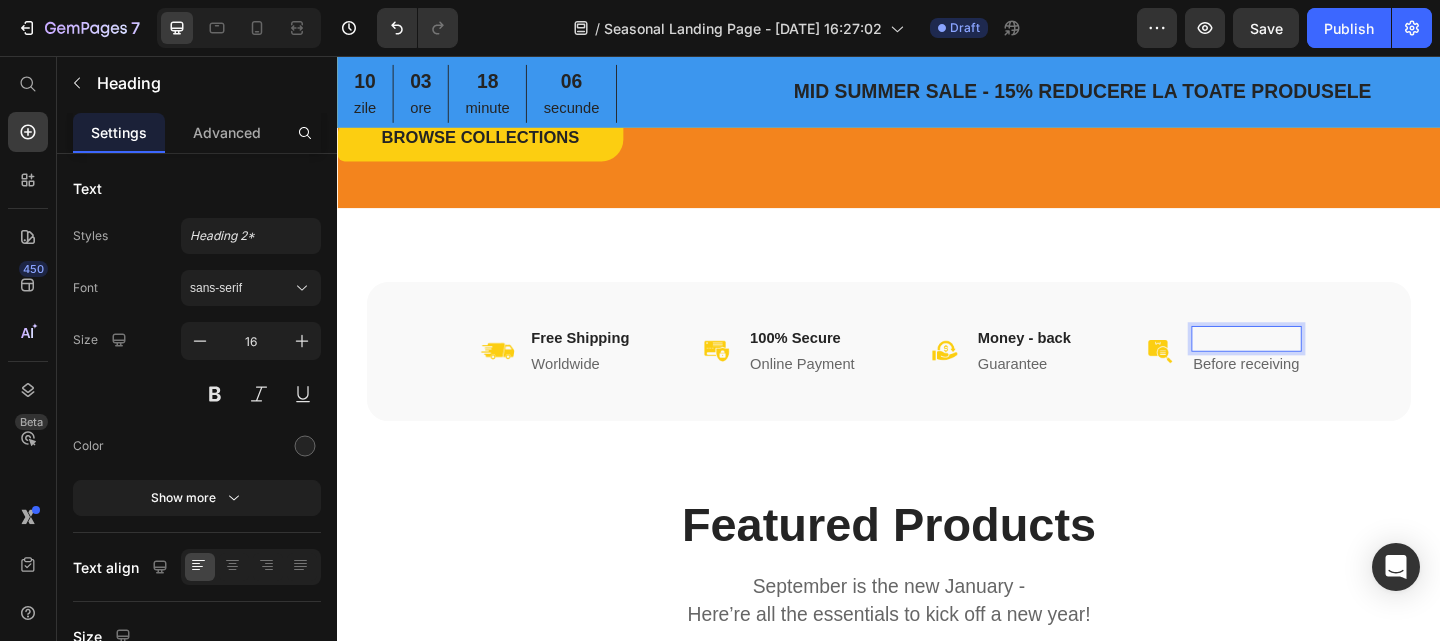 scroll, scrollTop: 492, scrollLeft: 0, axis: vertical 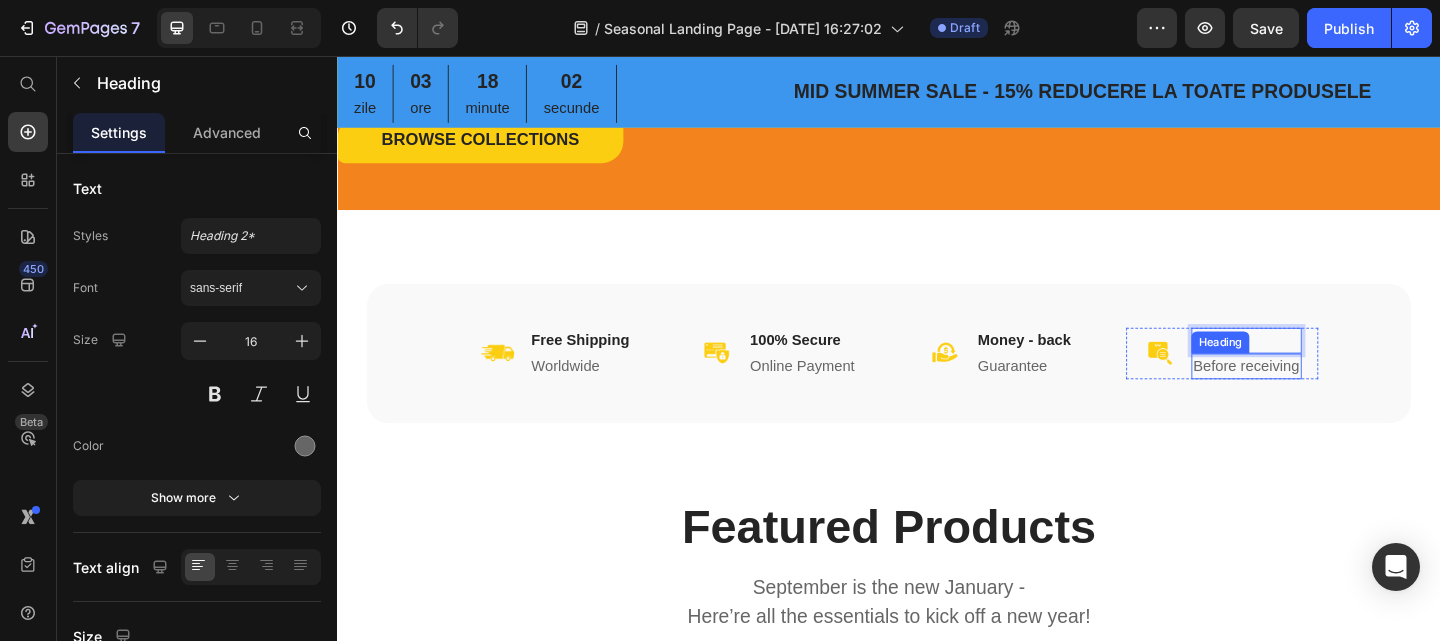 click on "Before receiving" at bounding box center (1326, 394) 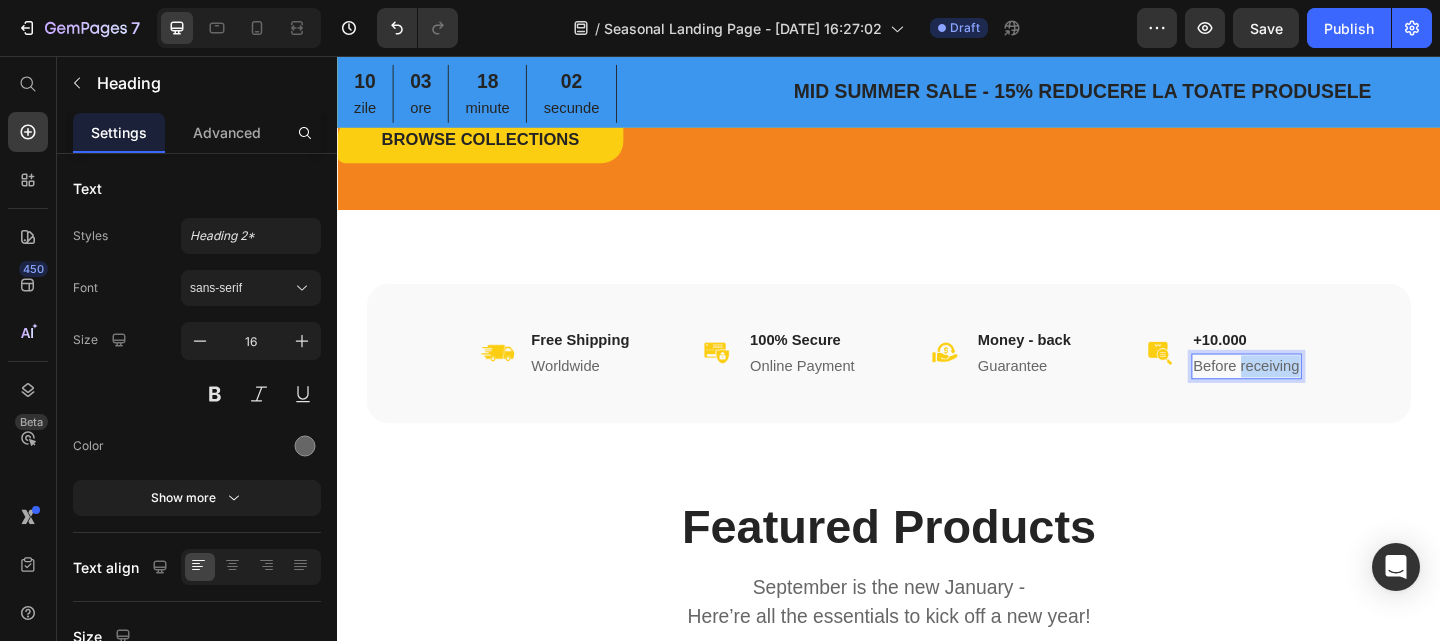 click on "Before receiving" at bounding box center [1326, 394] 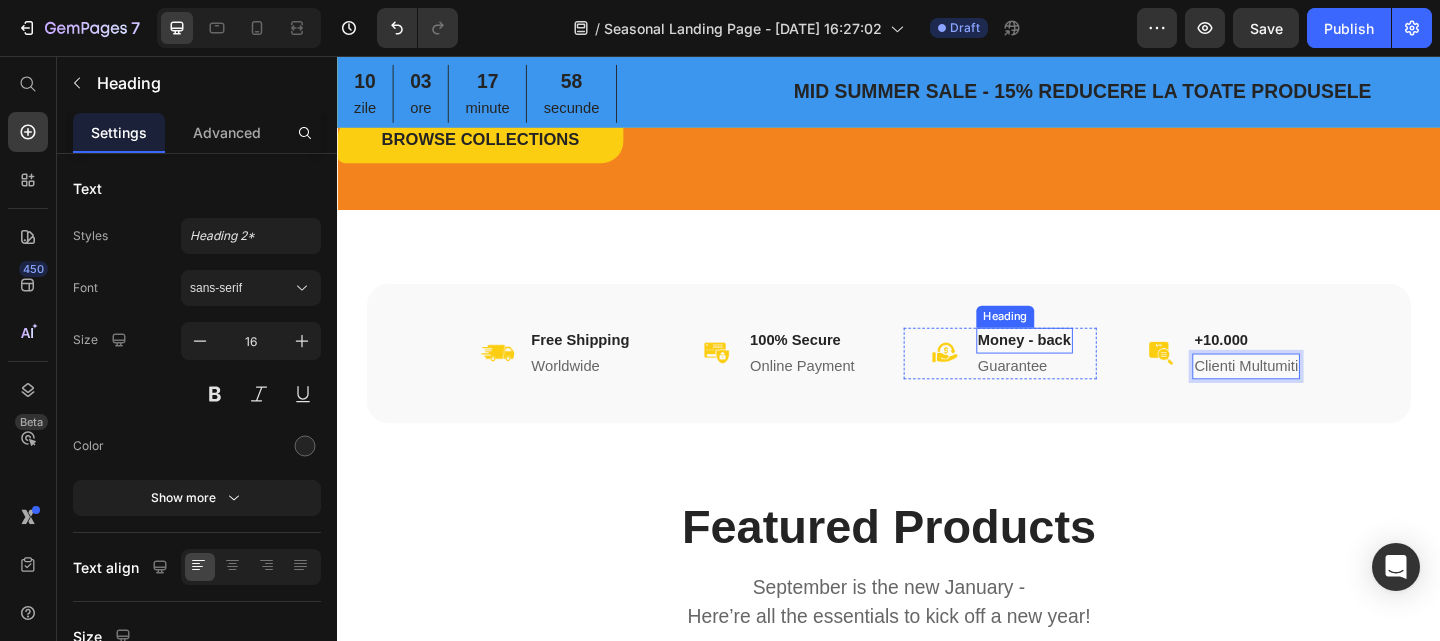 click on "Money - back" at bounding box center [1084, 366] 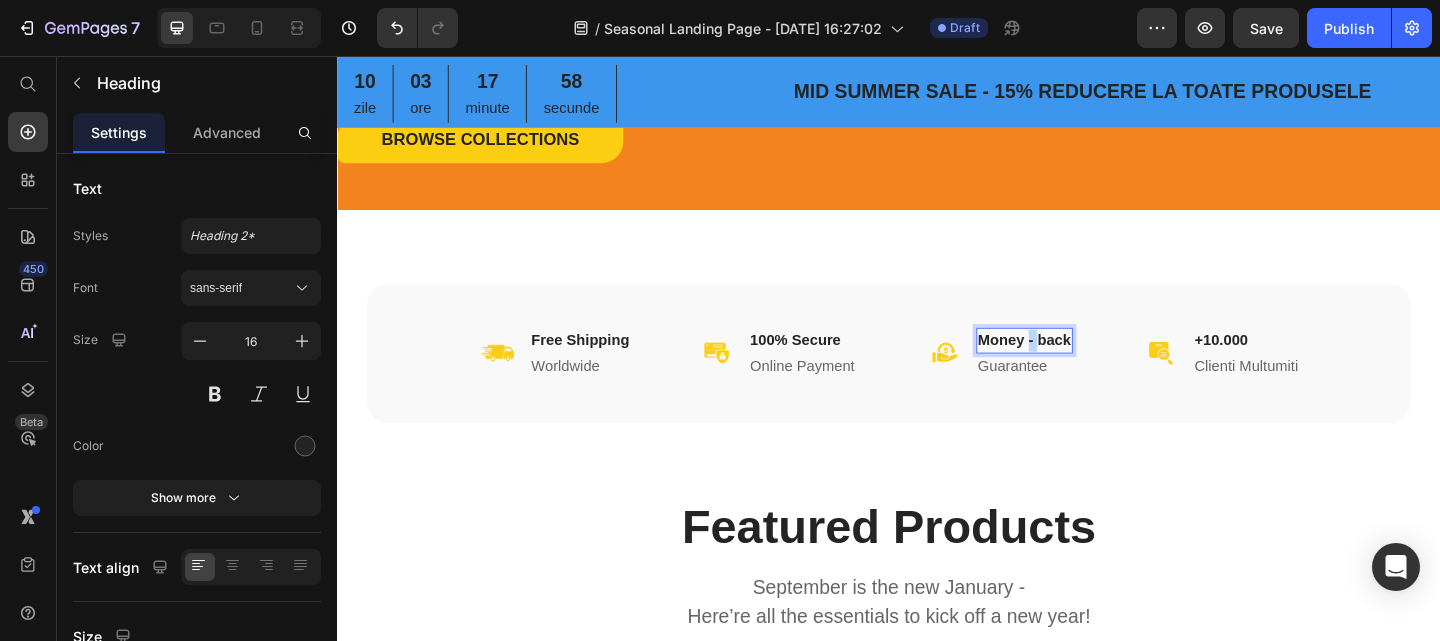 click on "Money - back" at bounding box center (1084, 366) 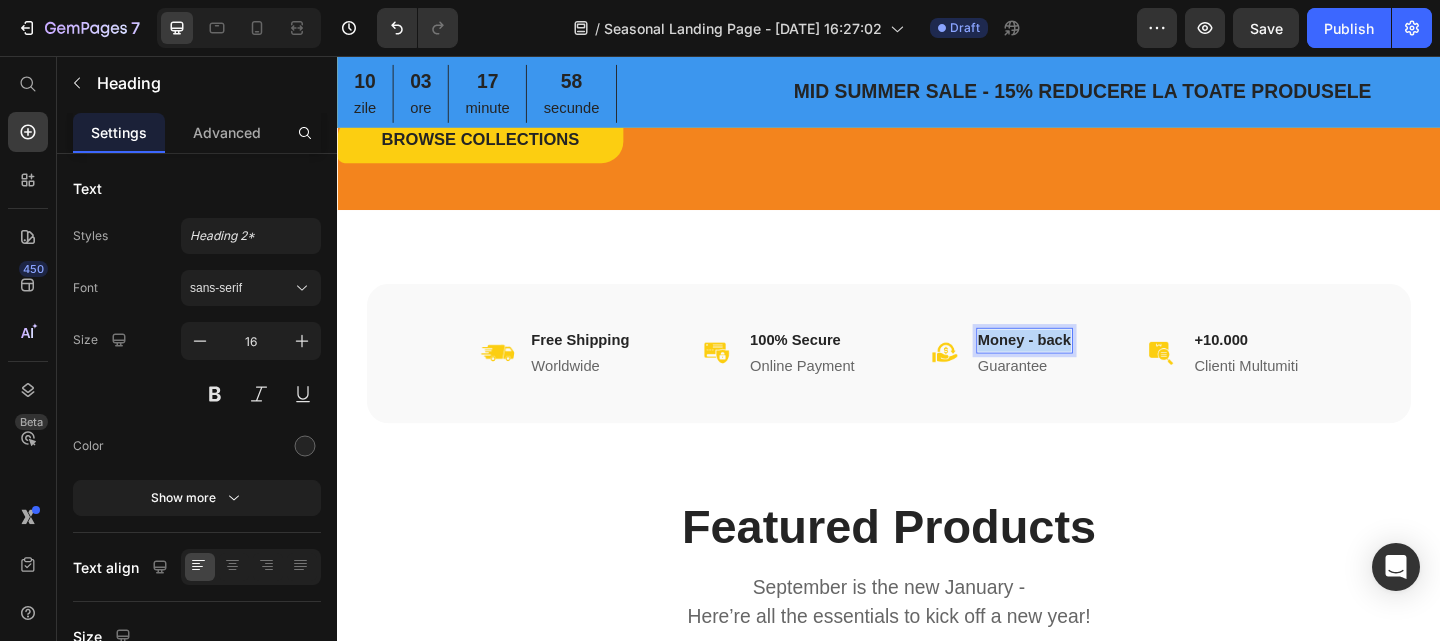 click on "Money - back" at bounding box center [1084, 366] 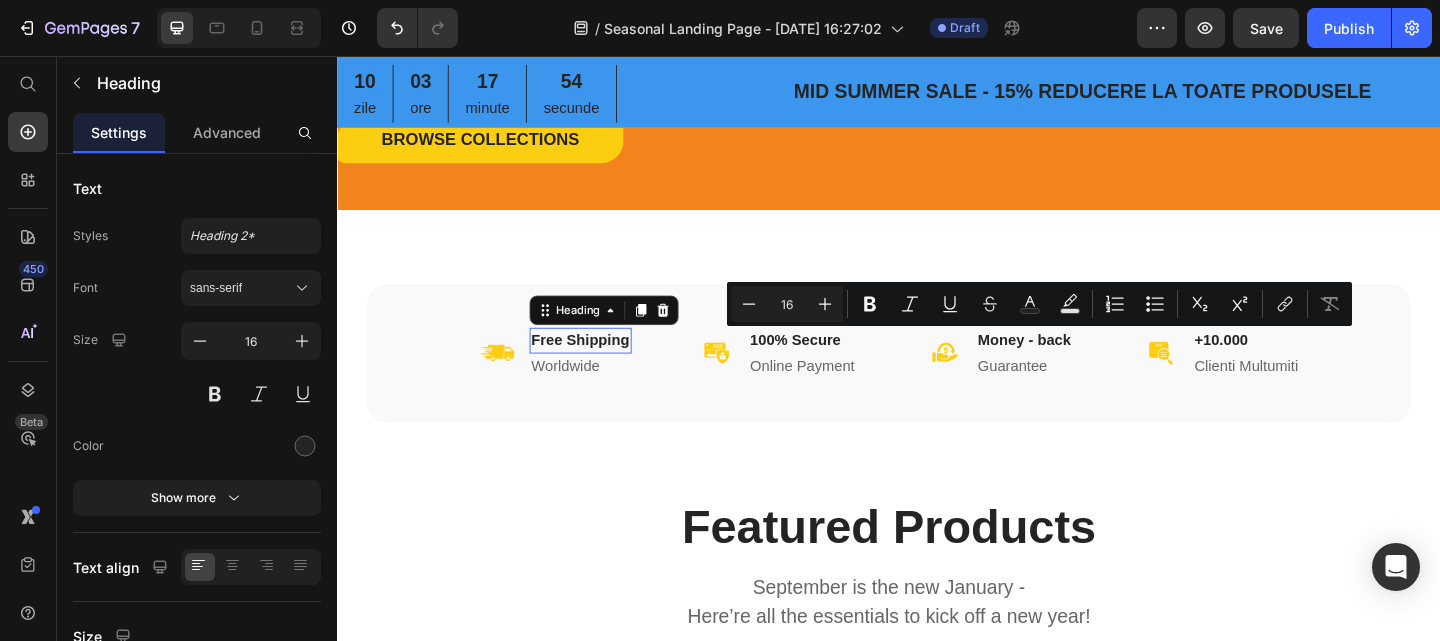 click on "Free Shipping" at bounding box center (601, 366) 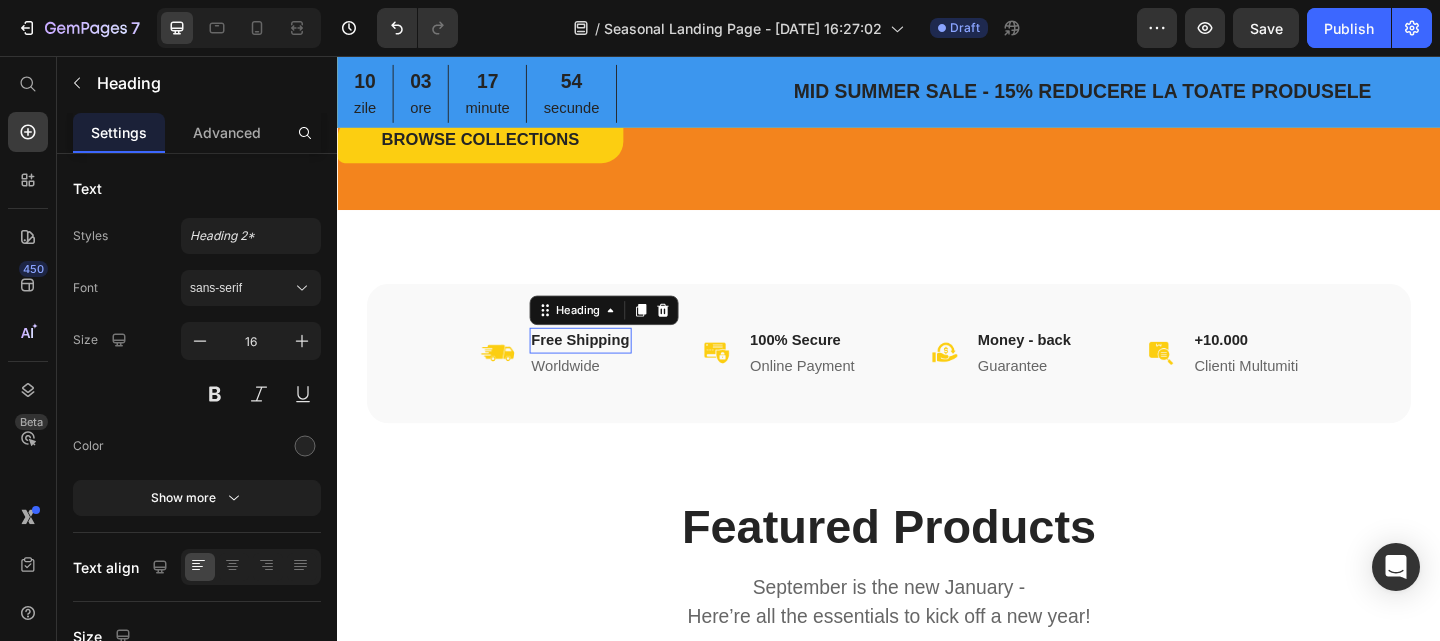click on "Free Shipping" at bounding box center [601, 366] 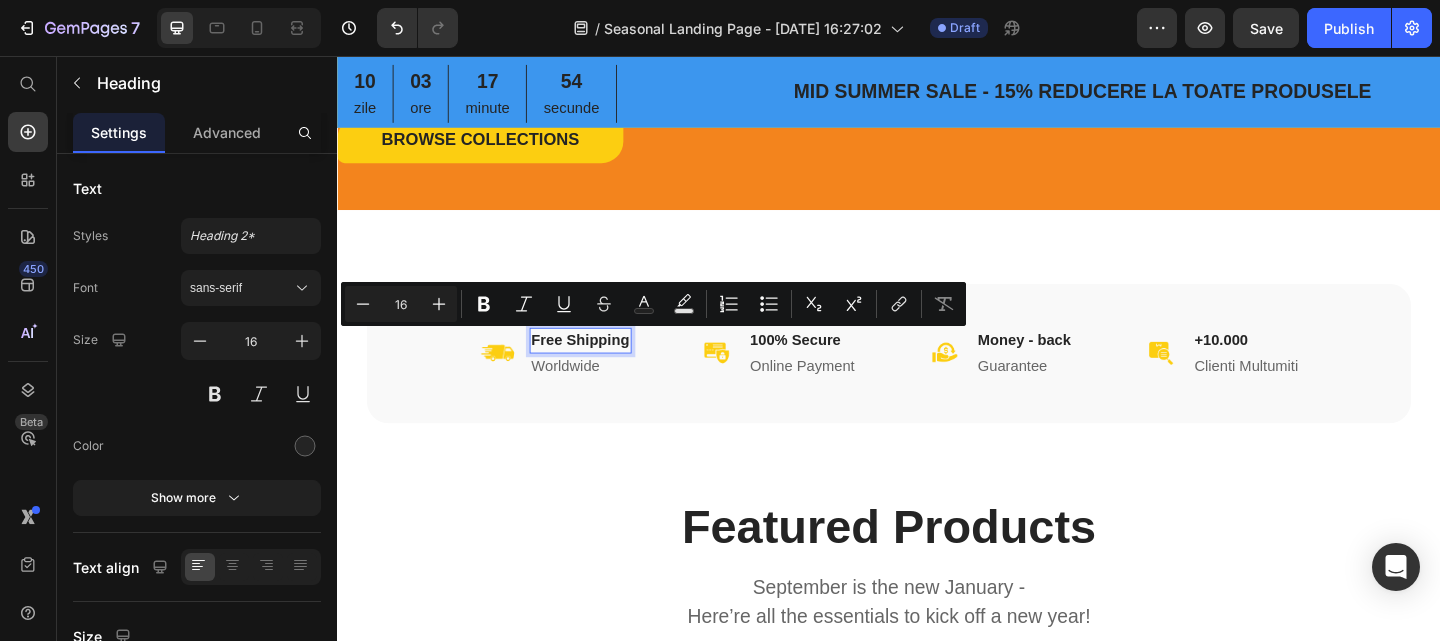 click on "Free Shipping" at bounding box center [601, 366] 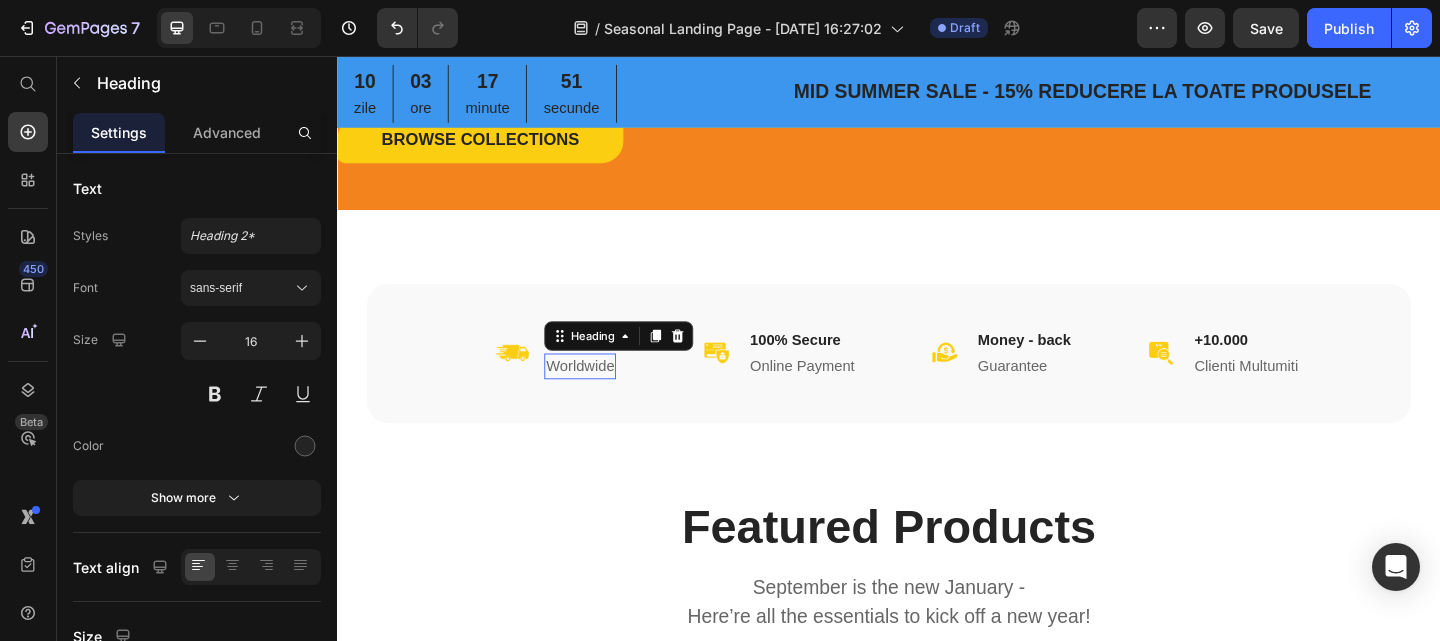 click on "Worldwide" at bounding box center [601, 394] 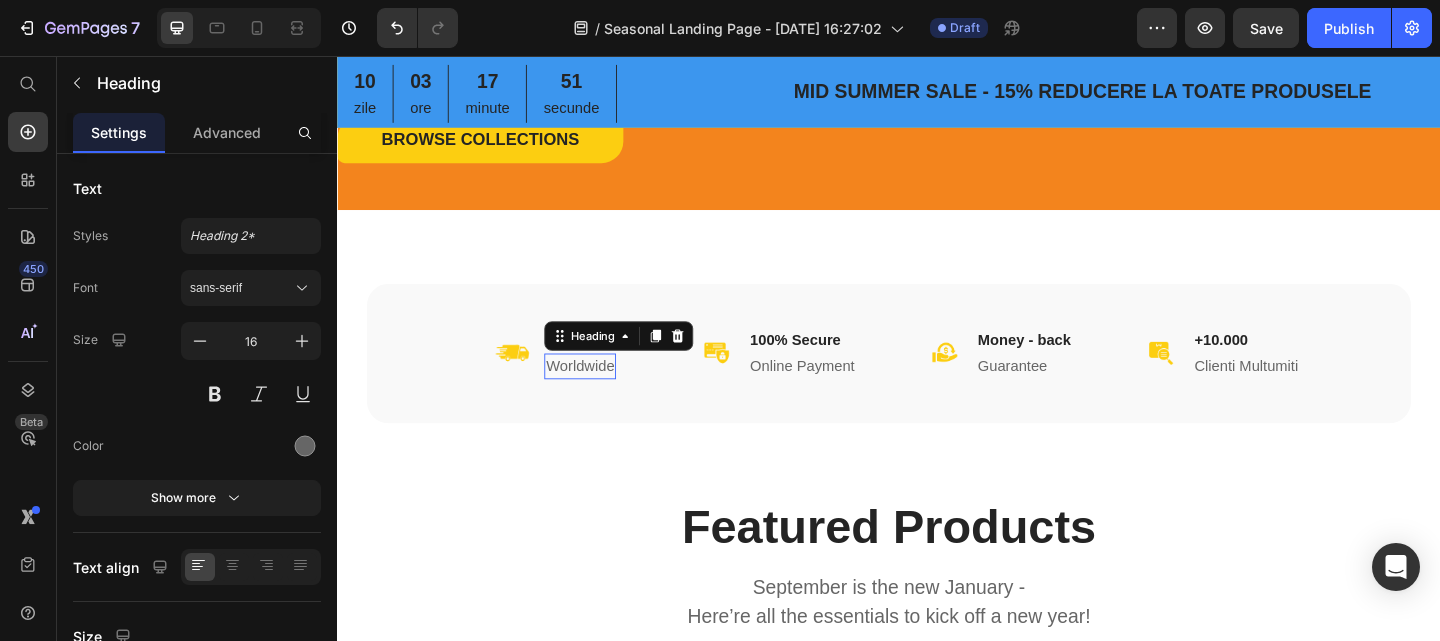 click on "Worldwide" at bounding box center [601, 394] 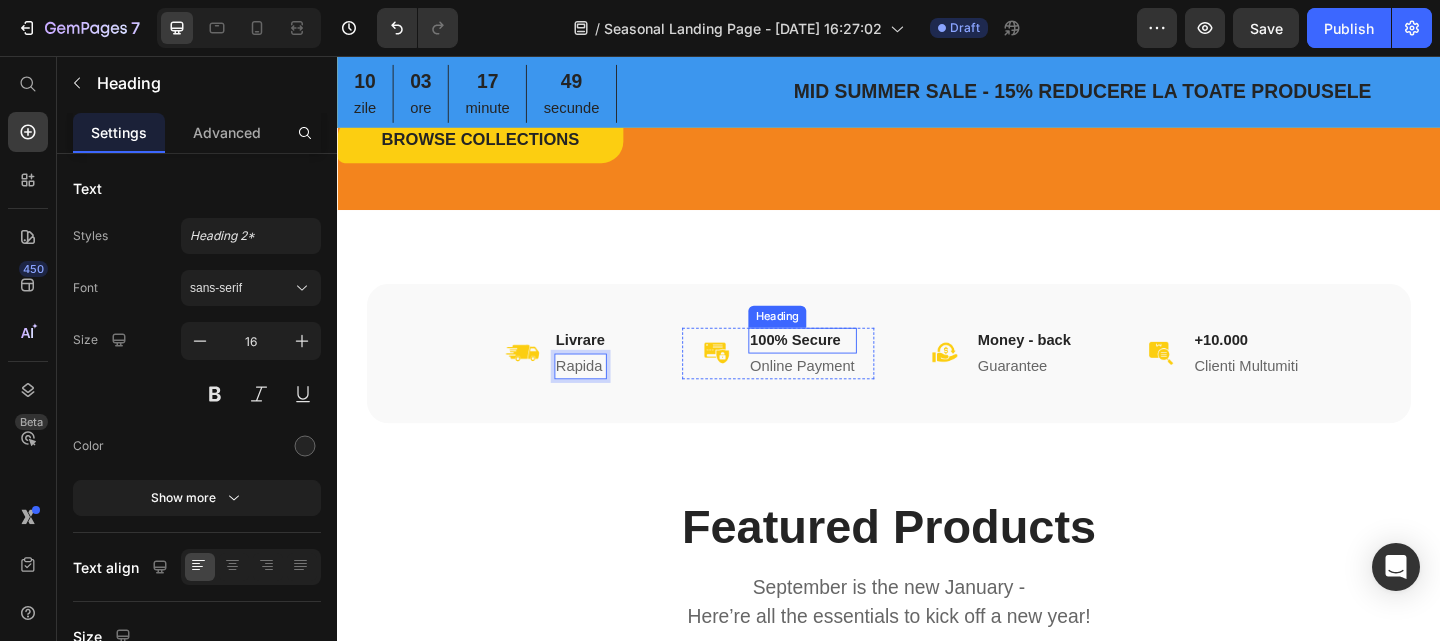 click on "100% Secure" at bounding box center (843, 366) 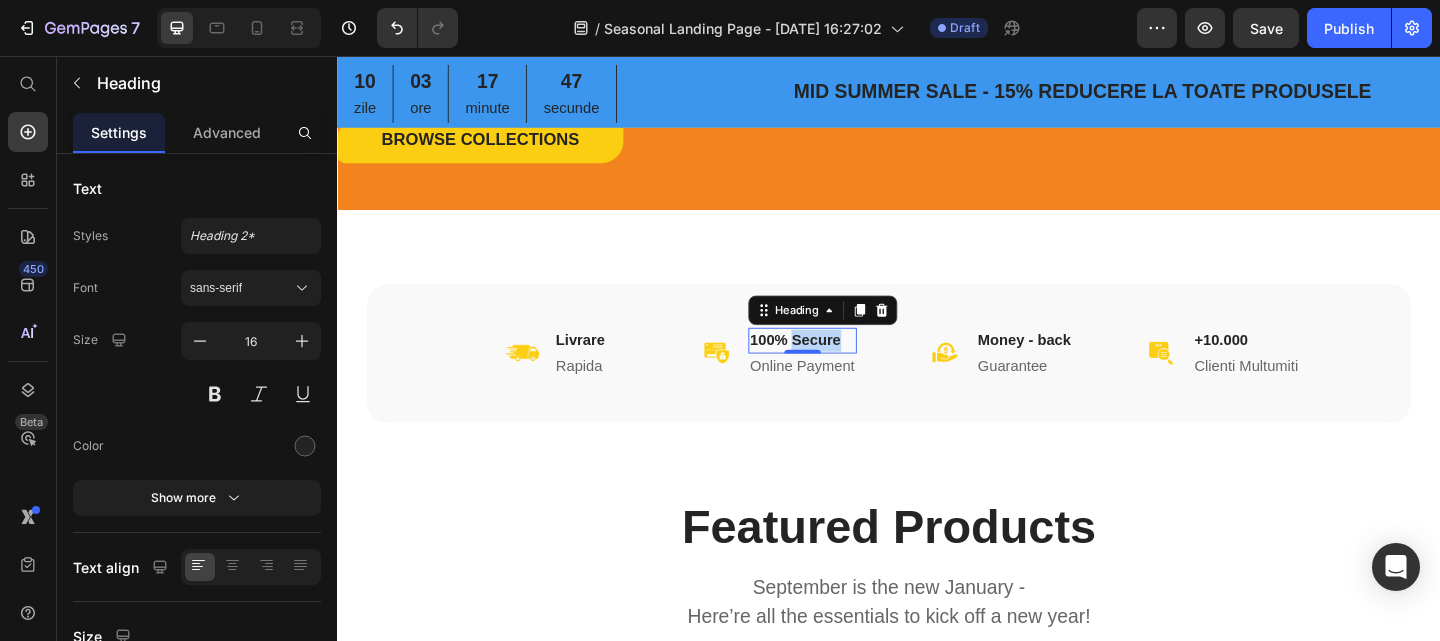 click on "100% Secure" at bounding box center (843, 366) 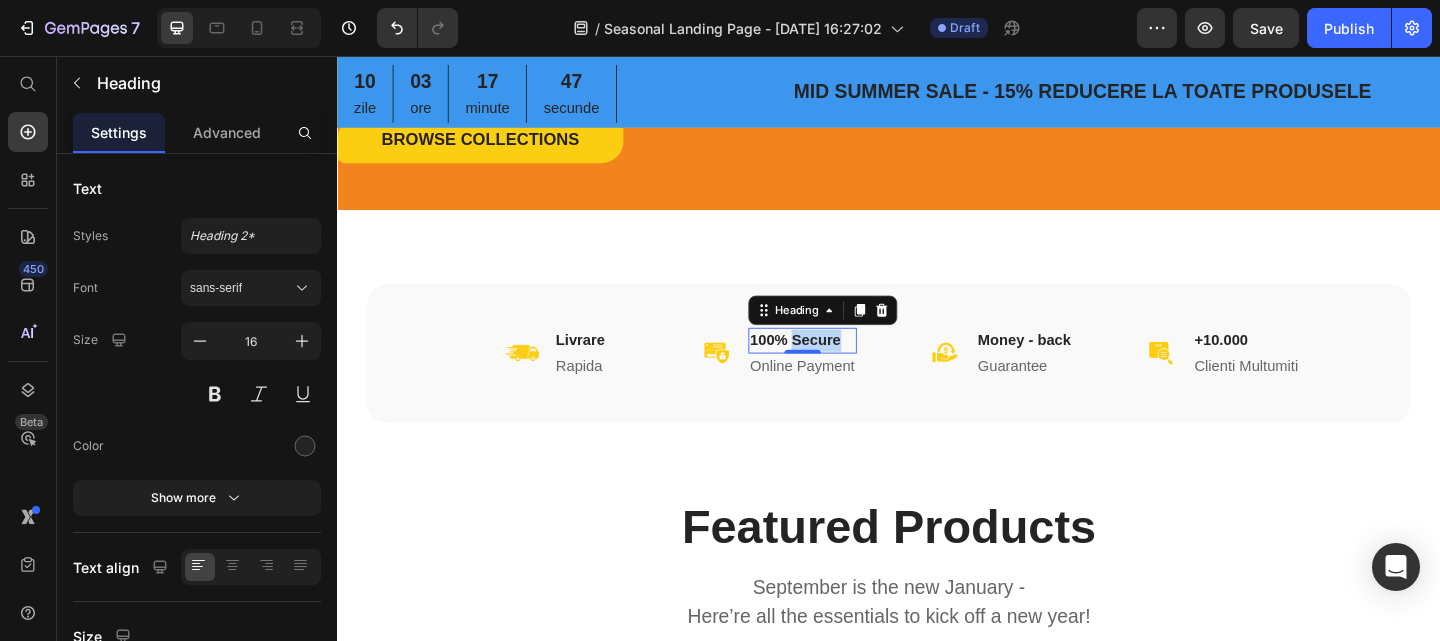 click on "100% Secure" at bounding box center [843, 366] 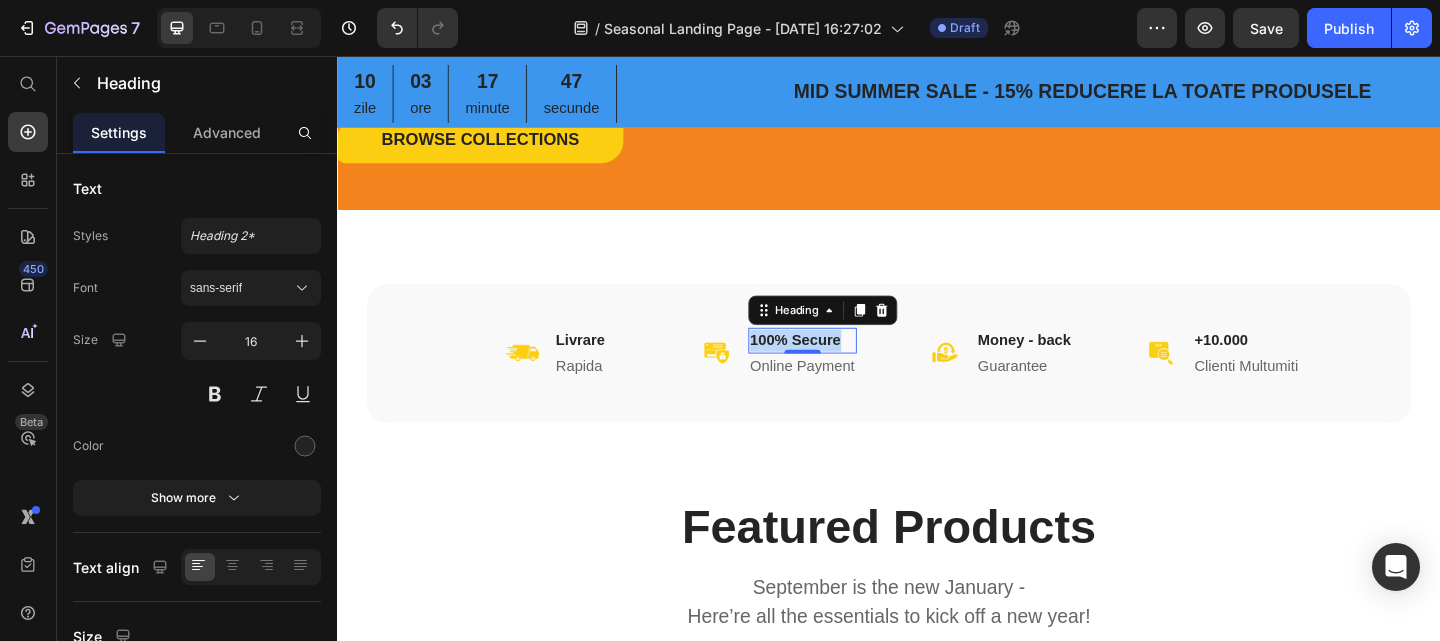 click on "100% Secure" at bounding box center [843, 366] 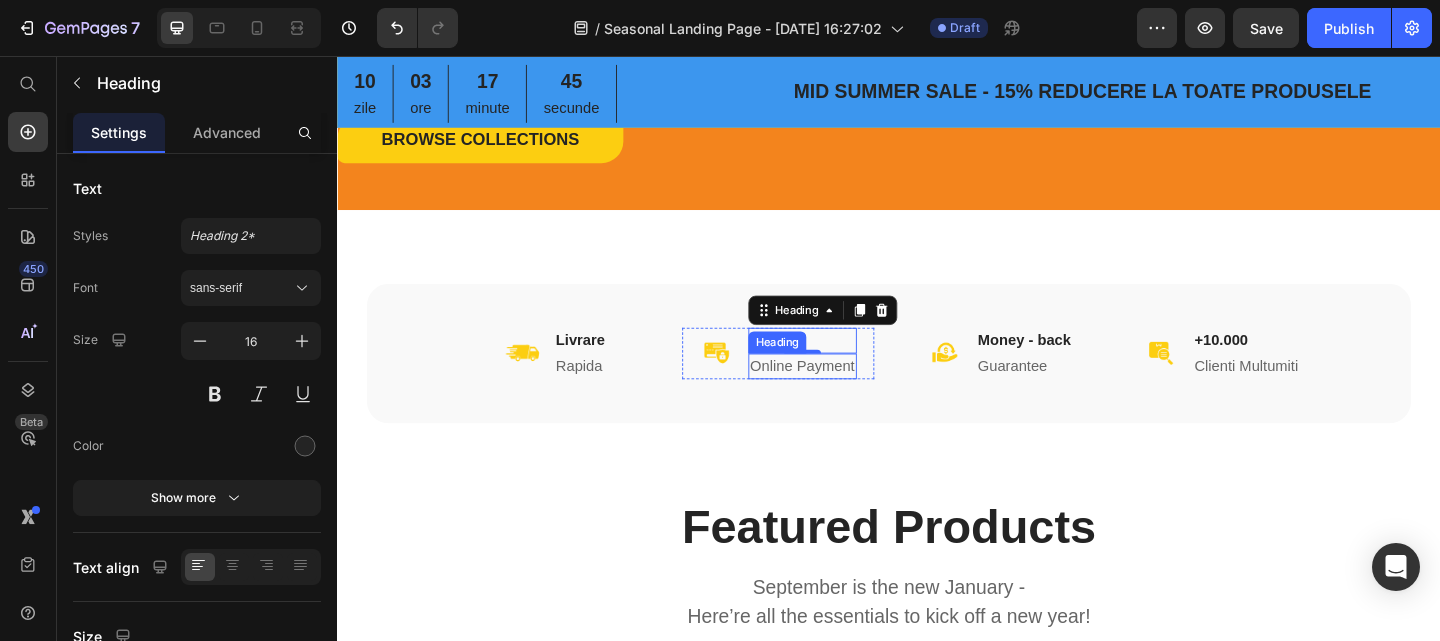click on "Online Payment" at bounding box center (843, 394) 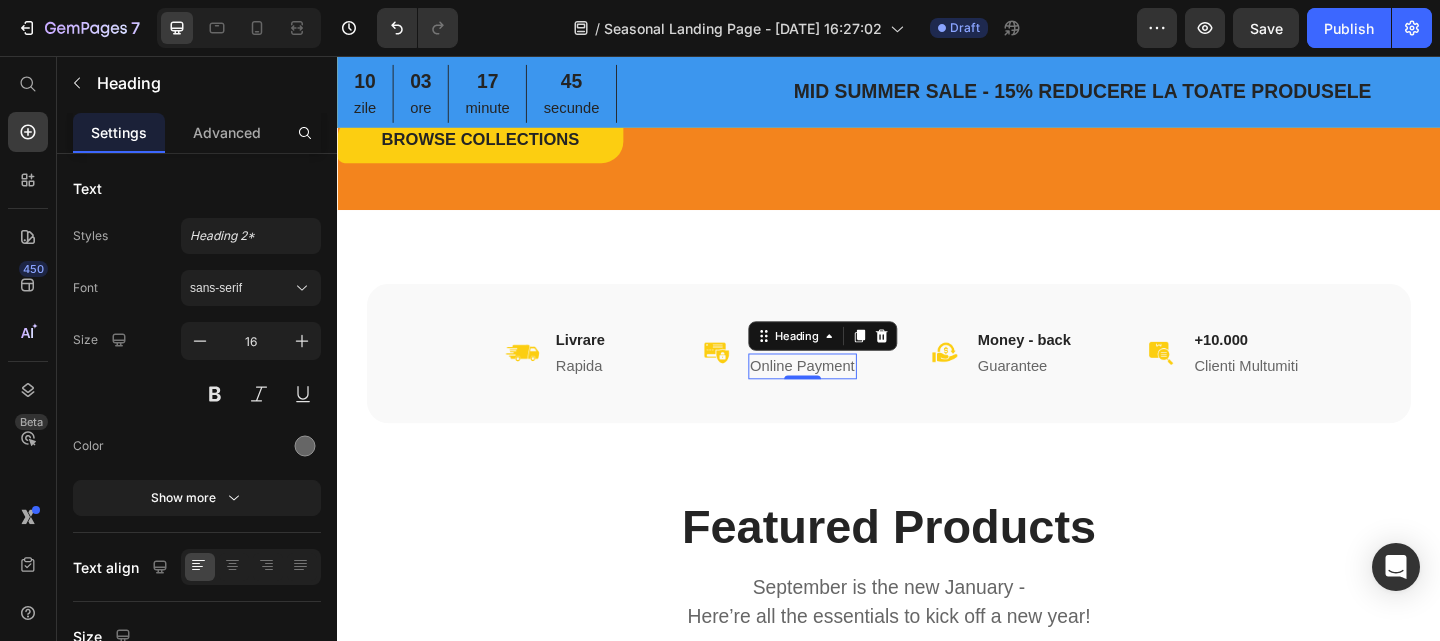 click on "Online Payment" at bounding box center [843, 394] 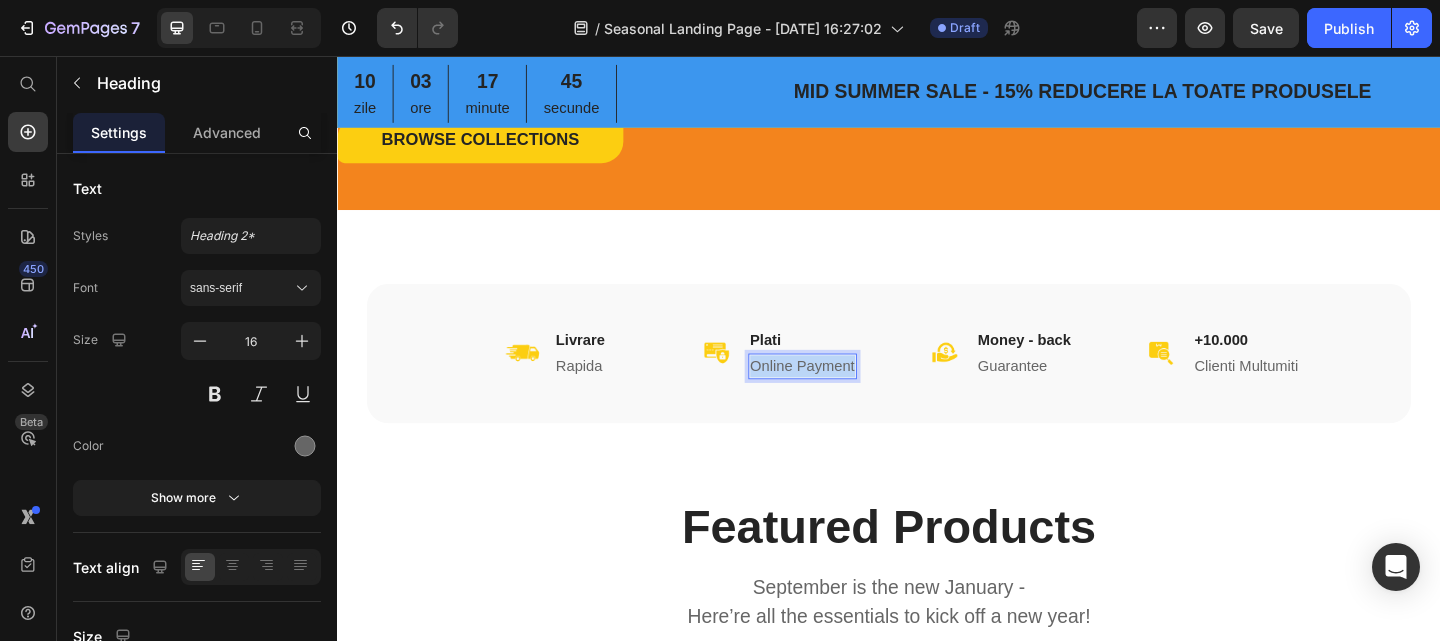 click on "Online Payment" at bounding box center (843, 394) 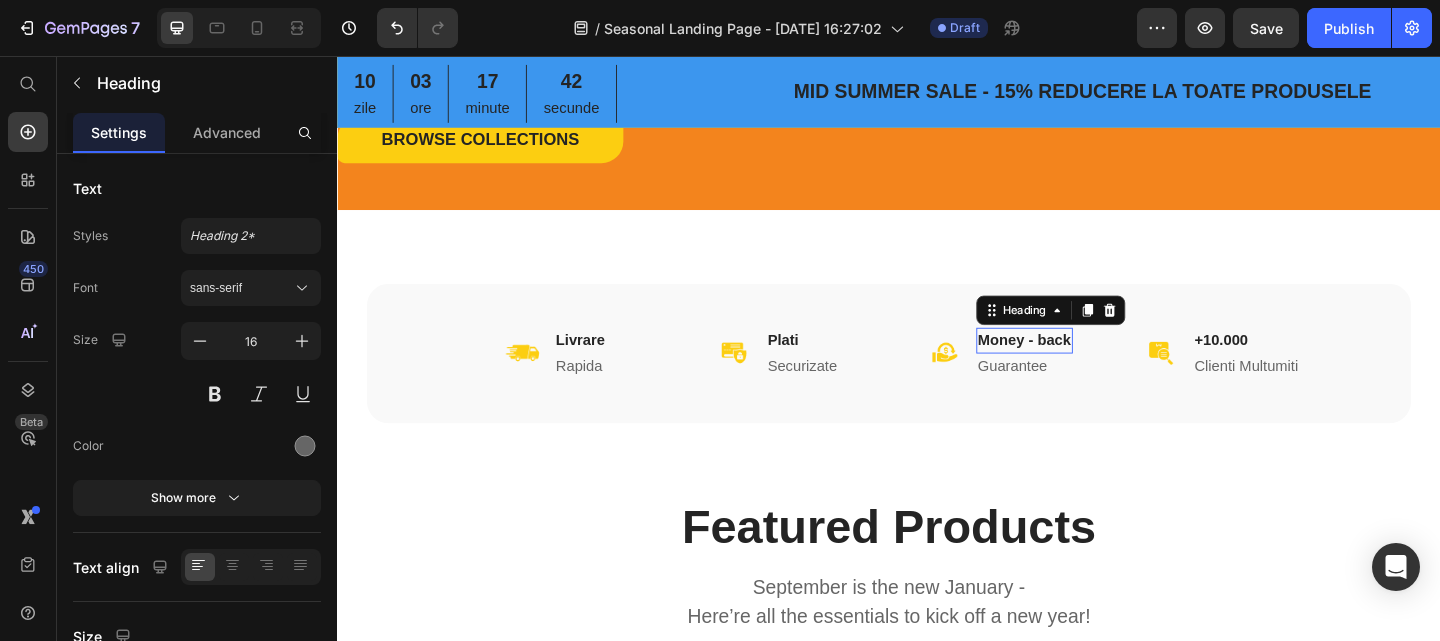 click on "Money - back" at bounding box center [1084, 366] 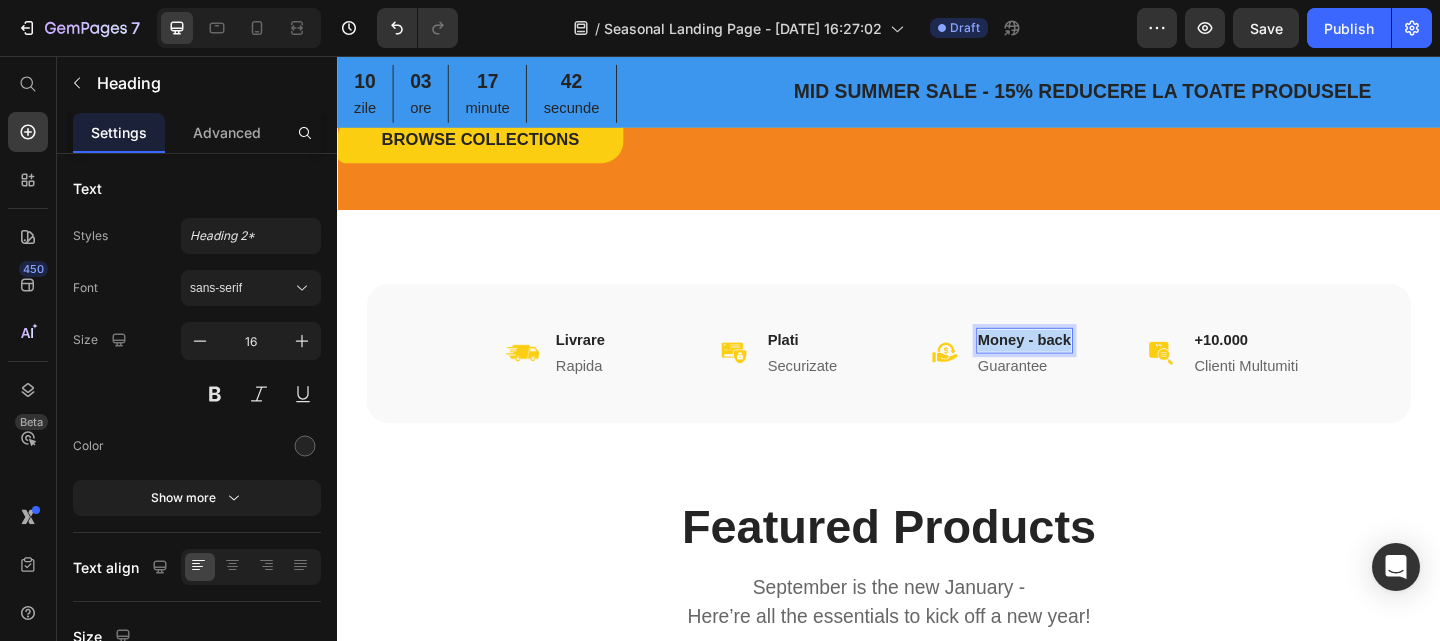 click on "Money - back" at bounding box center (1084, 366) 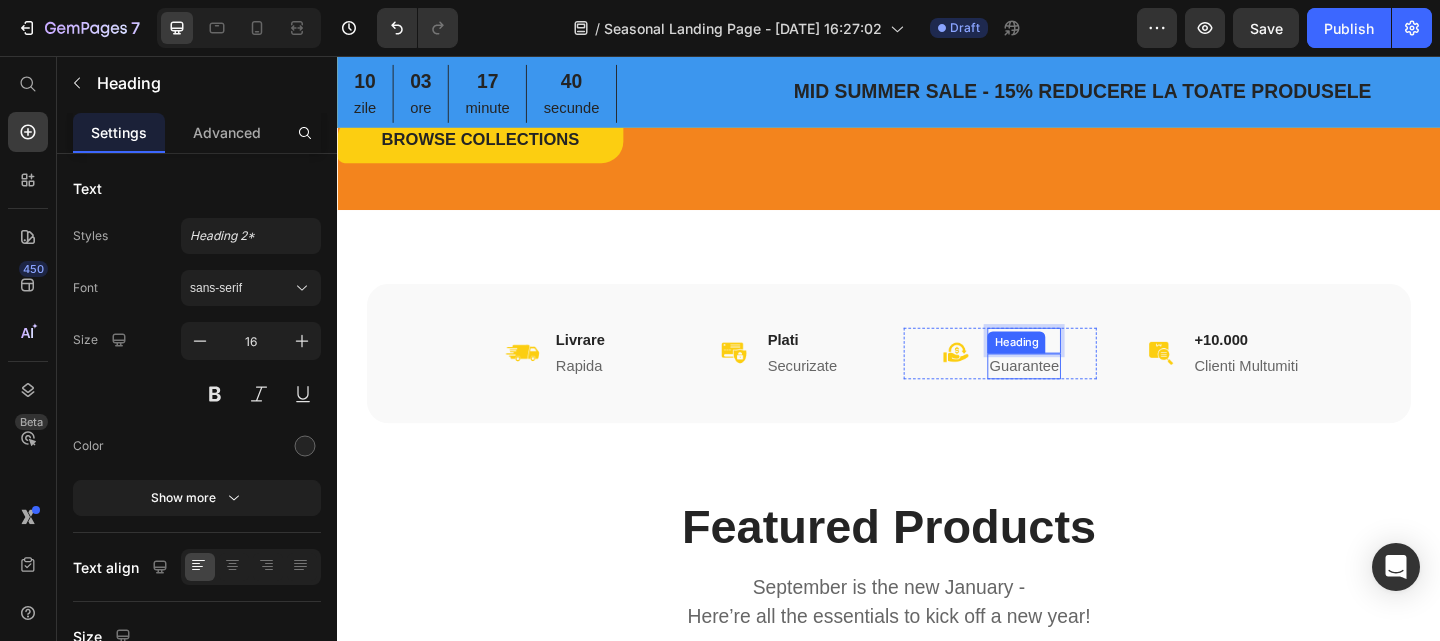 click on "Guarantee" at bounding box center [1084, 394] 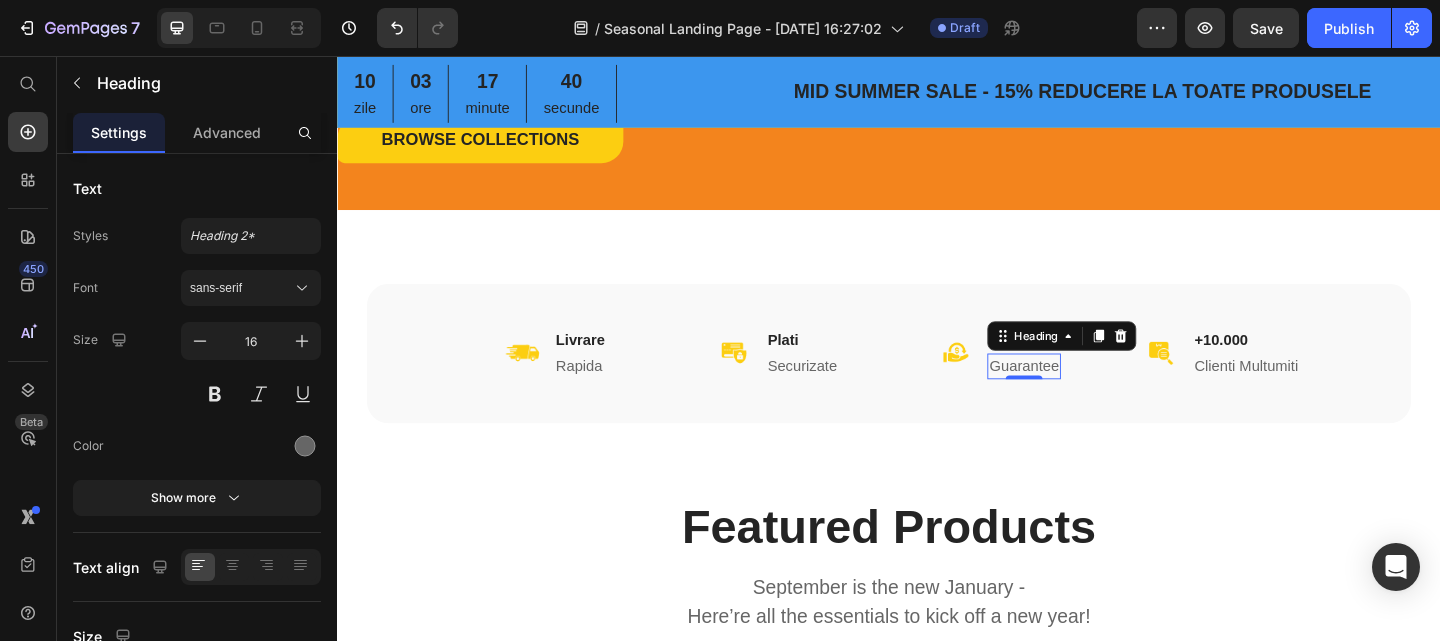 click on "Guarantee" at bounding box center [1084, 394] 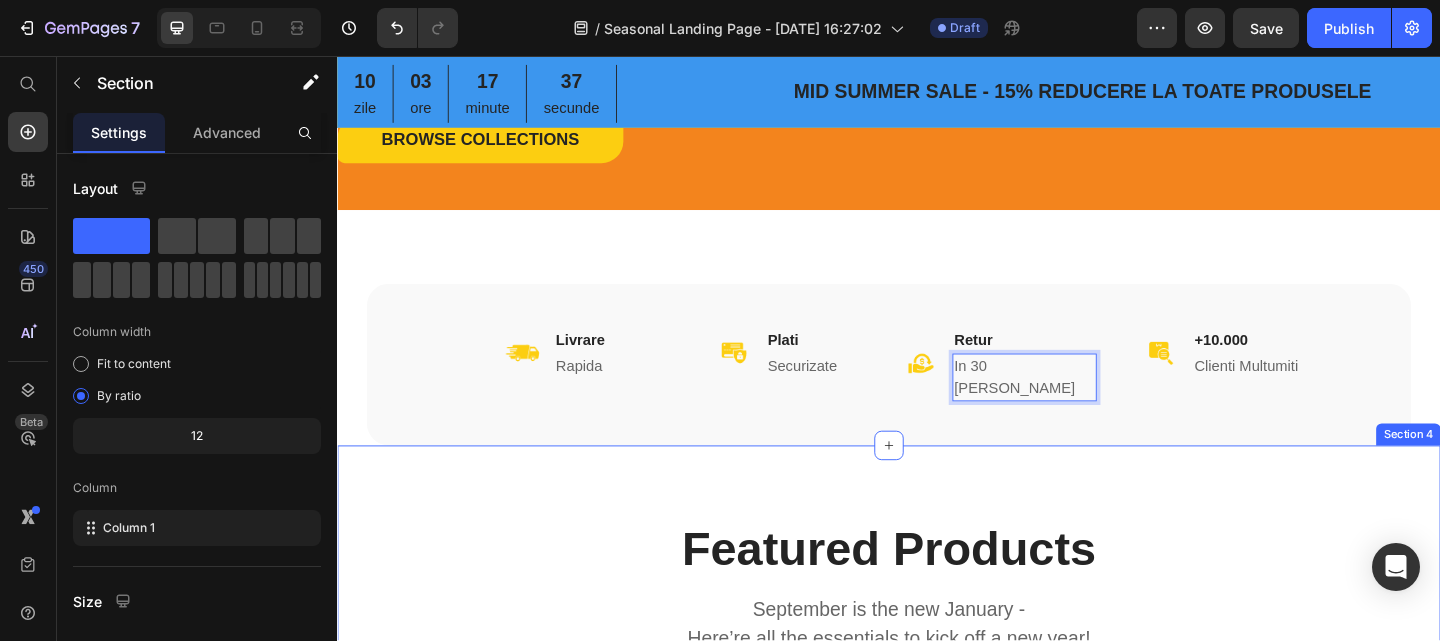 click on "Featured Products Heading September is the new January -  Here’re all the essentials to kick off a new year! Text block Row NOW  50%  OFF  Heading  2021 BEST  DESK LAMP   Heading CHECK IT OUT Button Hero Banner Best-Seller Heading Row Genti de Calatorie - Cumperi mai mult - Economisesti mai mult Product Title
Icon
Icon
Icon
Icon
Icon Icon List Hoz 32,30 lei Product Price 38,00 lei (P) Price Row Product Images Add to cart (P) Cart Button Product Row Genti de Calatorie - Cumperi mai mult - Economisesti mai mult (P) Title
Icon
Icon
Icon
Icon
Icon Icon List Hoz 32,30 lei (P) Price Row Product Images Add to cart (P) Cart Button Product Row Row 10% OFF Heading Row Genti de Calatorie - Cumperi mai mult - Economisesti mai mult (P) Title
Icon
Icon
Icon
Icon
Icon Icon List Hoz" at bounding box center [937, 1252] 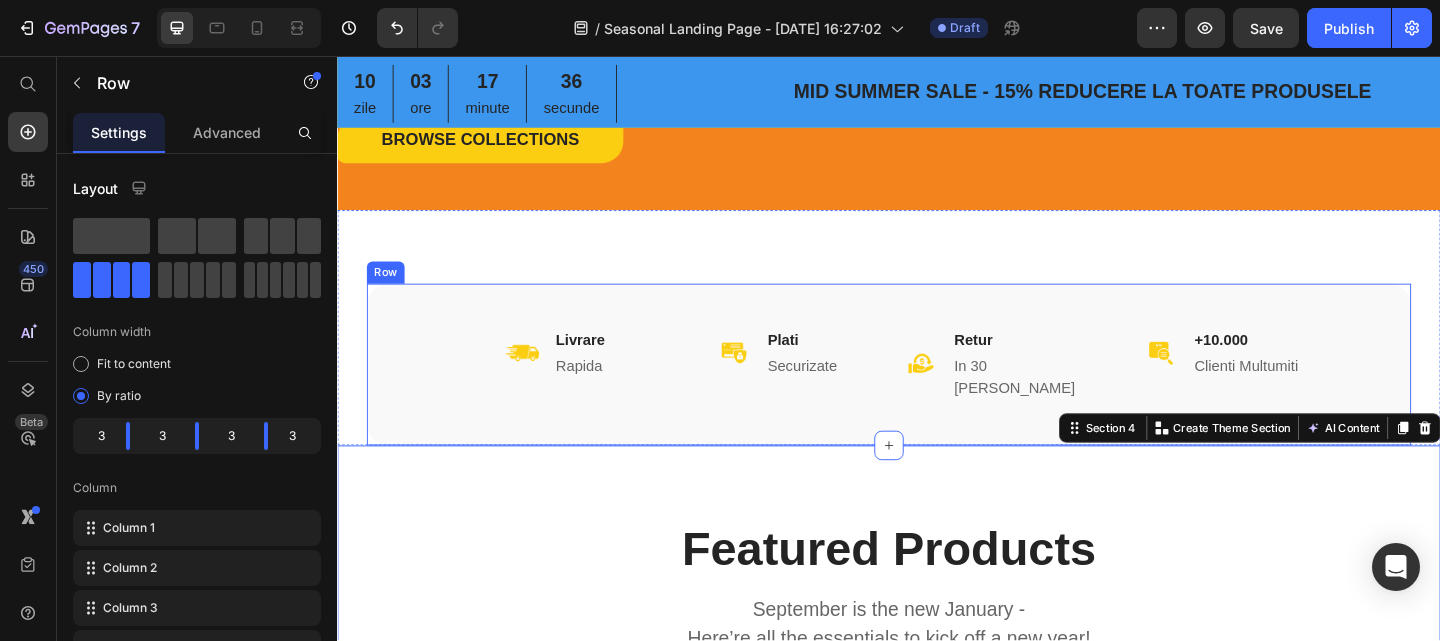 click on "Image Livrare  Heading Rapida Heading Row Image Plati Heading Securizate Heading Row Image Retur Heading In 30 [PERSON_NAME] Heading Row Image +10.000  Heading Clienti Multumiti Heading Row Row" at bounding box center (937, 392) 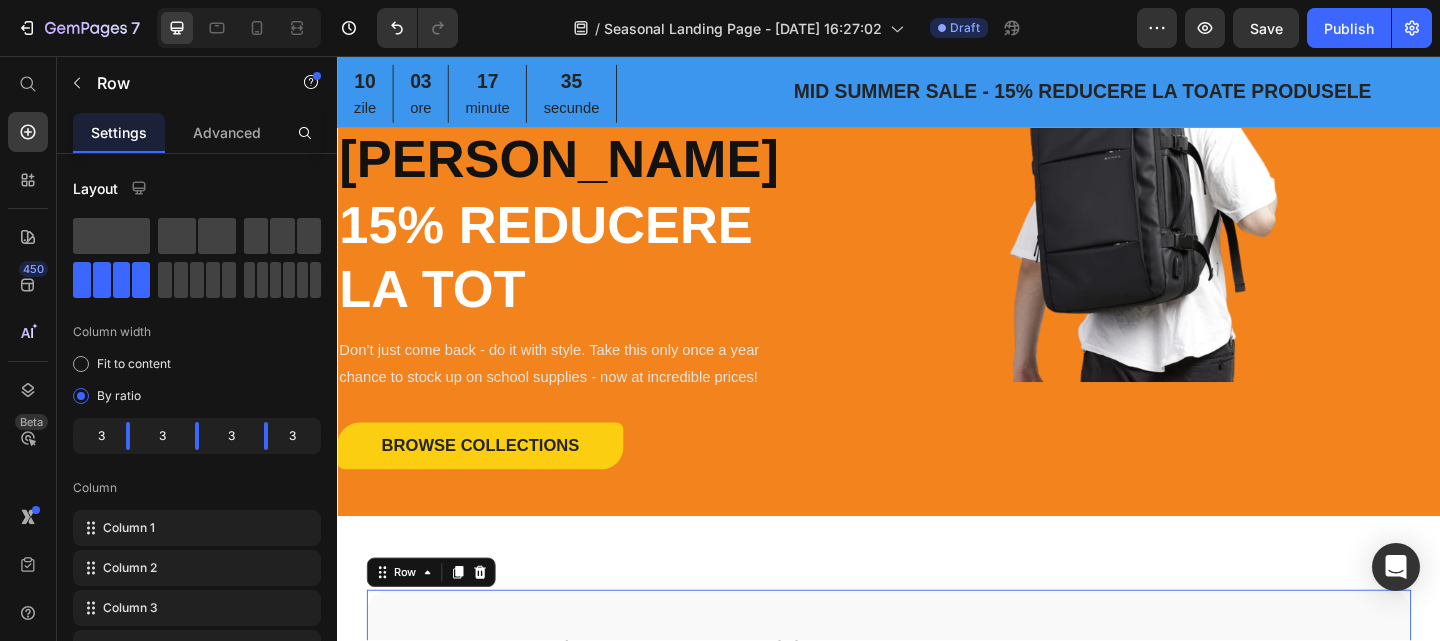 scroll, scrollTop: 158, scrollLeft: 0, axis: vertical 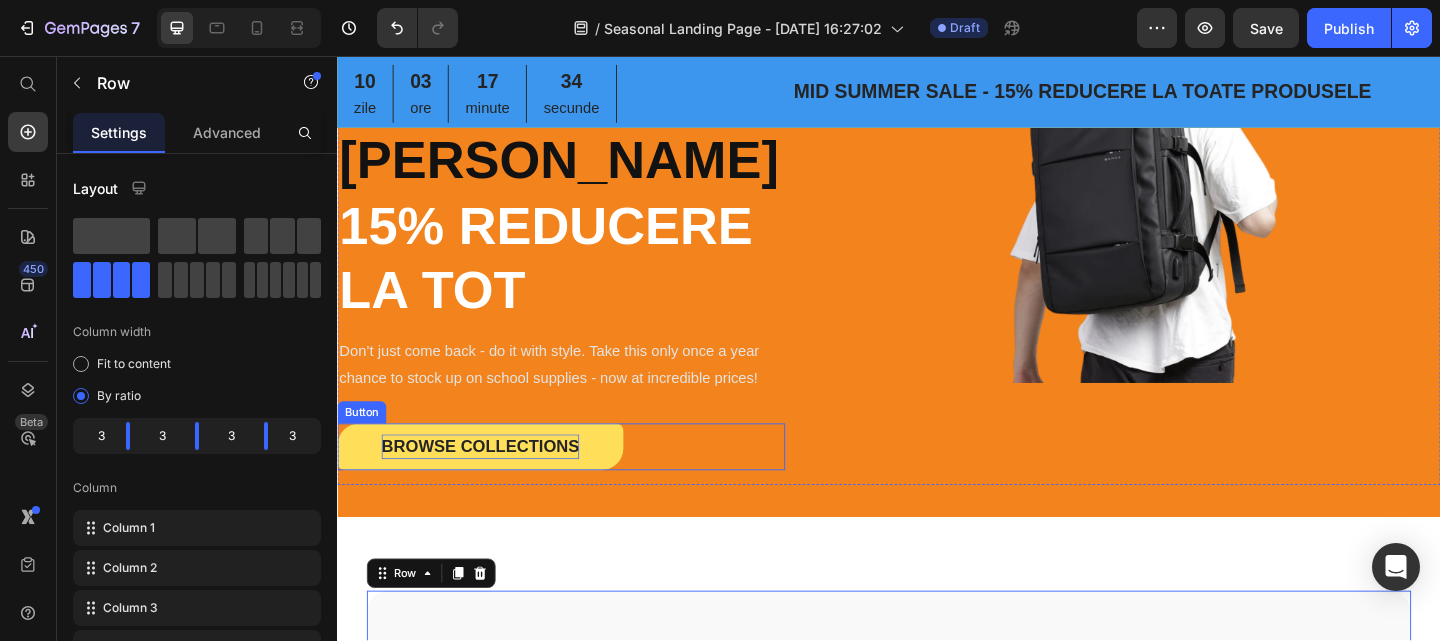 click on "Browse Collections" at bounding box center [492, 481] 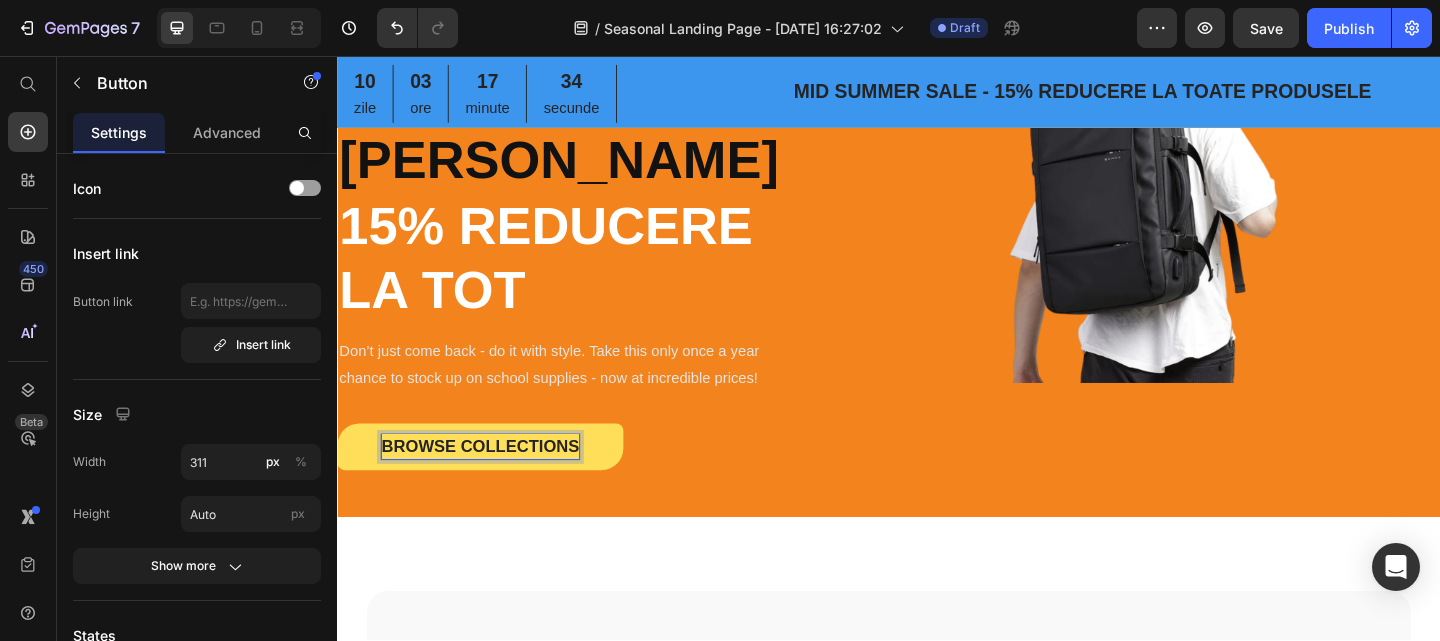 click on "Browse Collections" at bounding box center [492, 481] 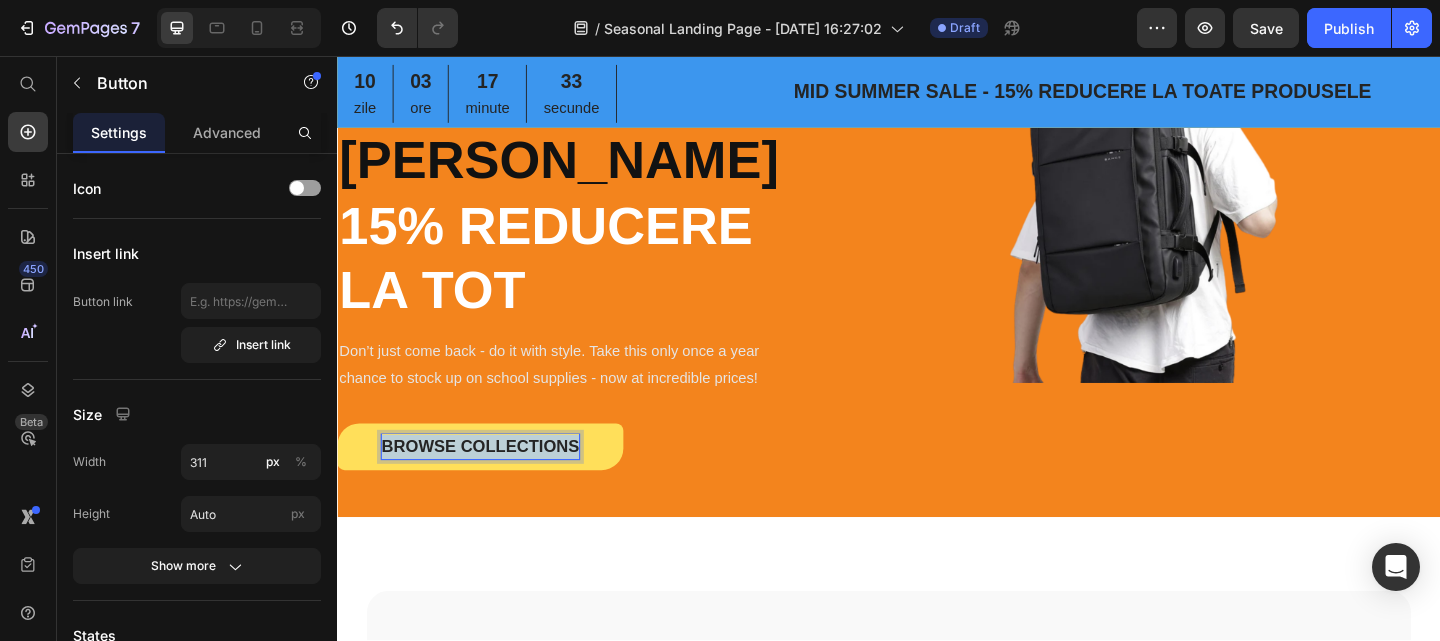 click on "Browse Collections" at bounding box center (492, 481) 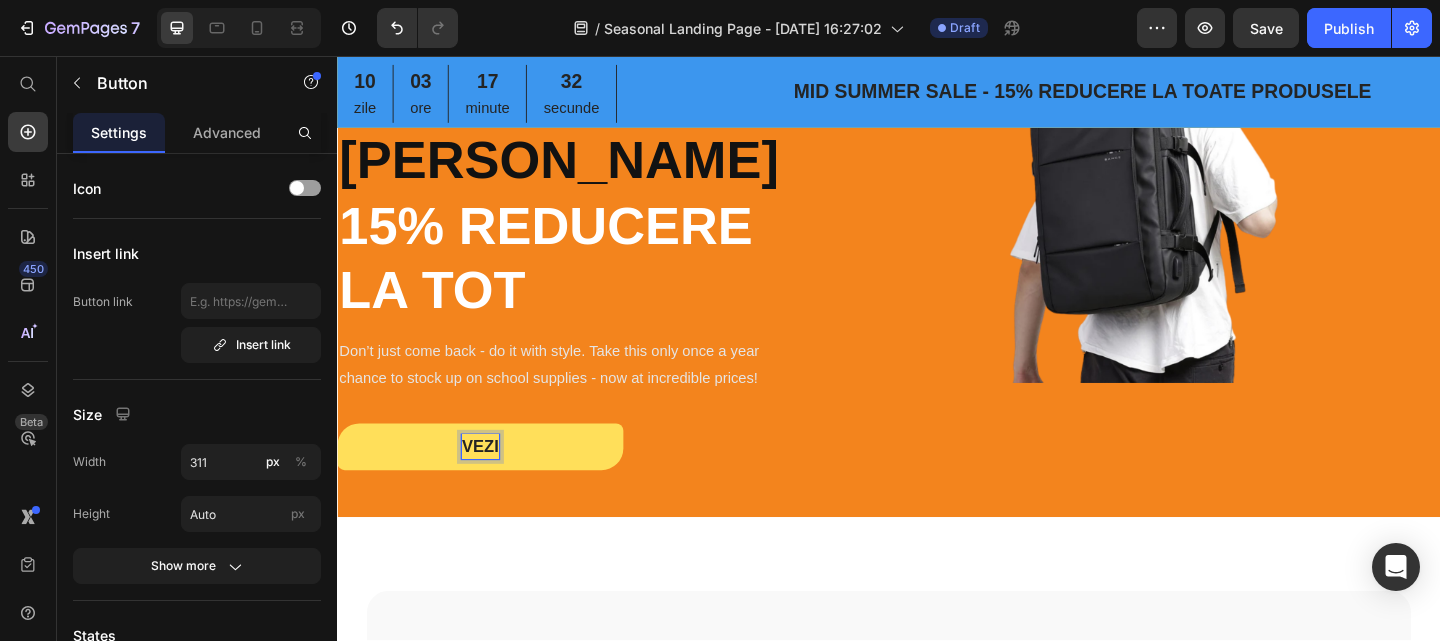 click on "VEZI" at bounding box center (492, 481) 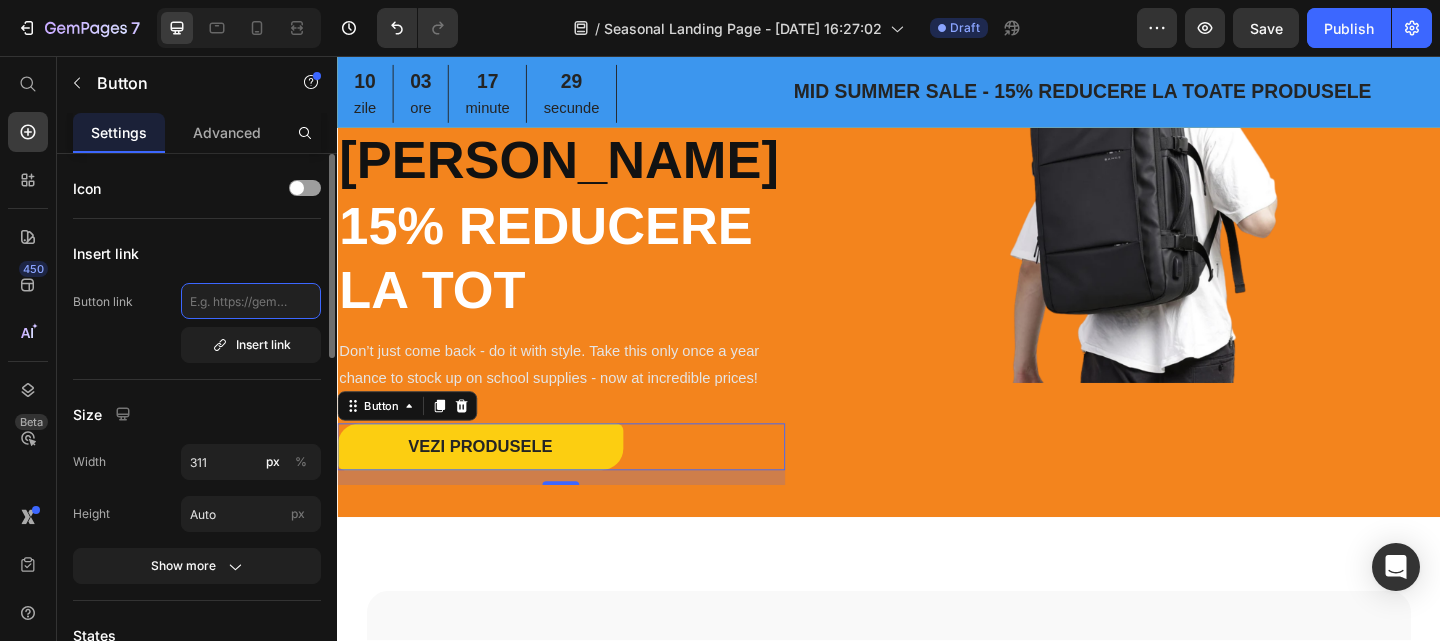 click 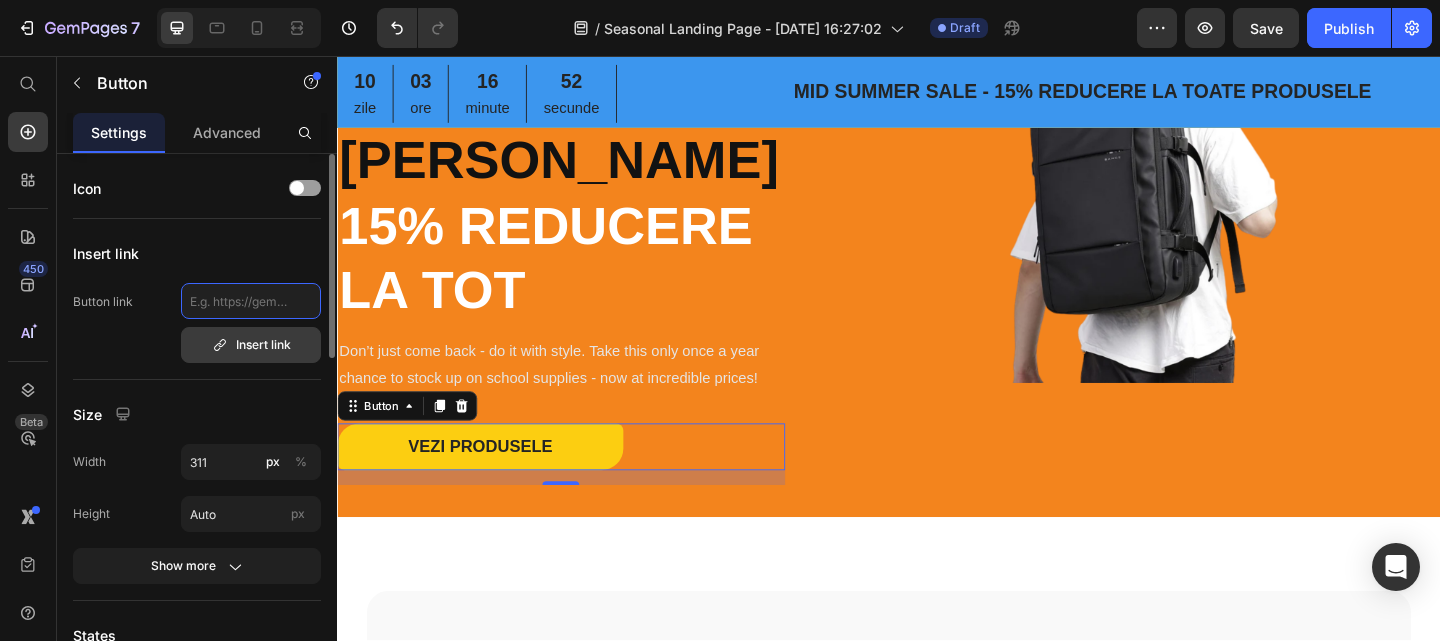 paste on "[URL][DOMAIN_NAME]" 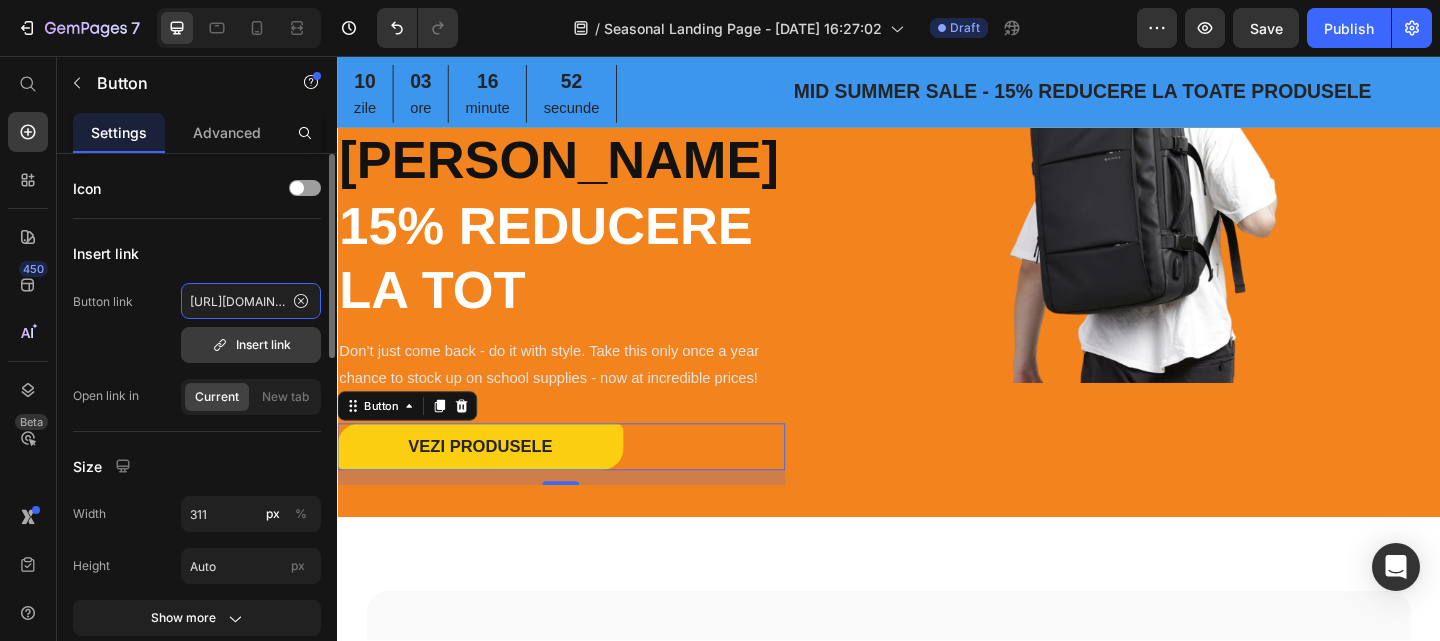 scroll, scrollTop: 0, scrollLeft: 202, axis: horizontal 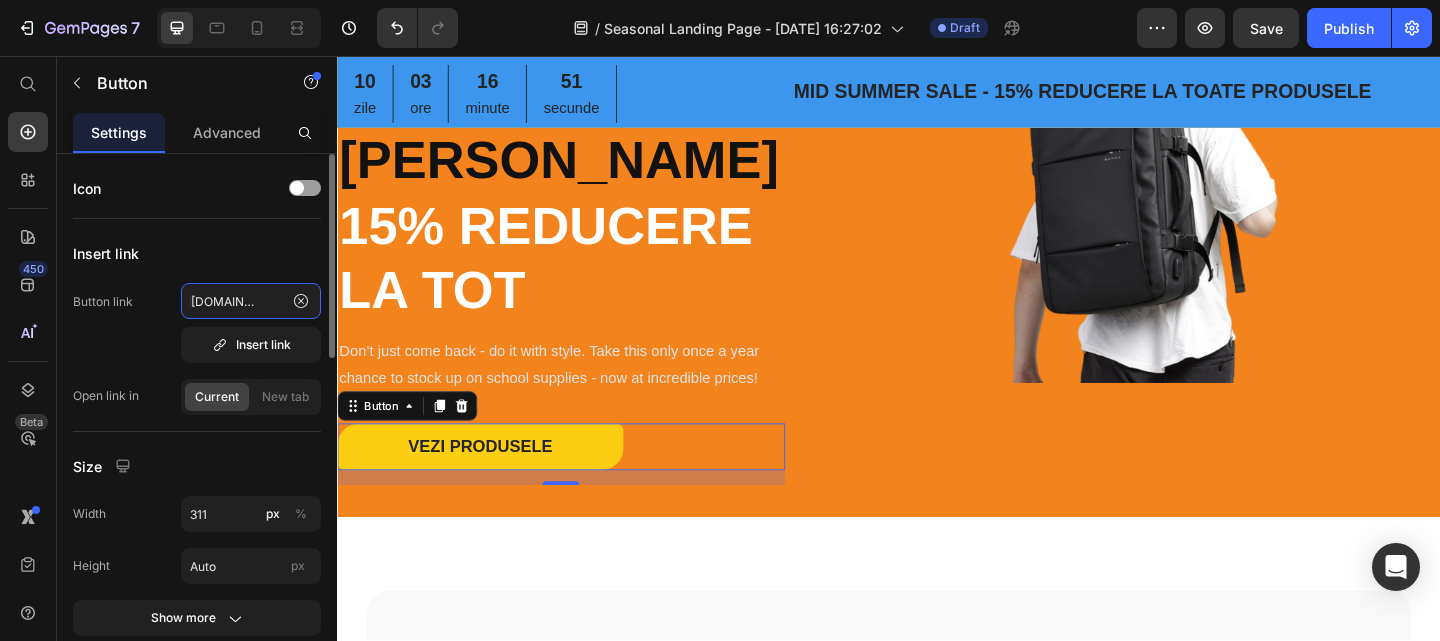 type on "[URL][DOMAIN_NAME]" 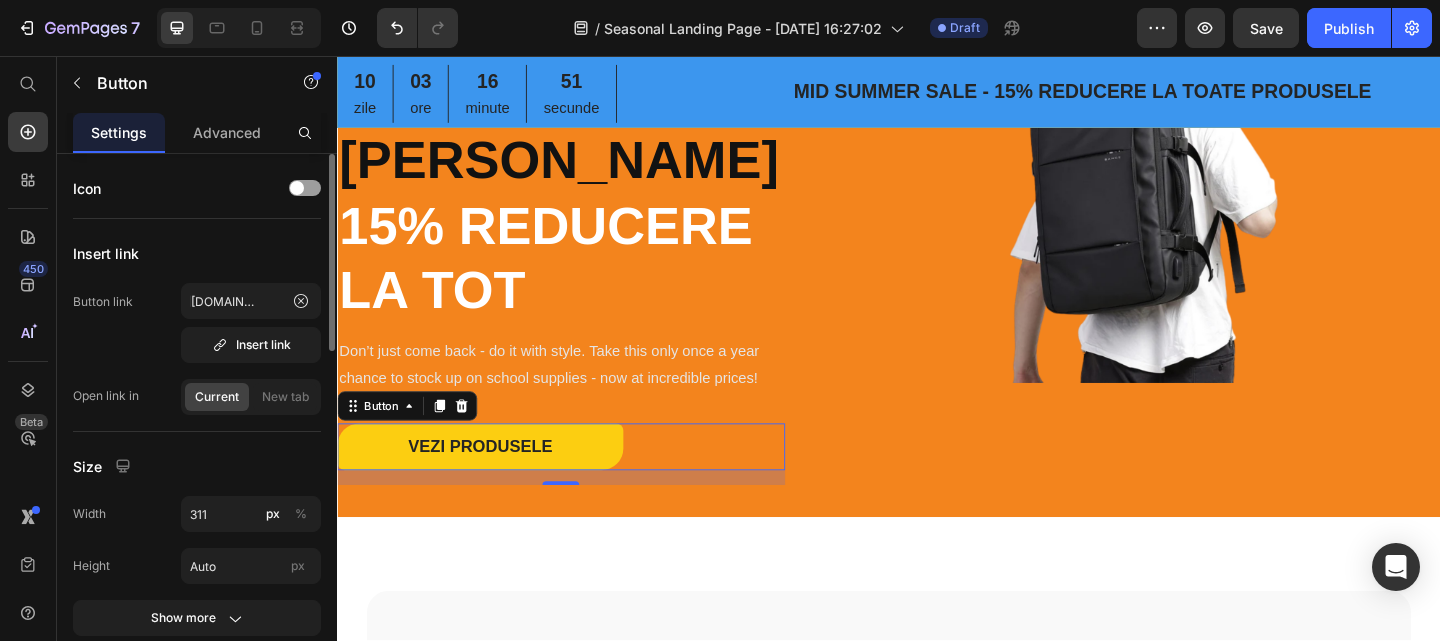 scroll, scrollTop: 0, scrollLeft: 0, axis: both 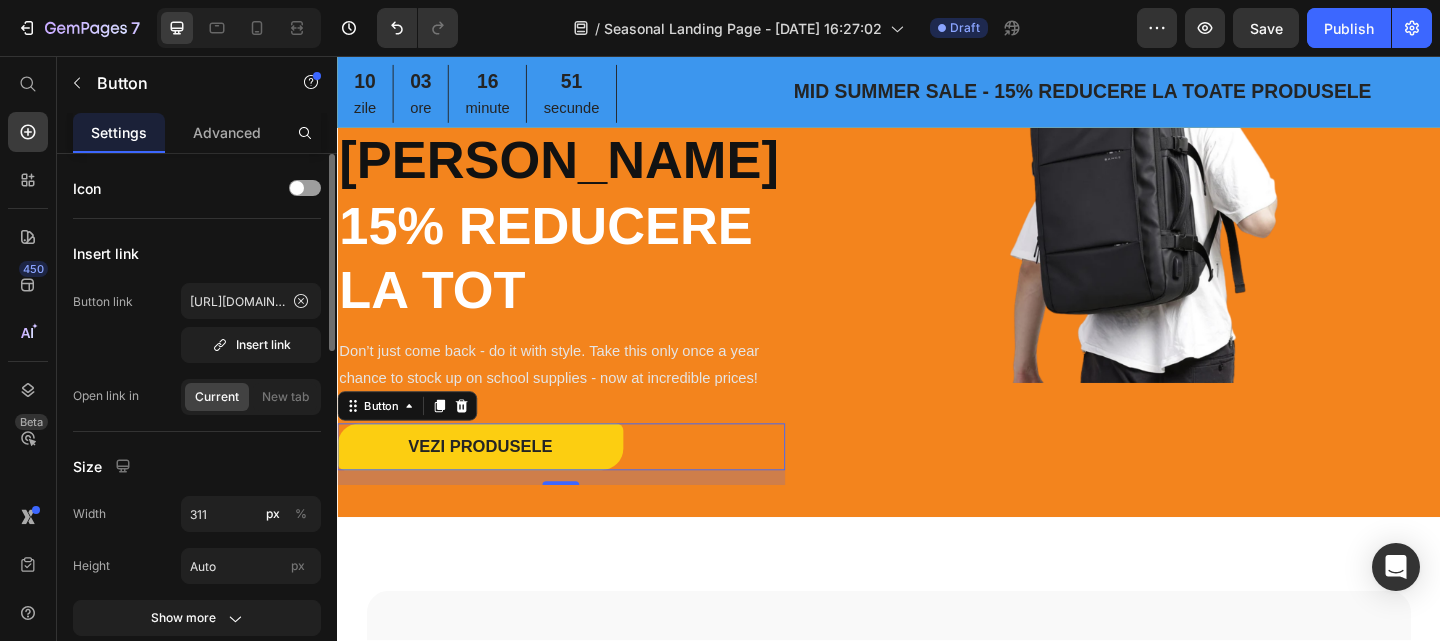 click on "Insert link" at bounding box center [197, 253] 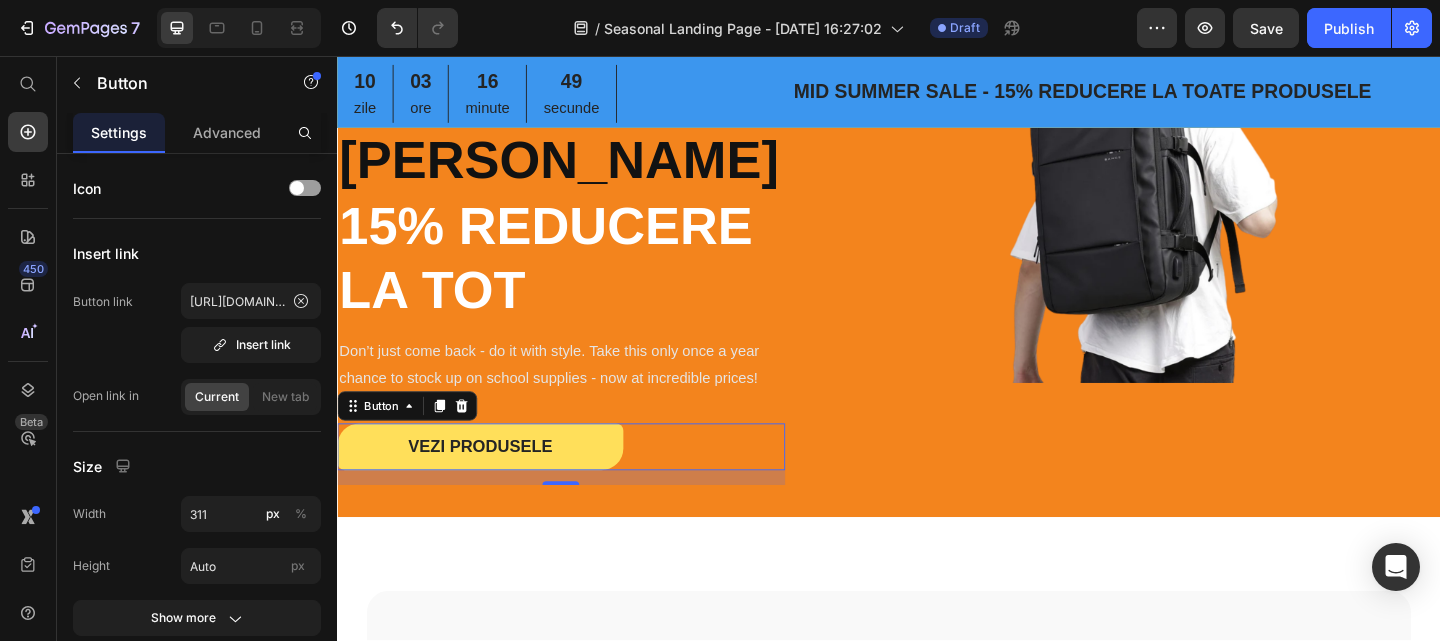 click on "VEZI PRODUSELE" at bounding box center (492, 481) 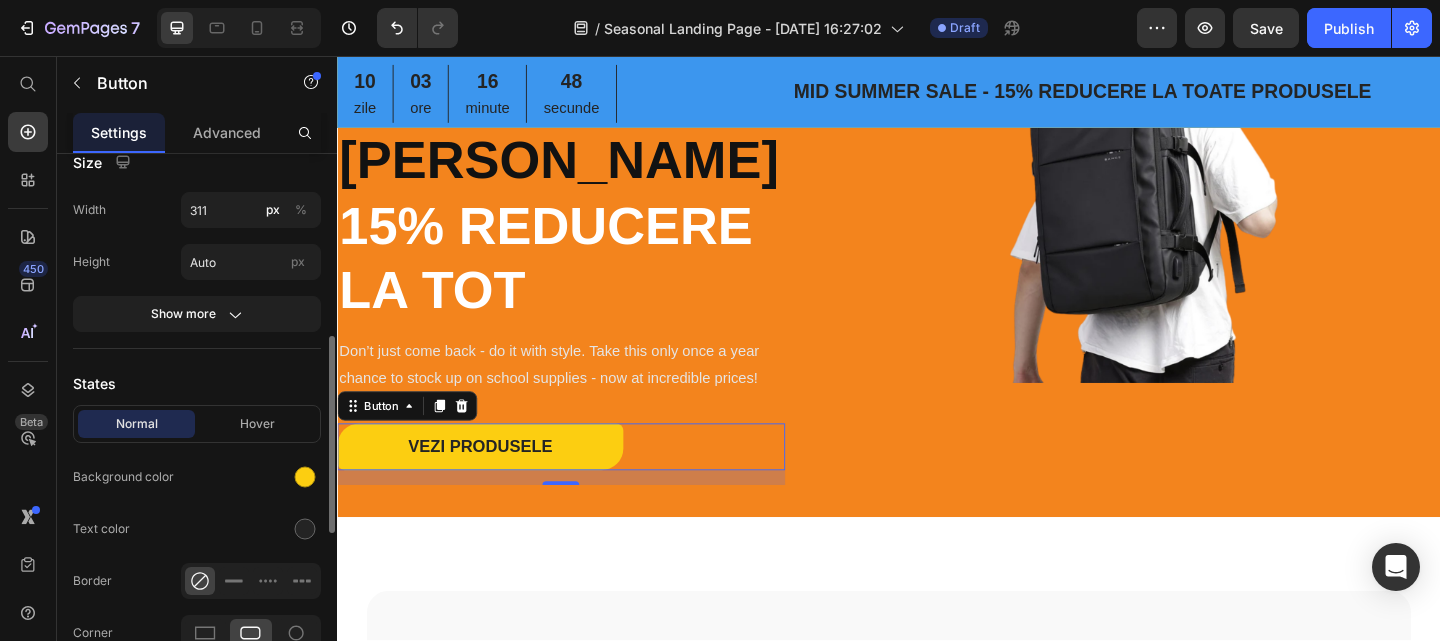 scroll, scrollTop: 365, scrollLeft: 0, axis: vertical 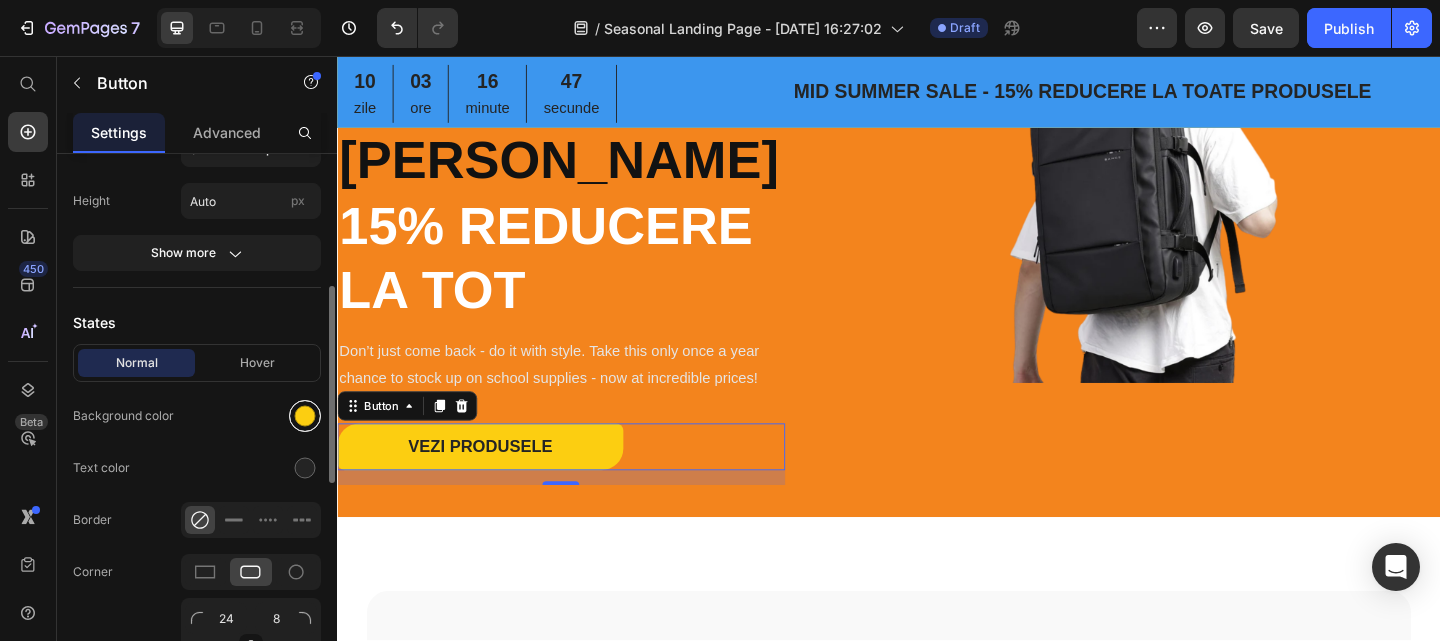 click at bounding box center (305, 416) 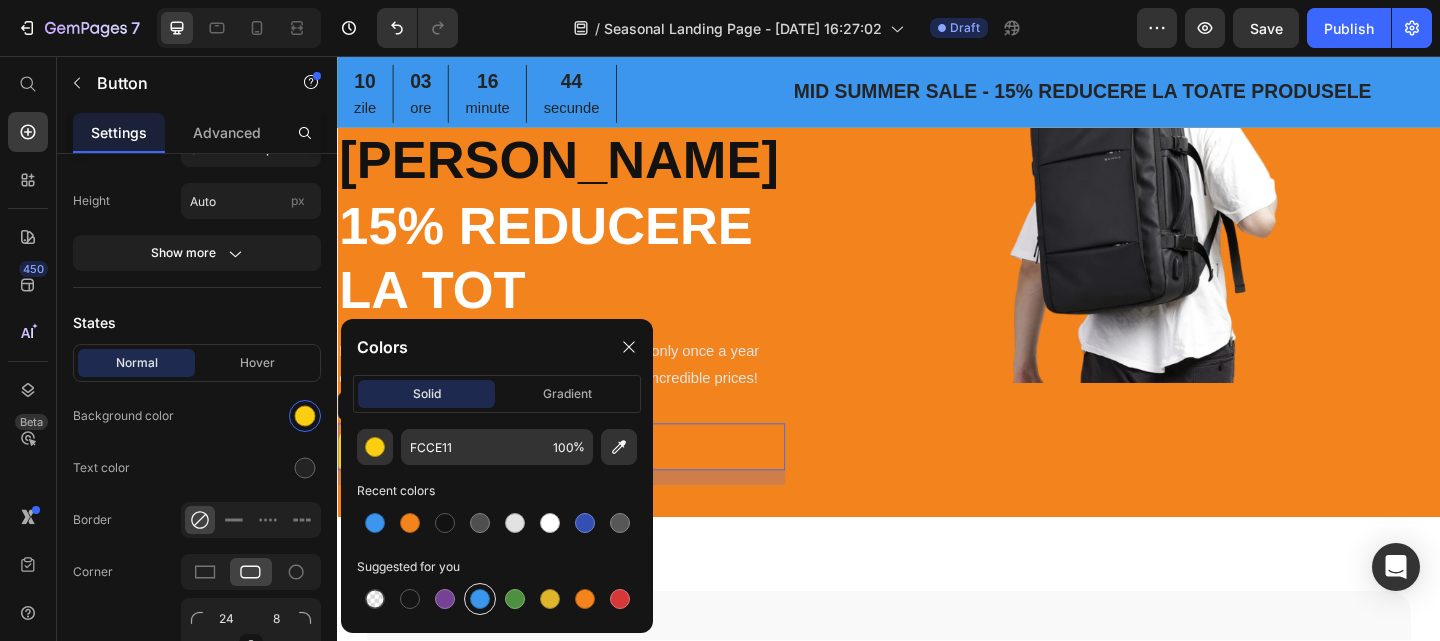 click at bounding box center [480, 599] 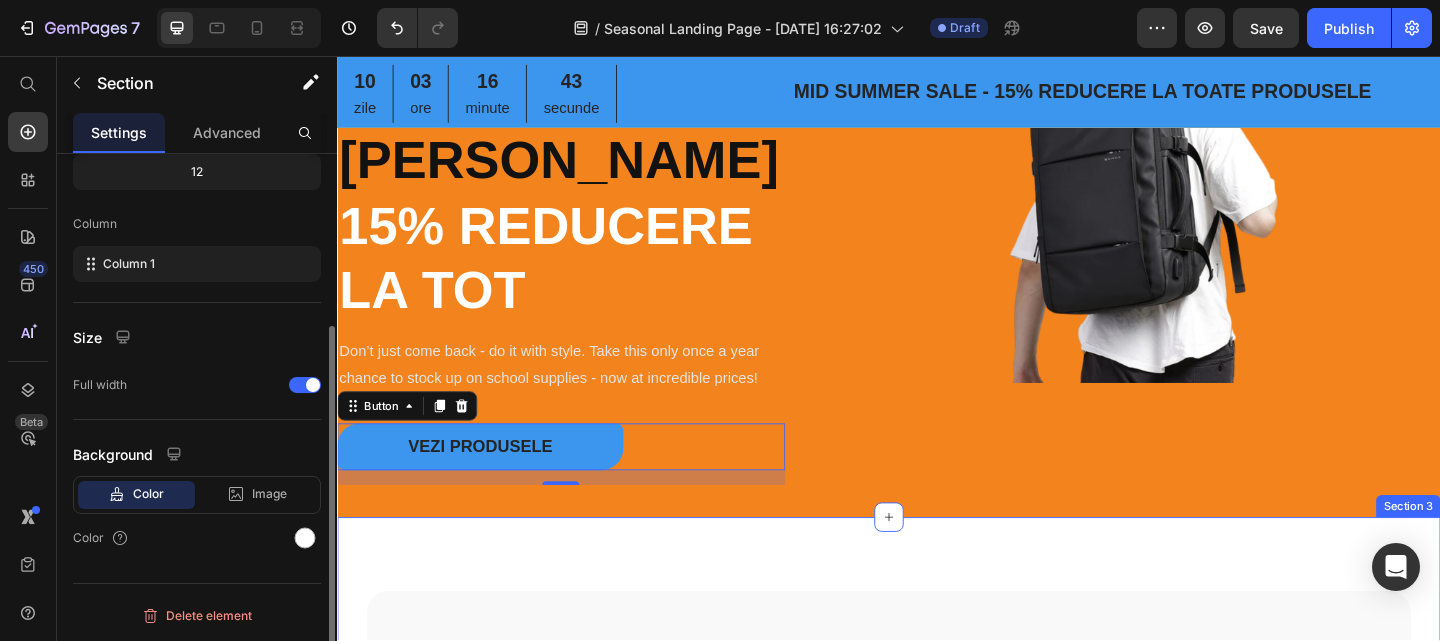 click on "Image Livrare  Heading Rapida Heading Row Image Plati Heading Securizate Heading Row Image Retur Heading In 30 [PERSON_NAME] Heading Row Image +10.000  Heading Clienti Multumiti Heading Row Row Section 3" at bounding box center (937, 686) 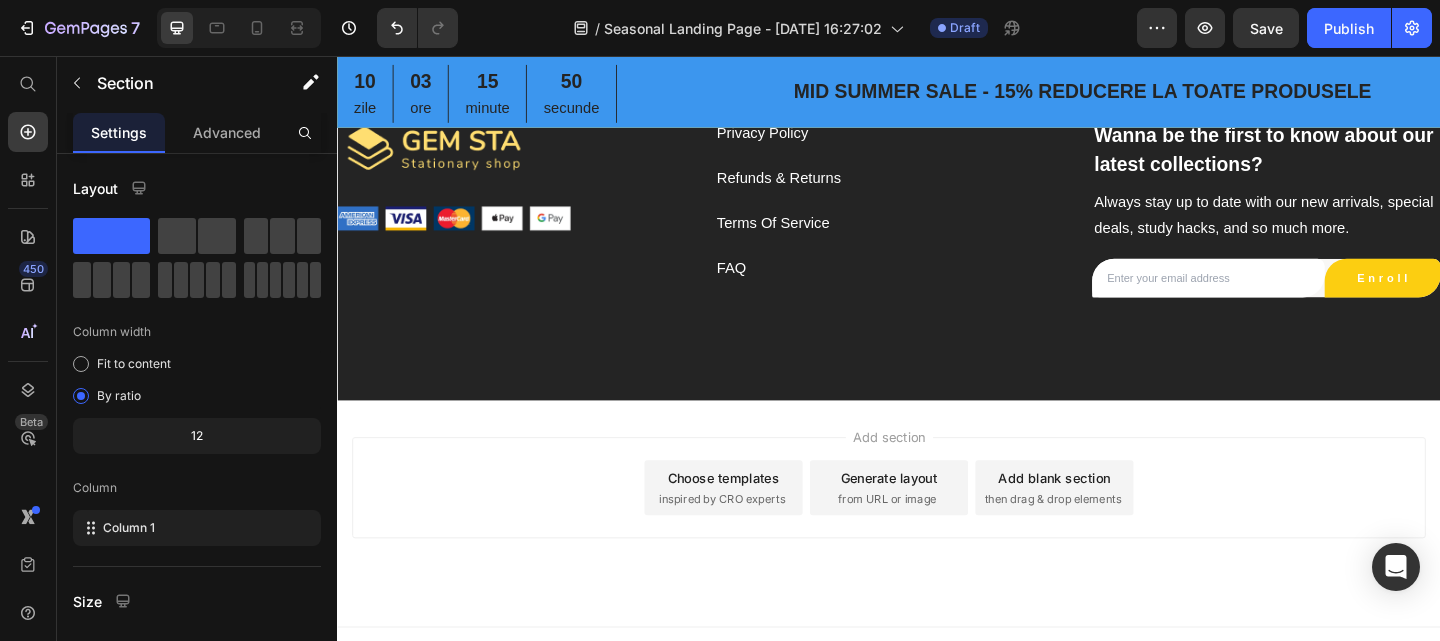 scroll, scrollTop: 7287, scrollLeft: 0, axis: vertical 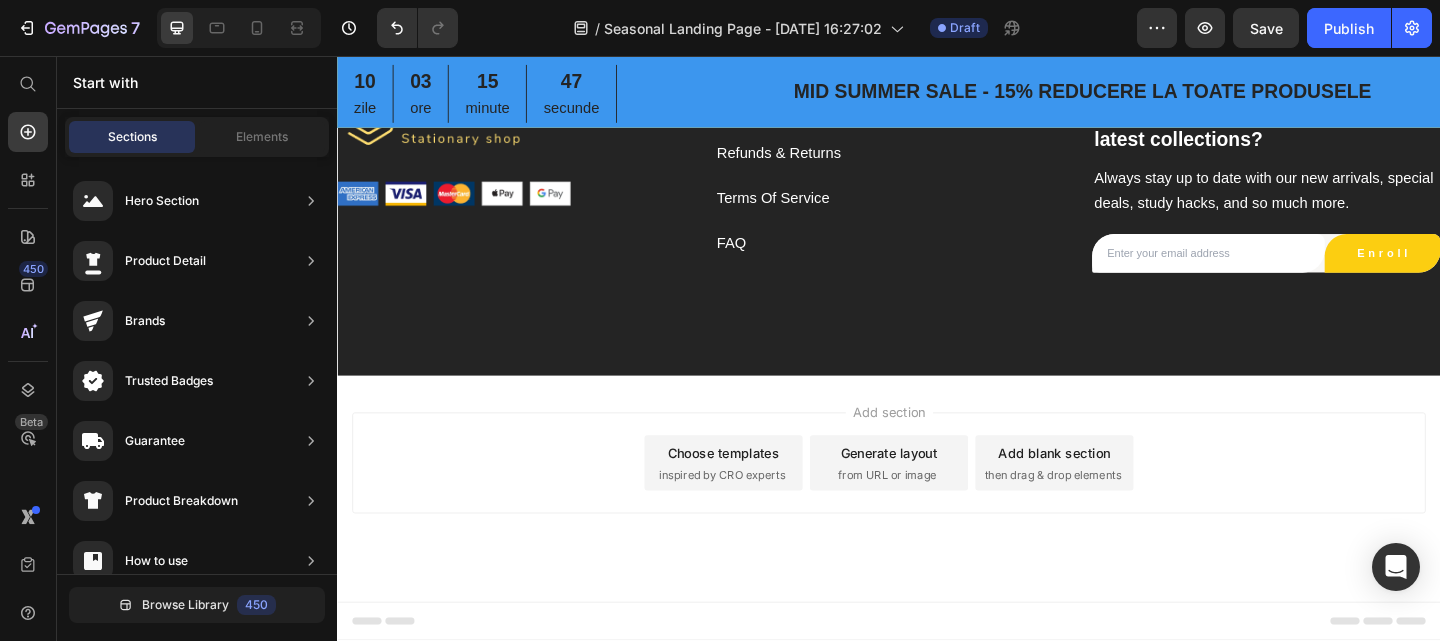 click on "inspired by CRO experts" at bounding box center (755, 512) 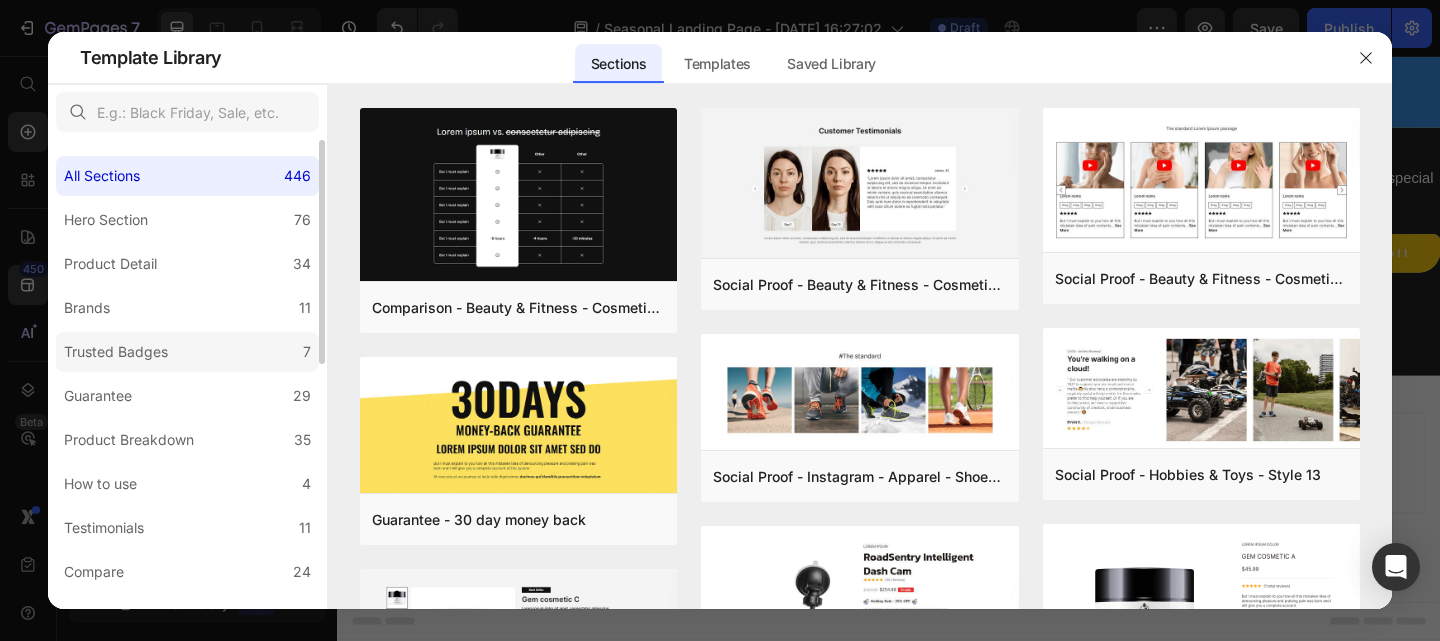 click on "Trusted Badges 7" 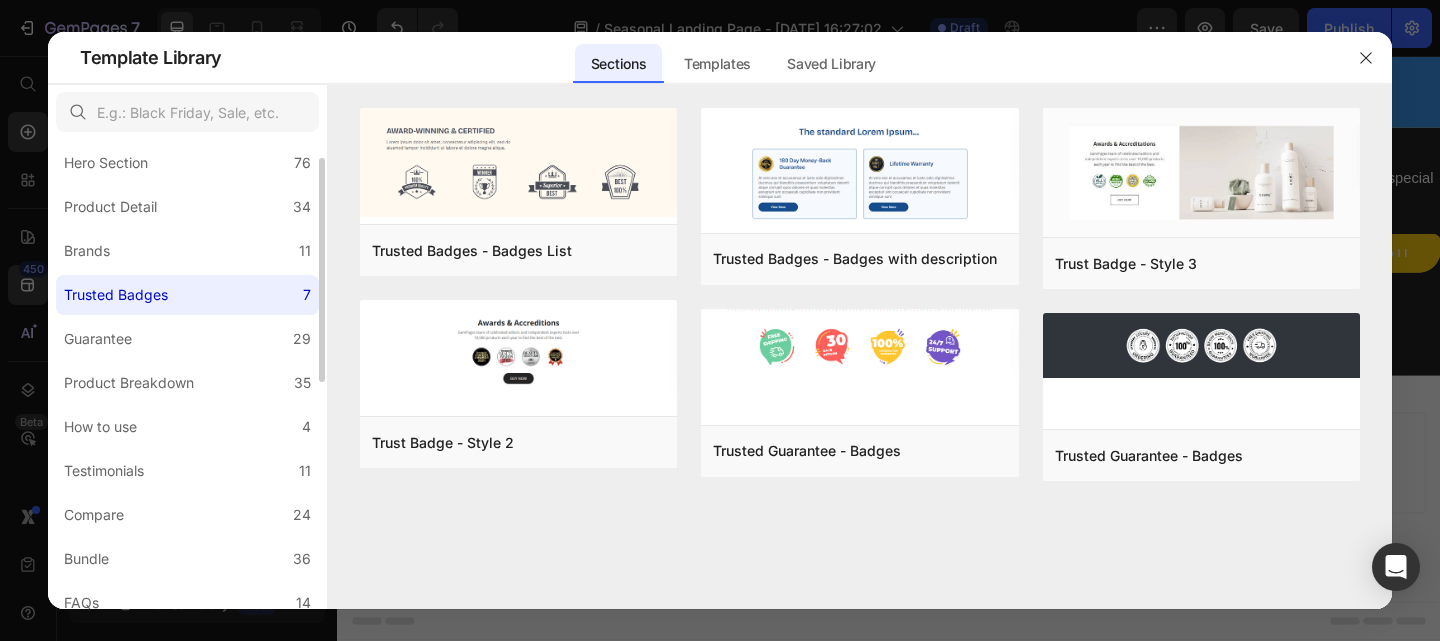 scroll, scrollTop: 94, scrollLeft: 0, axis: vertical 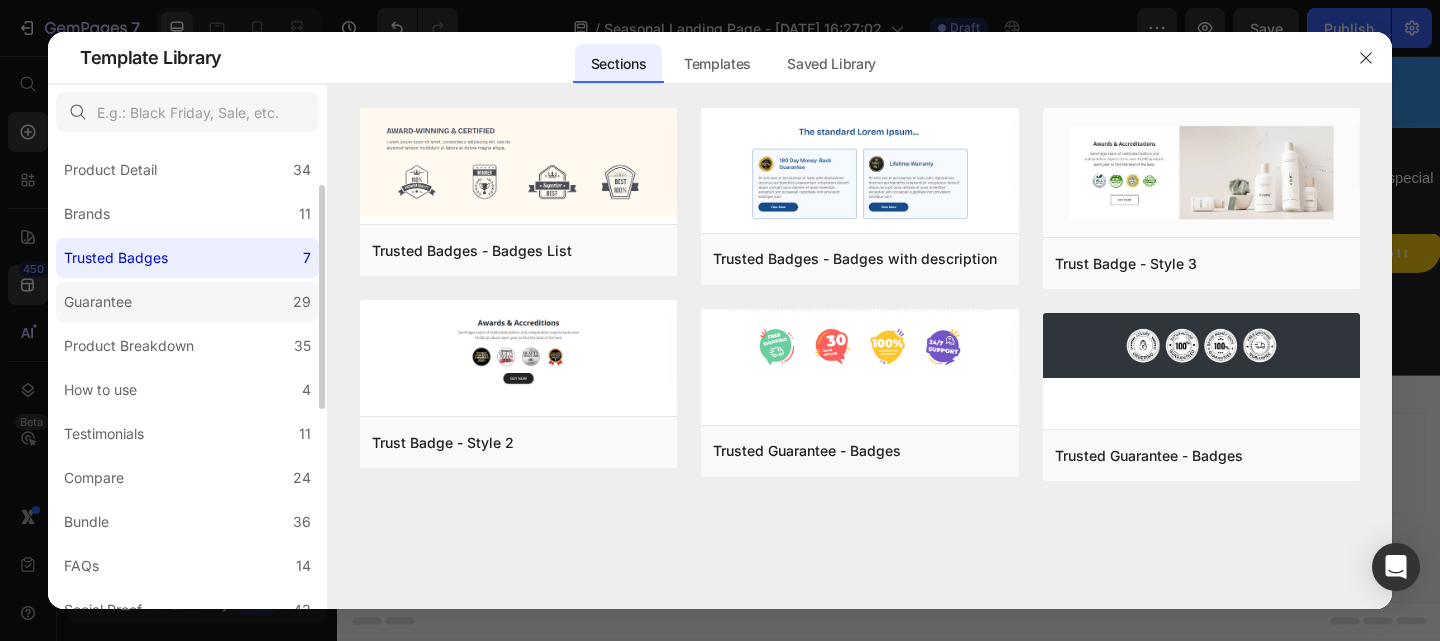 click on "Guarantee" at bounding box center [98, 302] 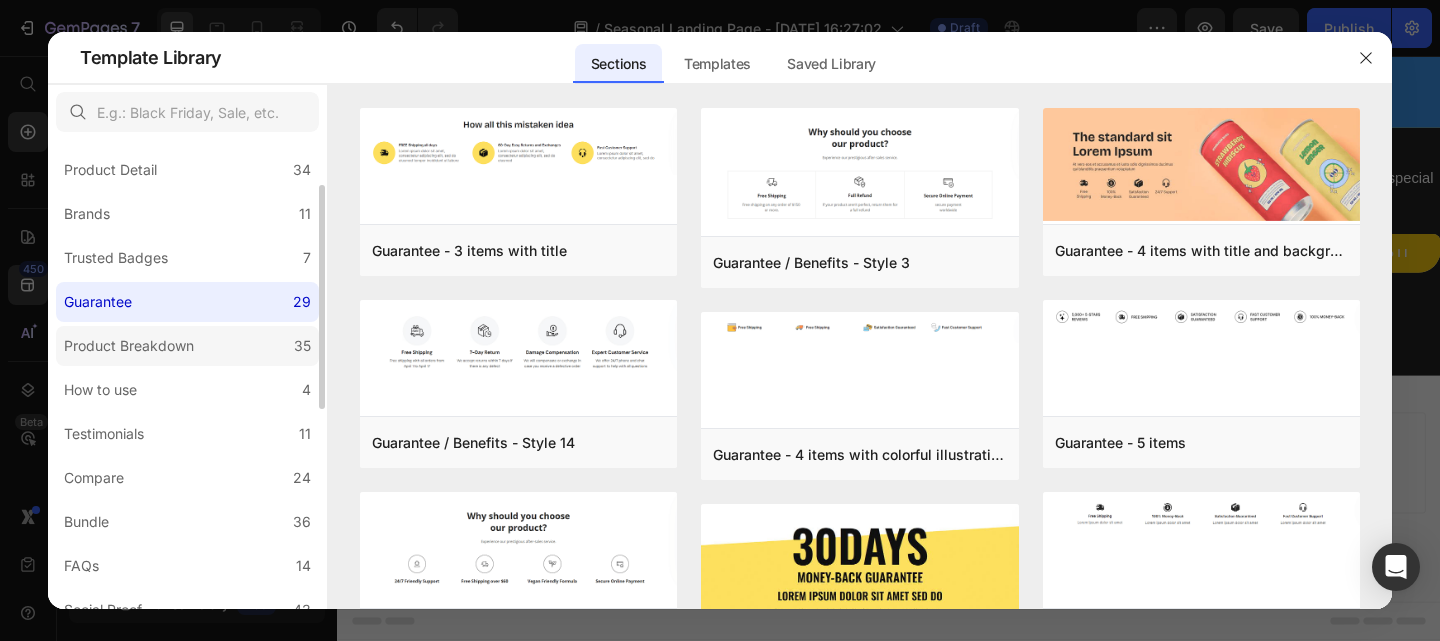 click on "Product Breakdown" at bounding box center [129, 346] 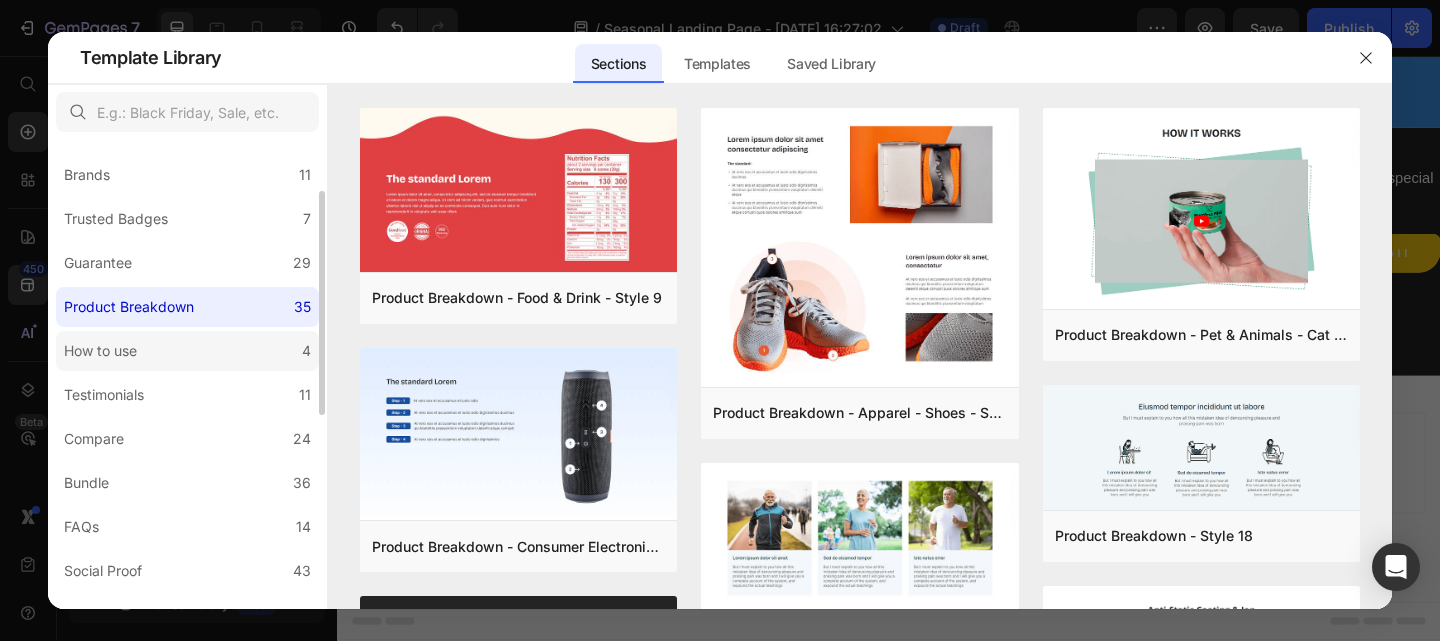scroll, scrollTop: 136, scrollLeft: 0, axis: vertical 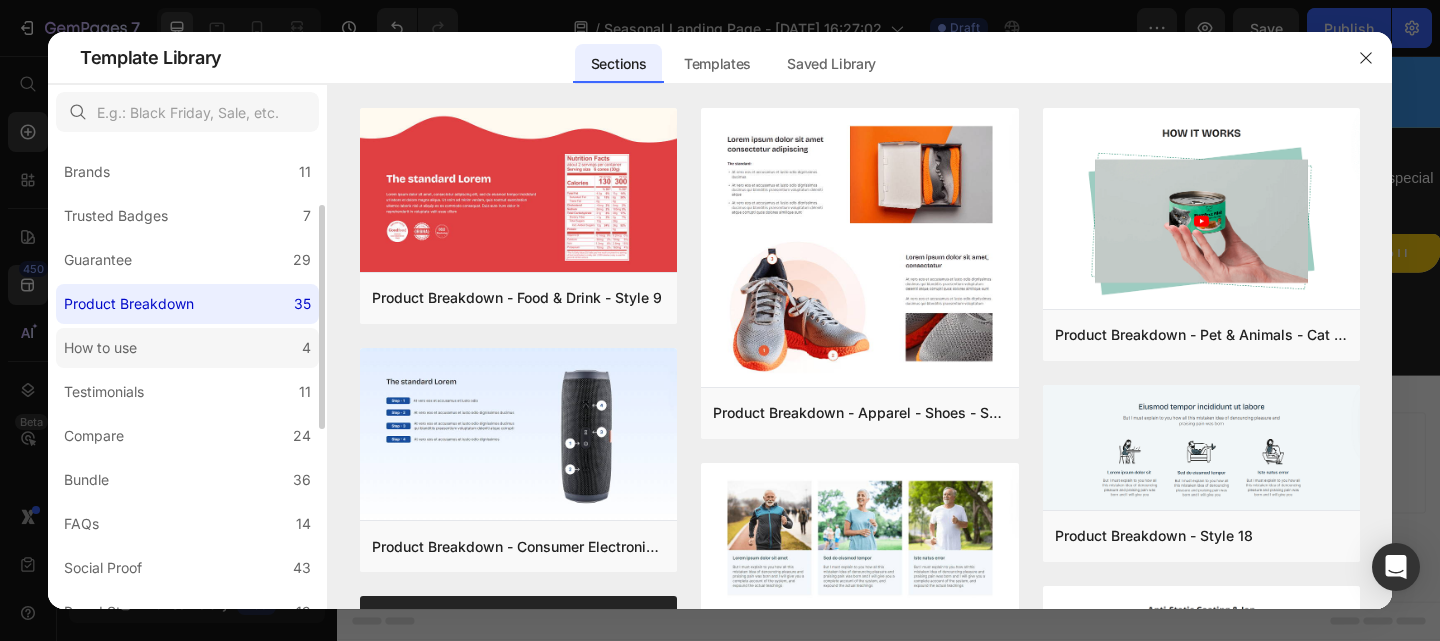 click on "How to use" at bounding box center (100, 348) 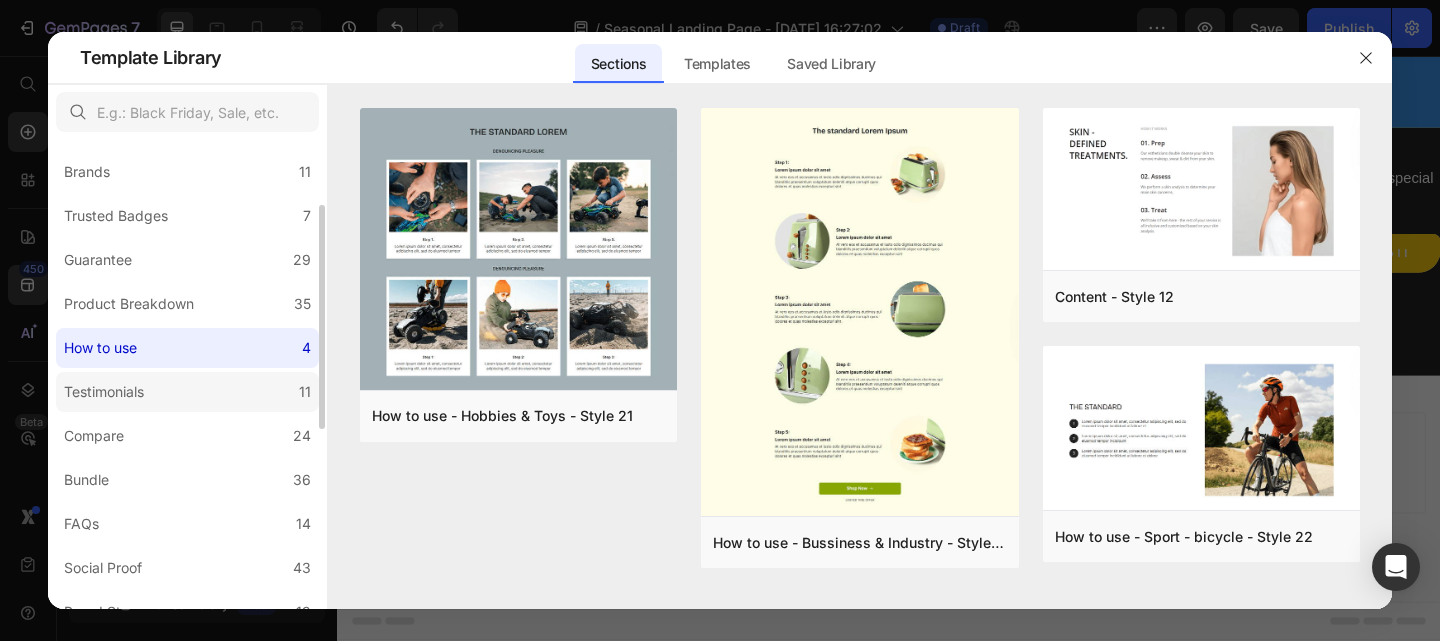 click on "Testimonials 11" 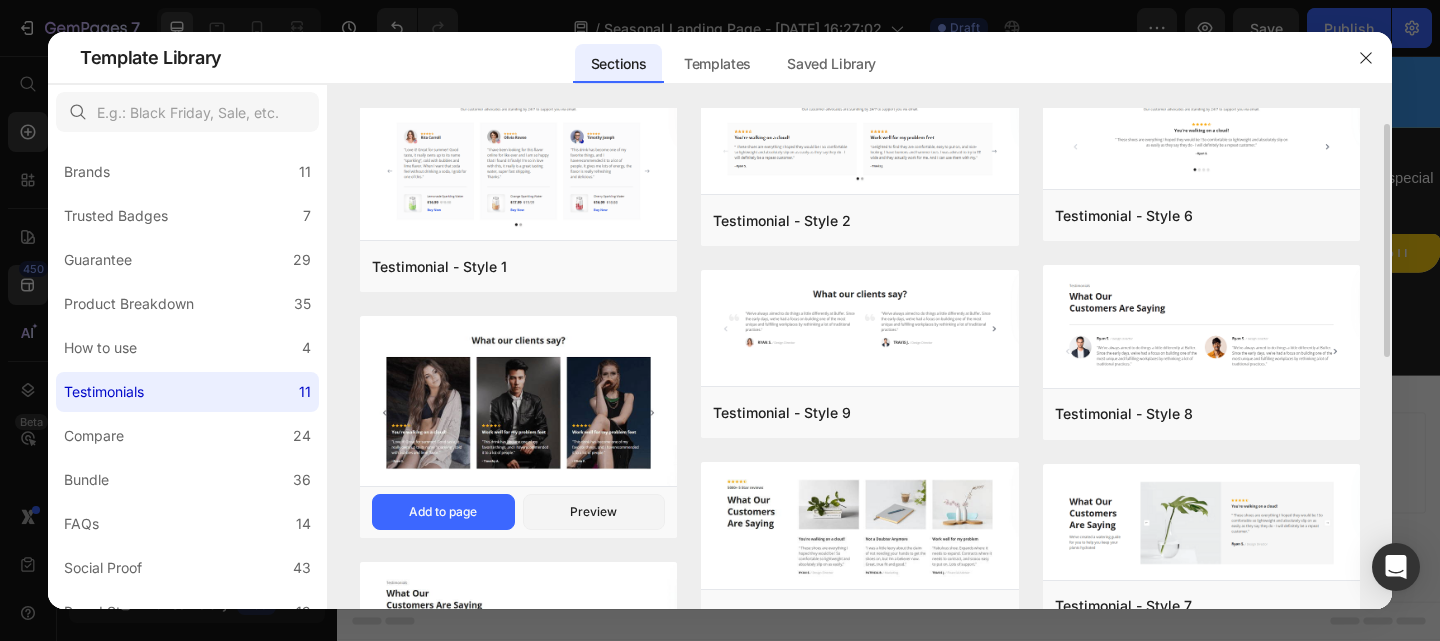 scroll, scrollTop: 37, scrollLeft: 0, axis: vertical 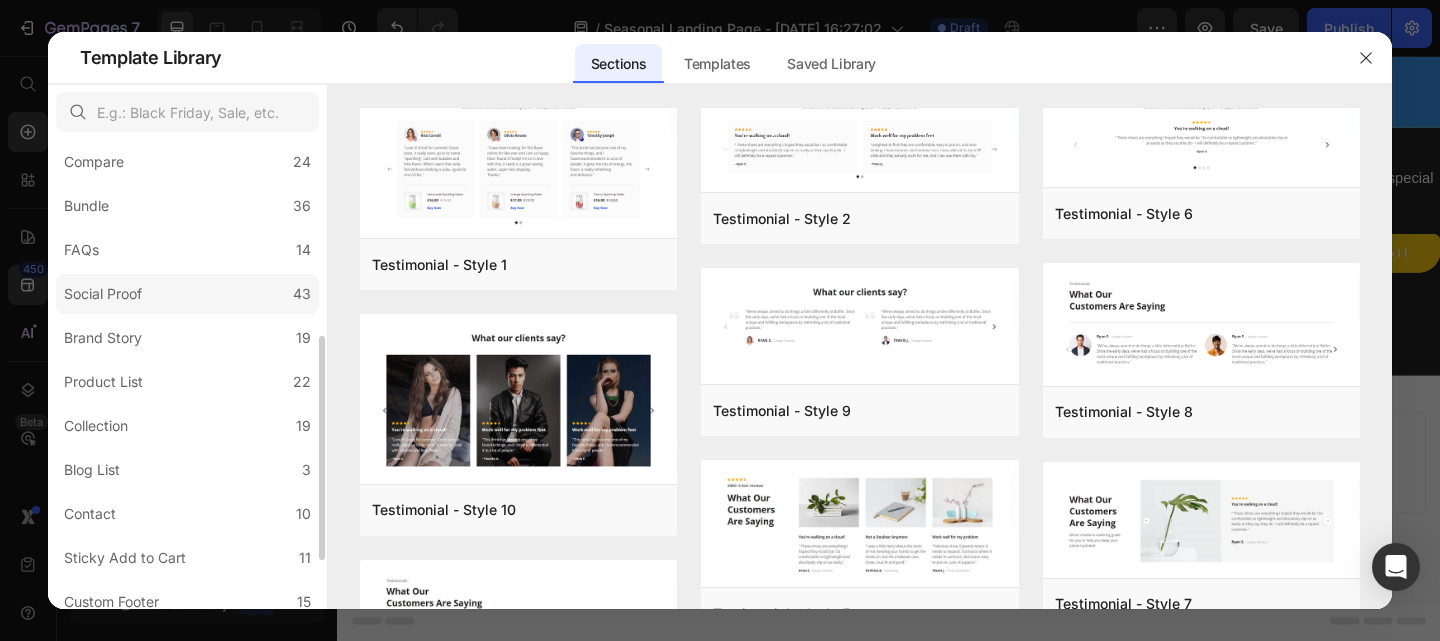 click on "Social Proof" at bounding box center [103, 294] 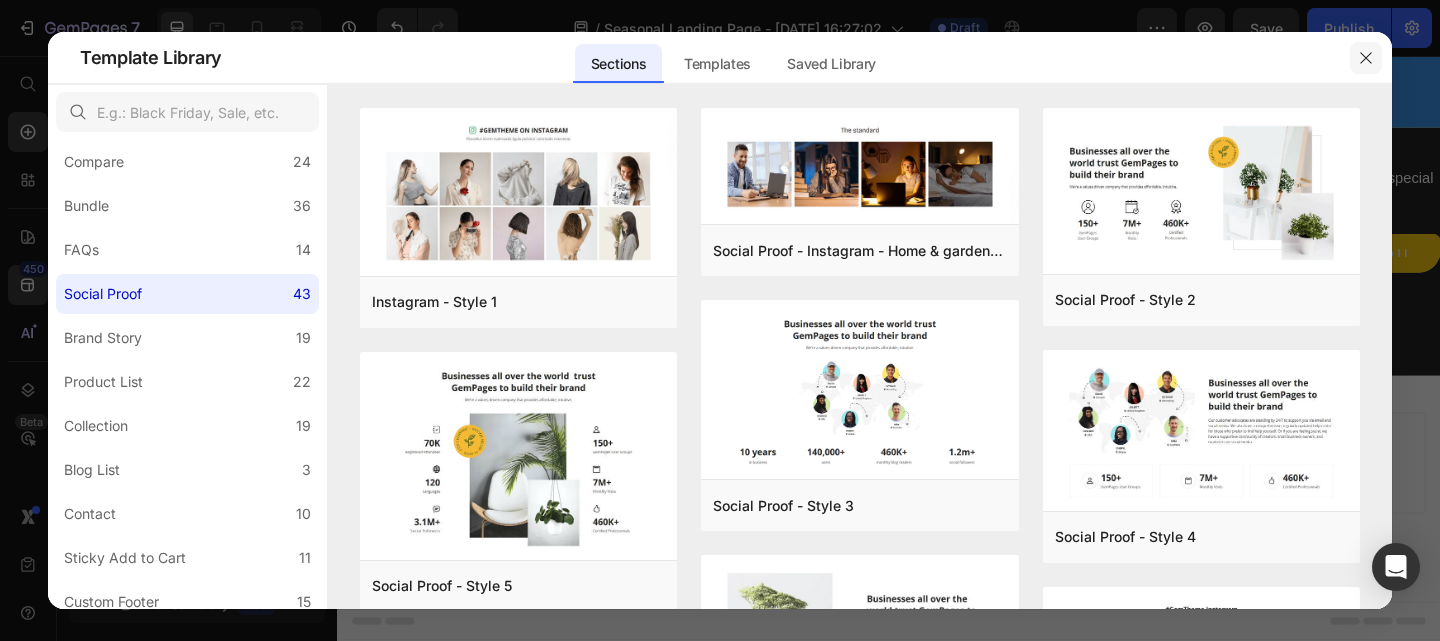click at bounding box center (1366, 58) 